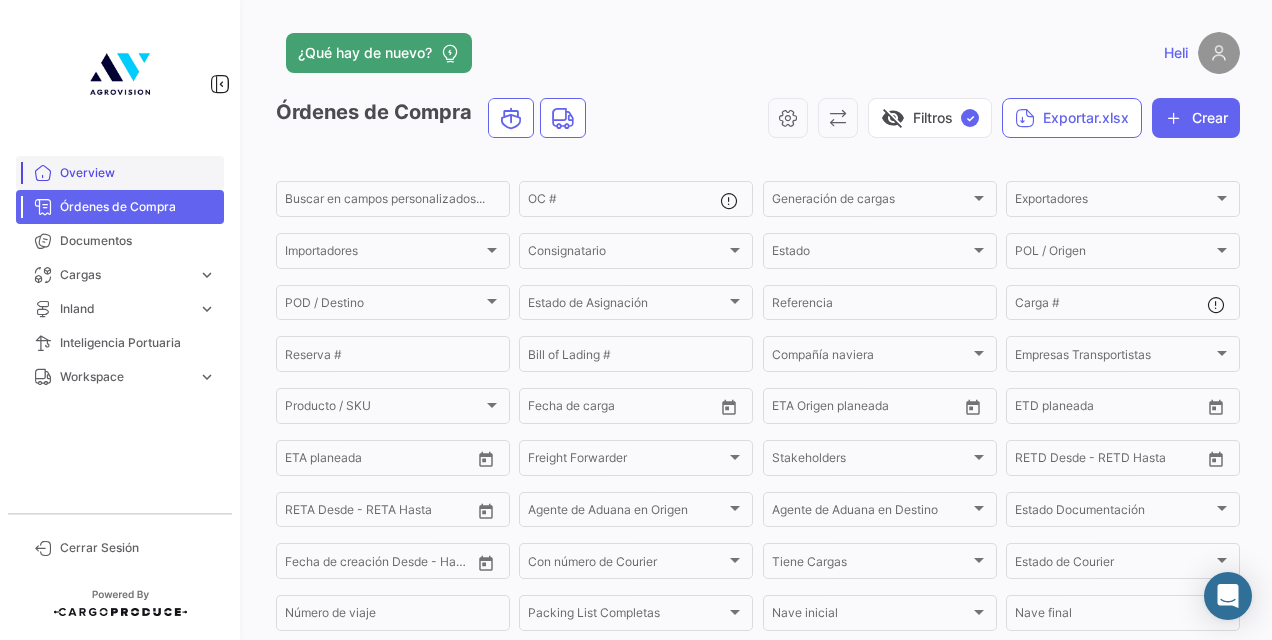 scroll, scrollTop: 0, scrollLeft: 0, axis: both 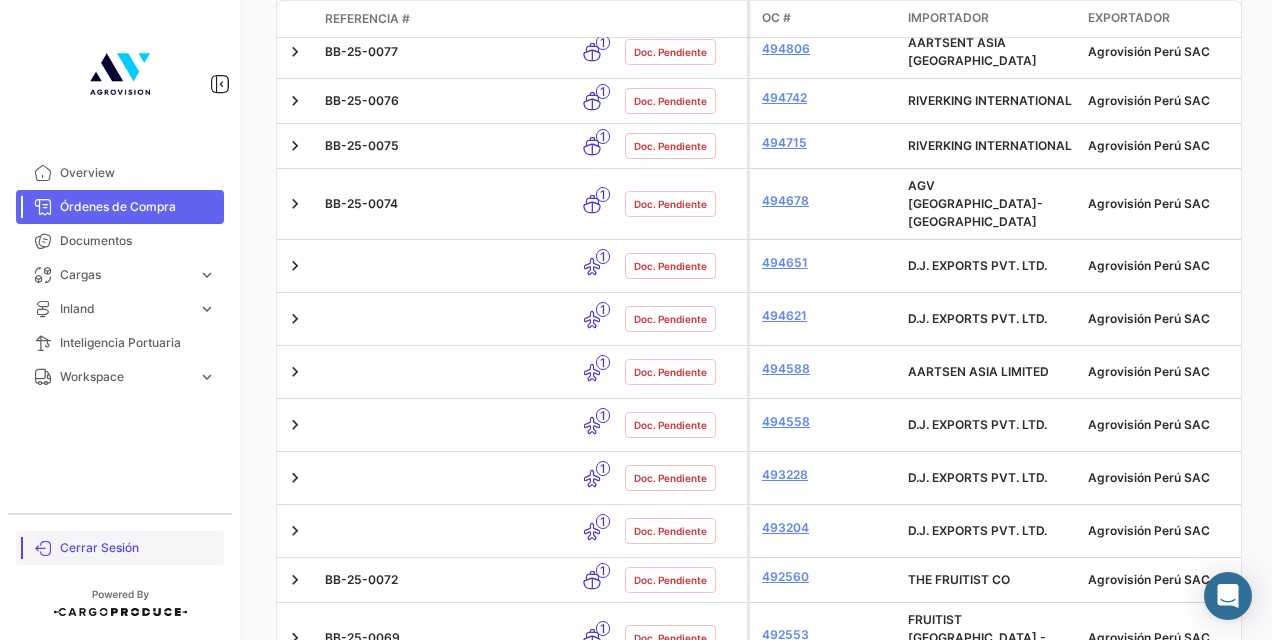 click on "Cerrar Sesión" at bounding box center [120, 548] 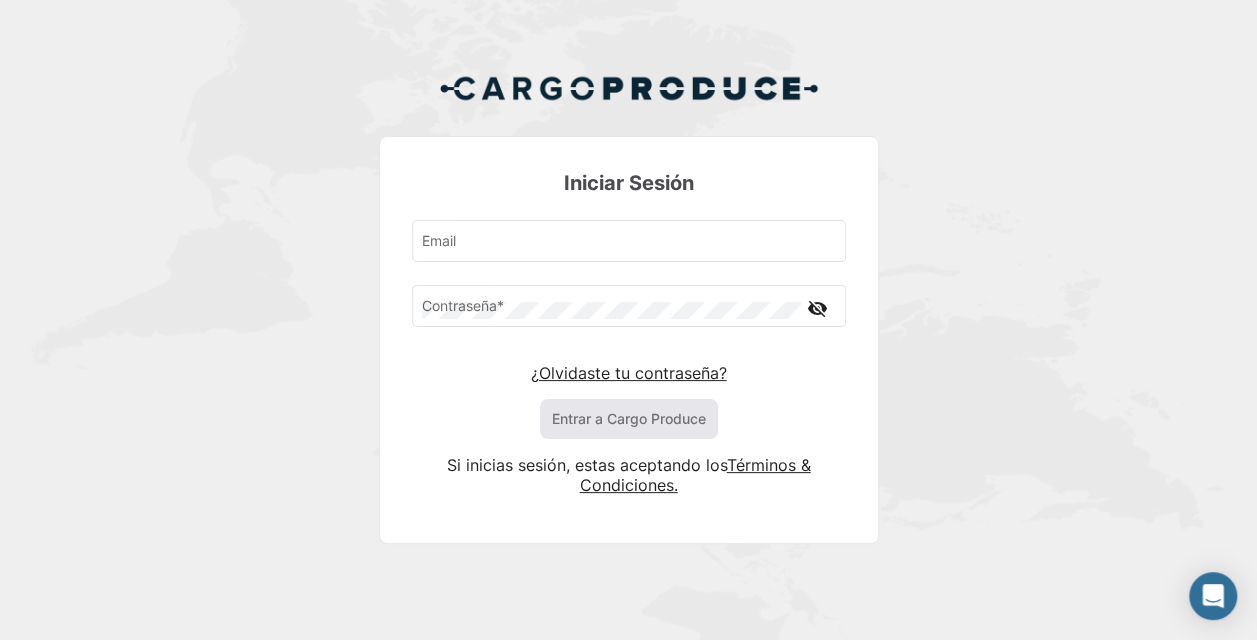 type on "[EMAIL_ADDRESS][DOMAIN_NAME]" 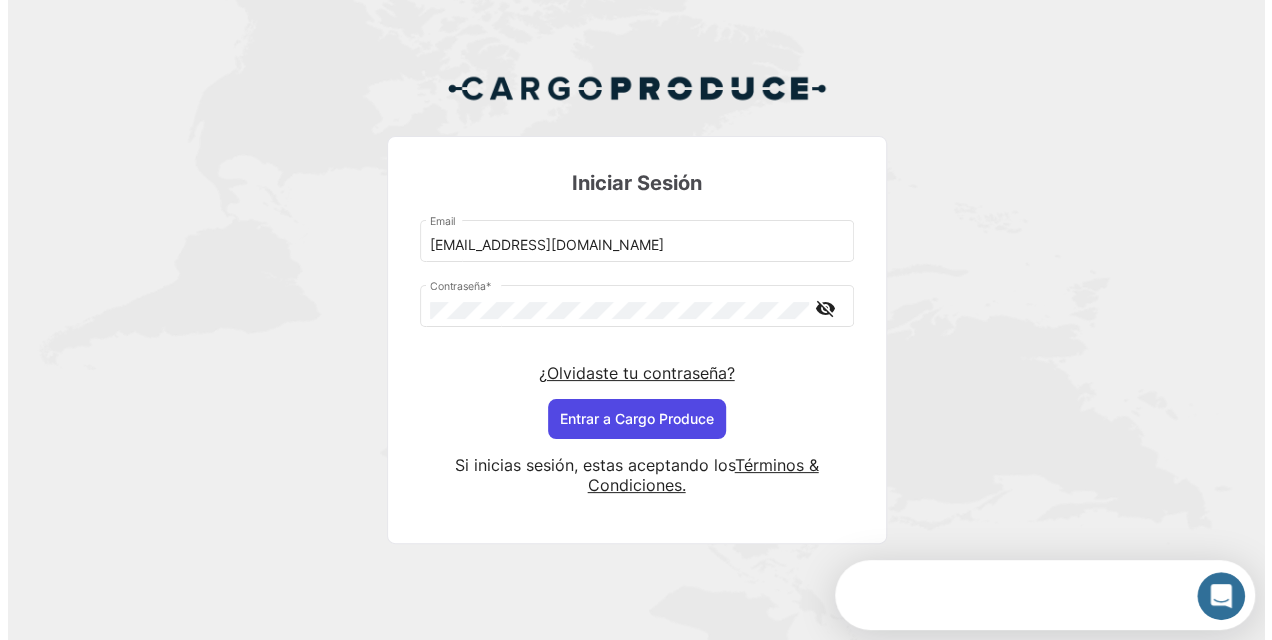 scroll, scrollTop: 0, scrollLeft: 0, axis: both 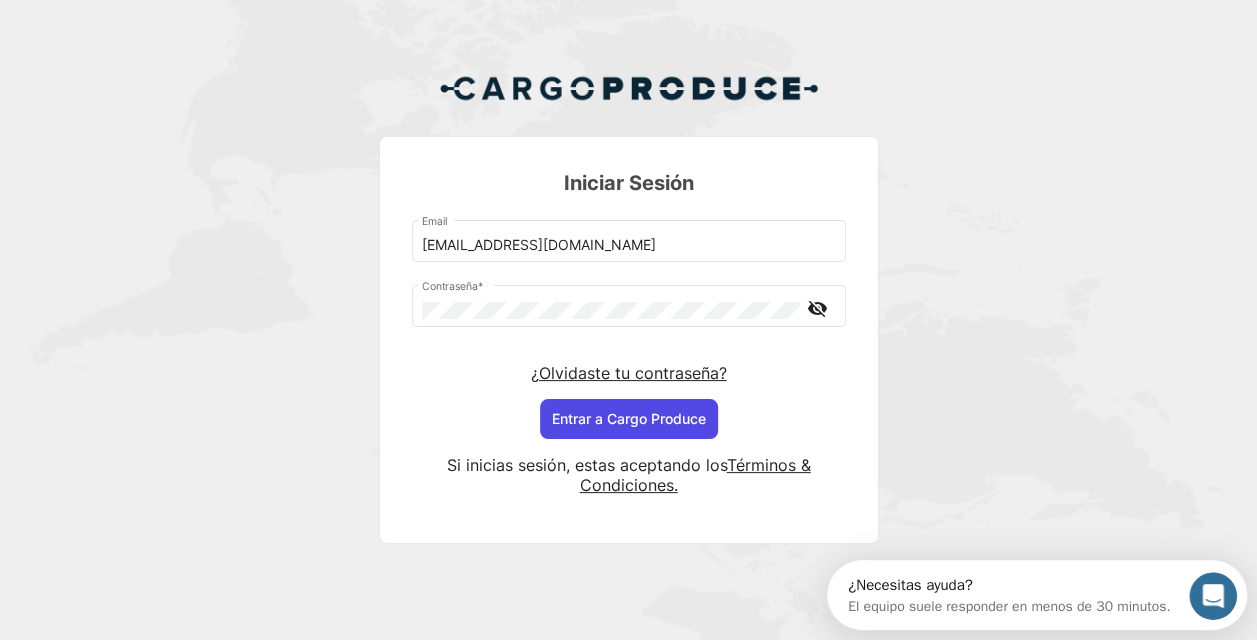 click on "Entrar a  Cargo Produce" 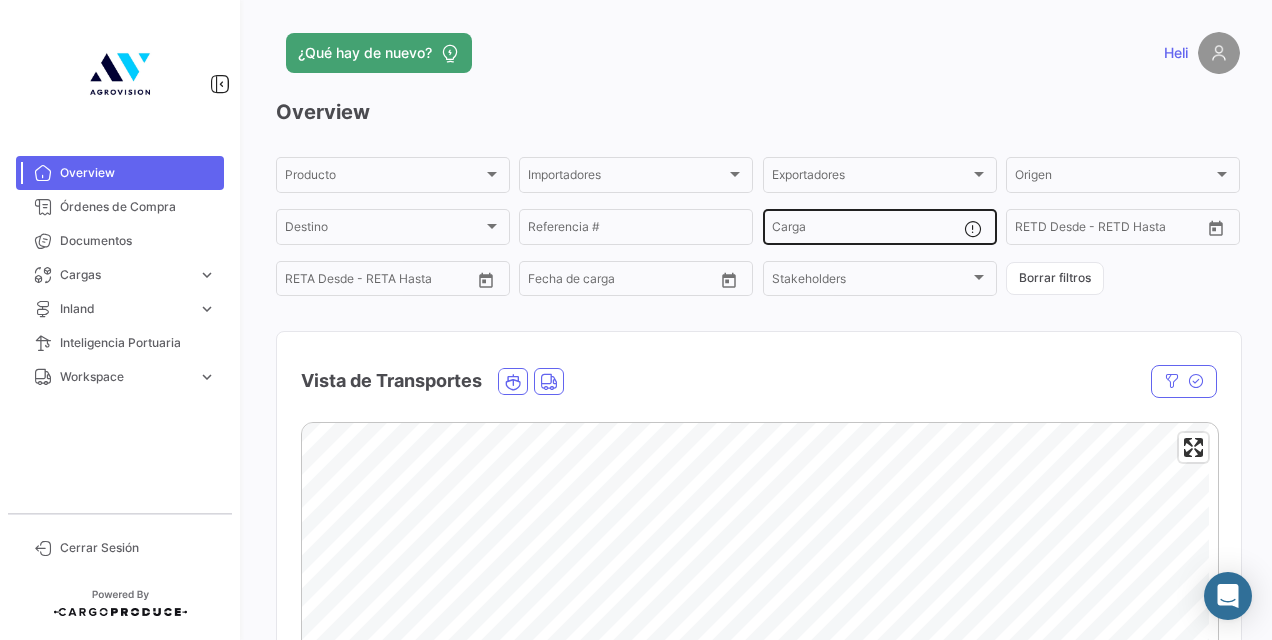 click on "Carga" at bounding box center (868, 230) 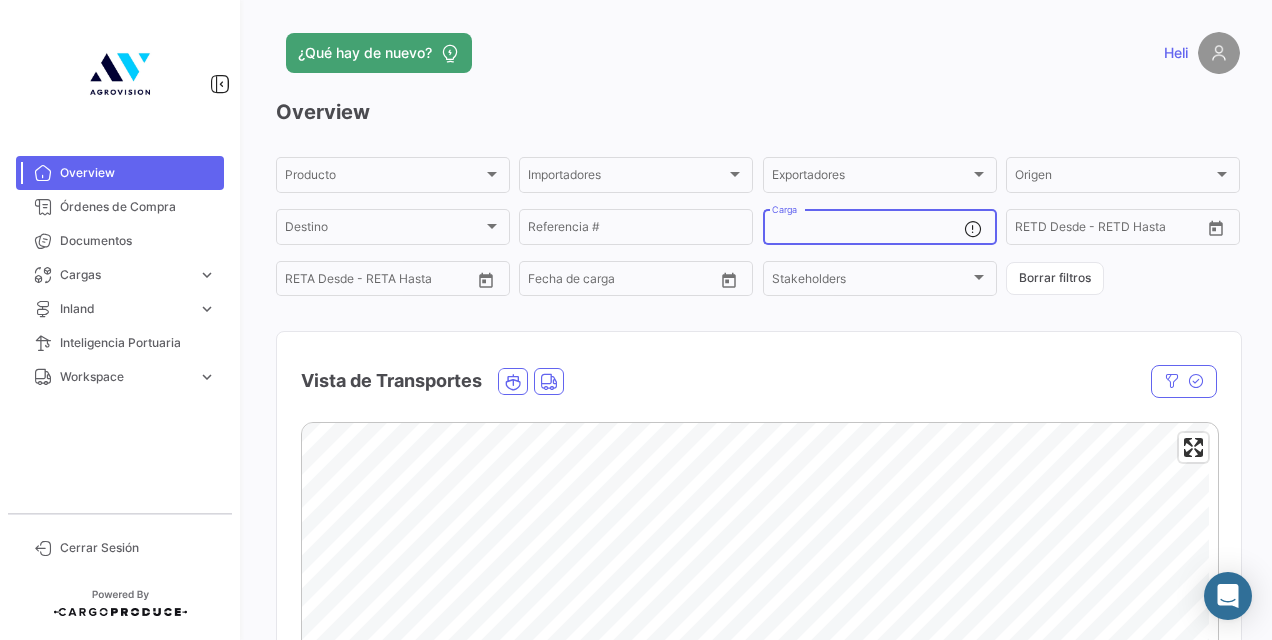 paste on "509355" 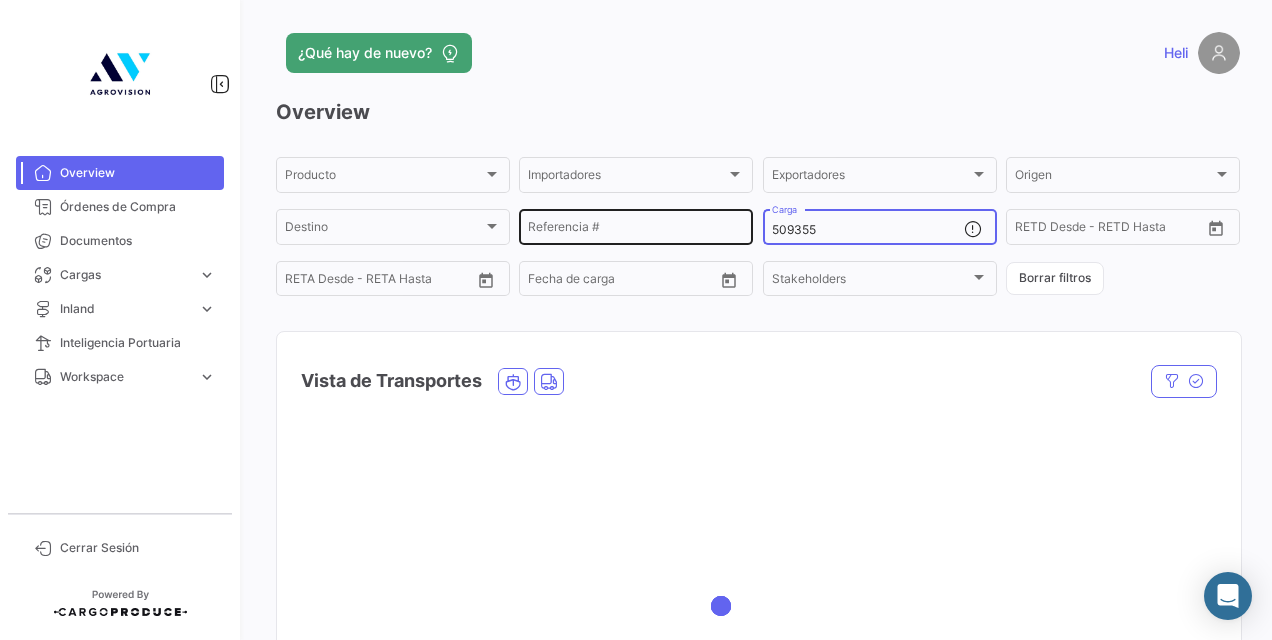 drag, startPoint x: 843, startPoint y: 232, endPoint x: 733, endPoint y: 224, distance: 110.29053 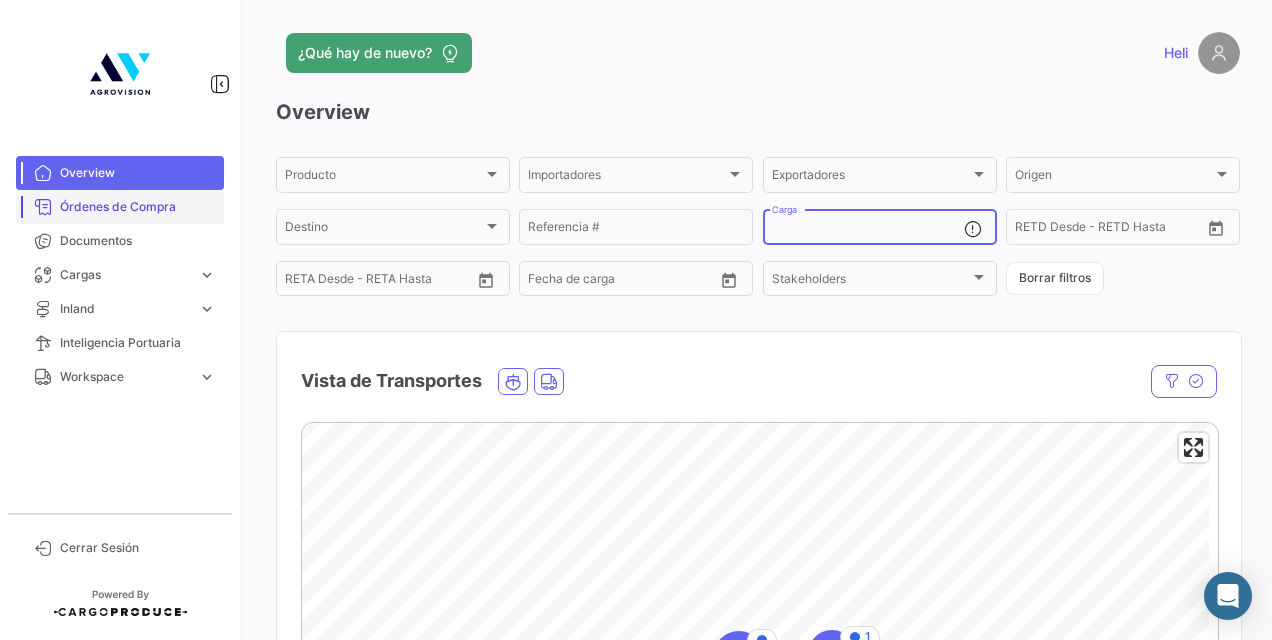 click on "Órdenes de Compra" at bounding box center (138, 207) 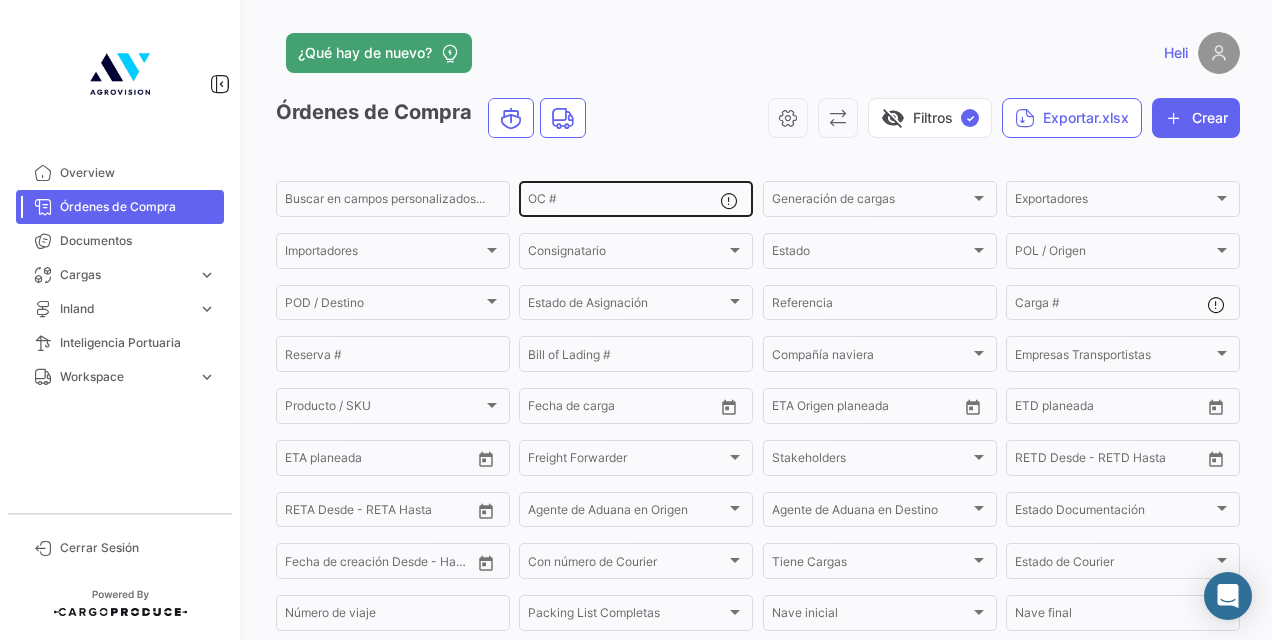 click on "OC #" 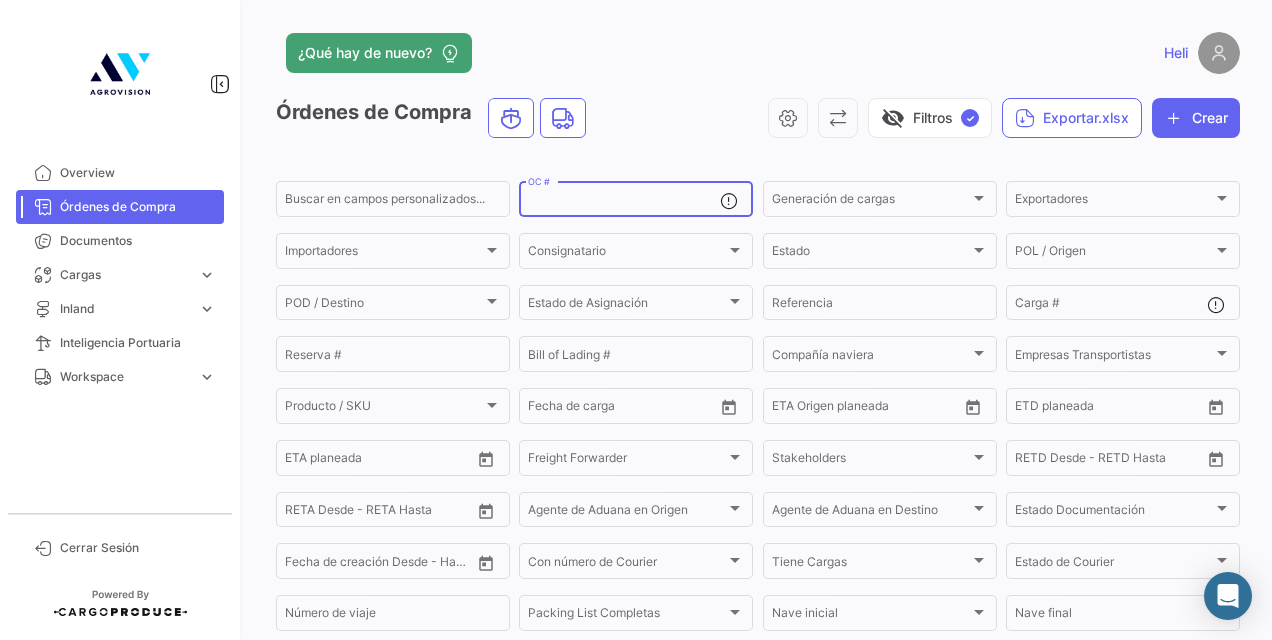 paste on "509355" 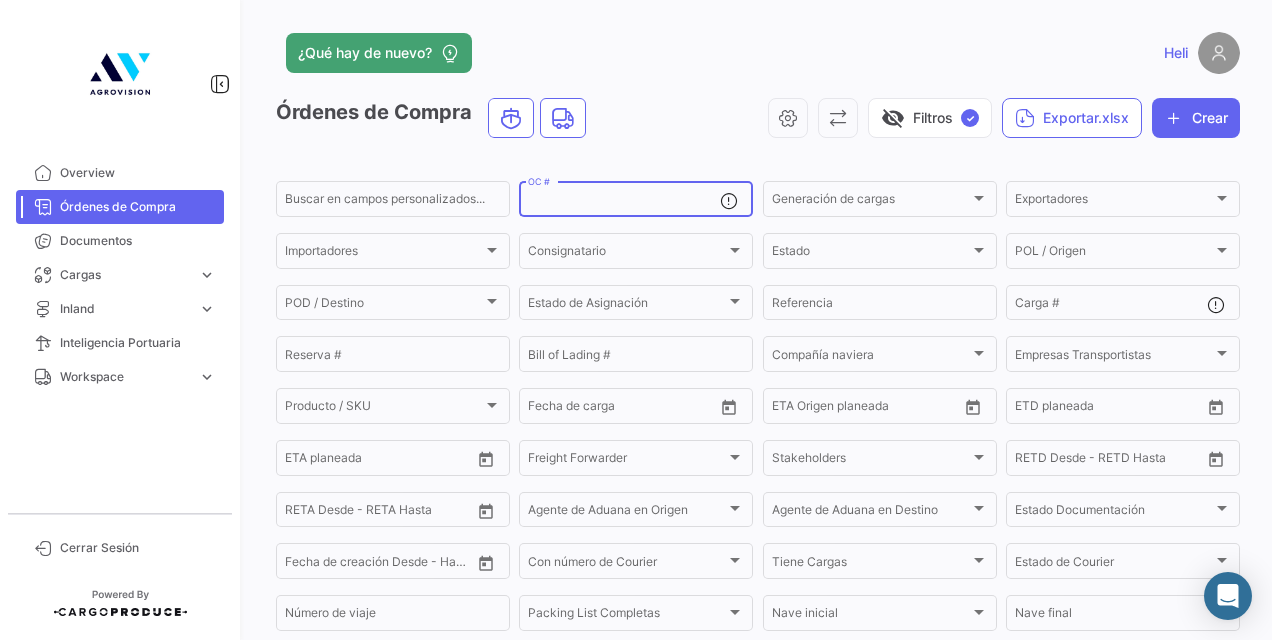 type on "509355" 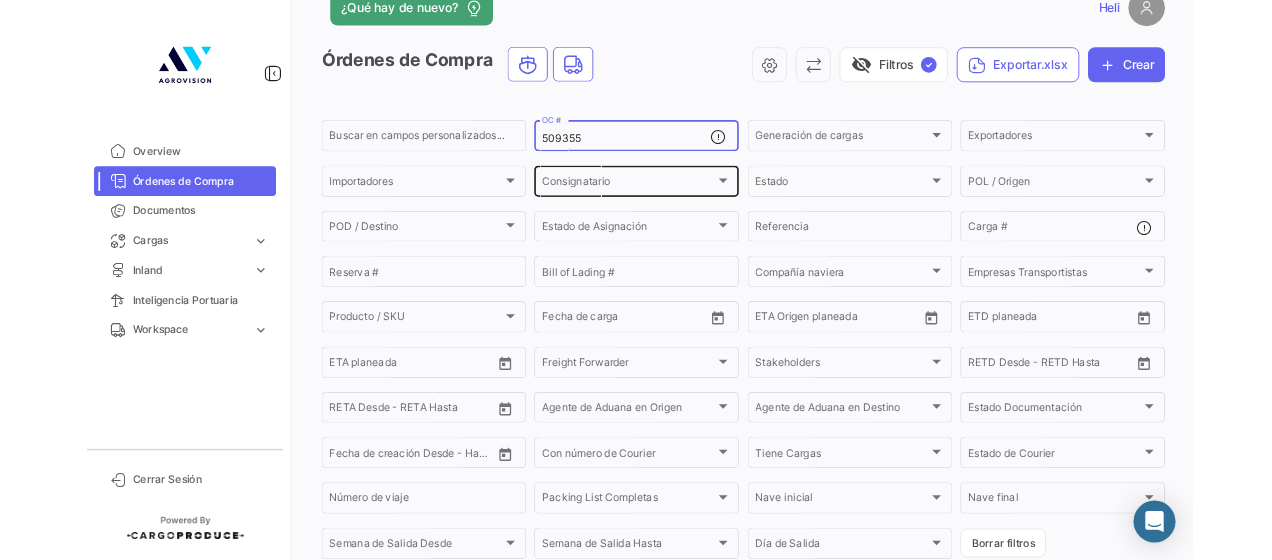 scroll, scrollTop: 0, scrollLeft: 0, axis: both 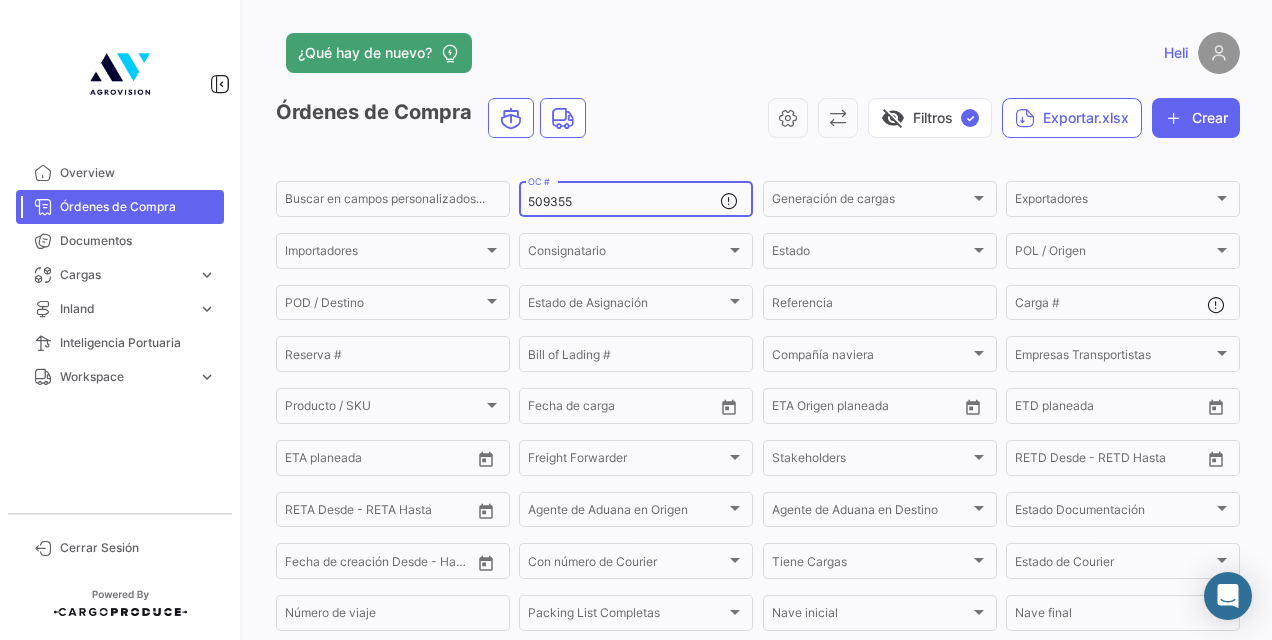 click on "509355" at bounding box center (624, 202) 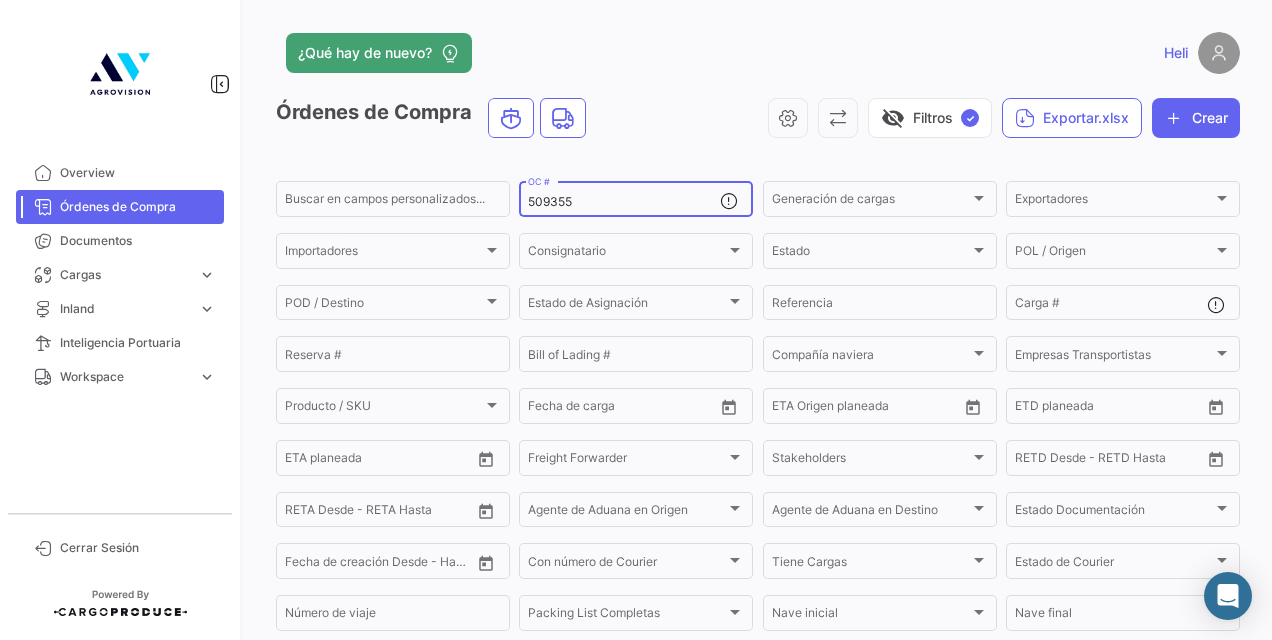 click on "509355" at bounding box center (624, 202) 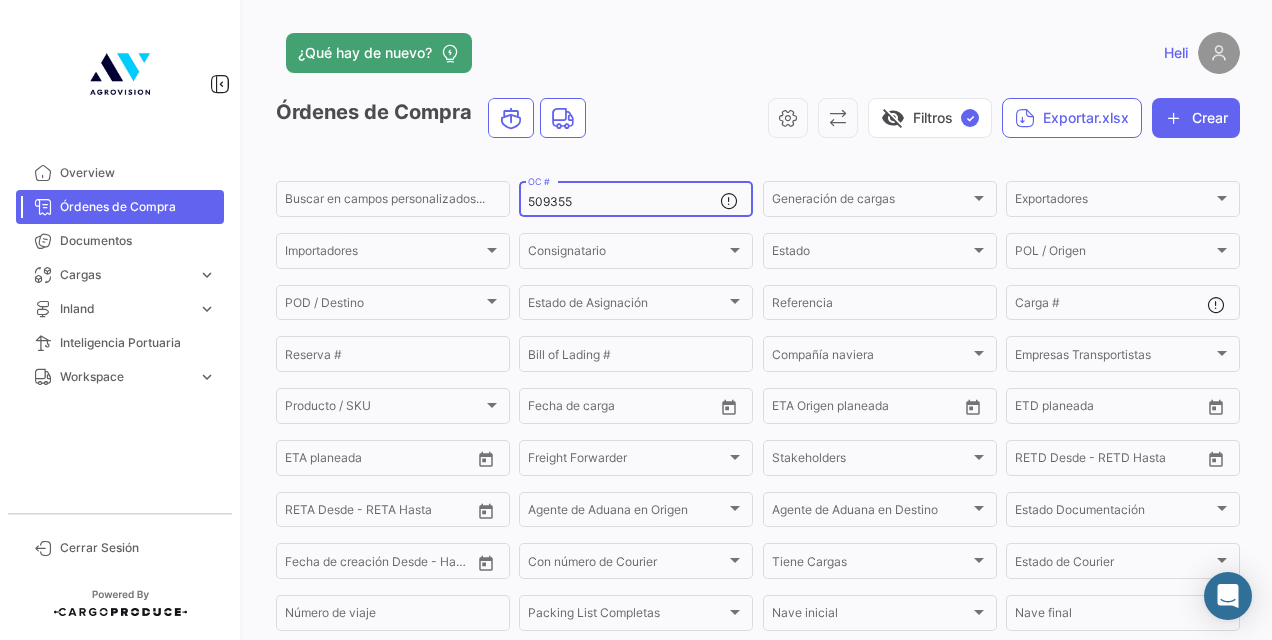 type 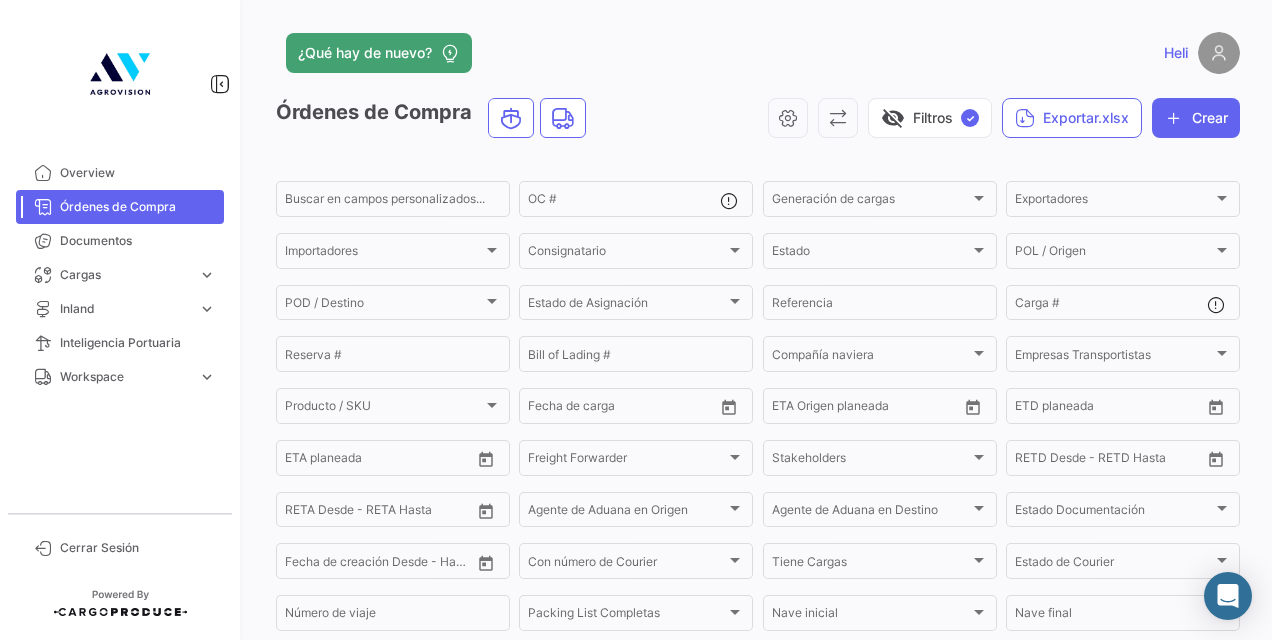click on "Órdenes de Compra   visibility_off   Filtros  ✓  Exportar.xlsx   Crear" 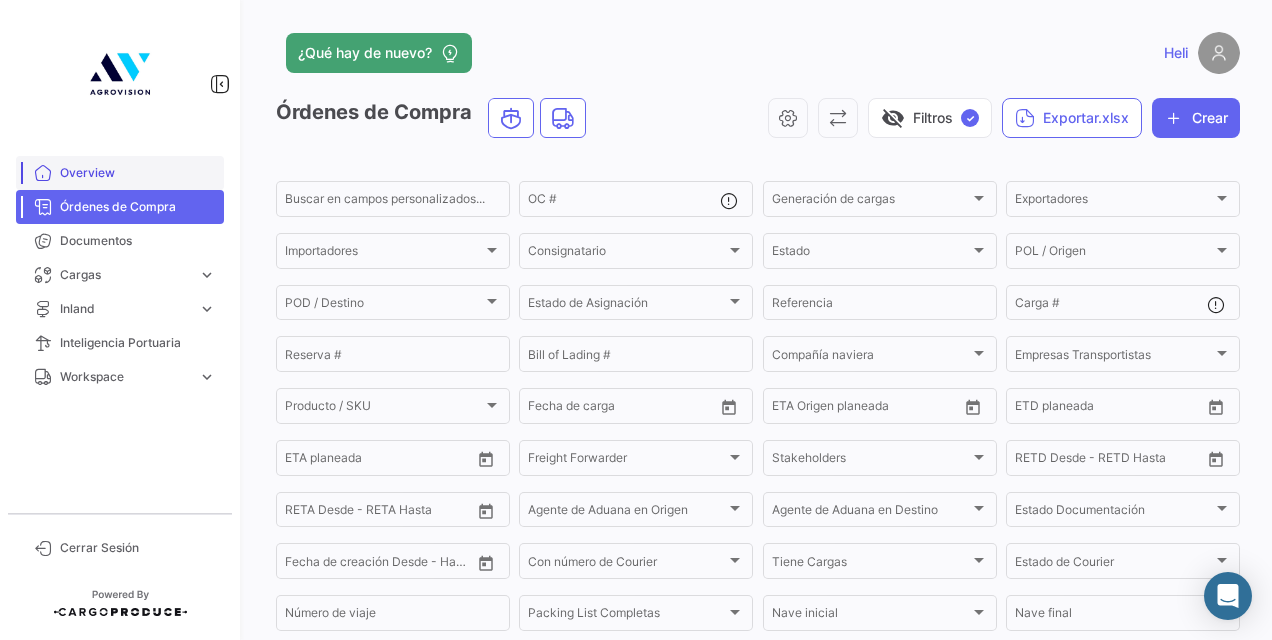 click on "Overview" at bounding box center (138, 173) 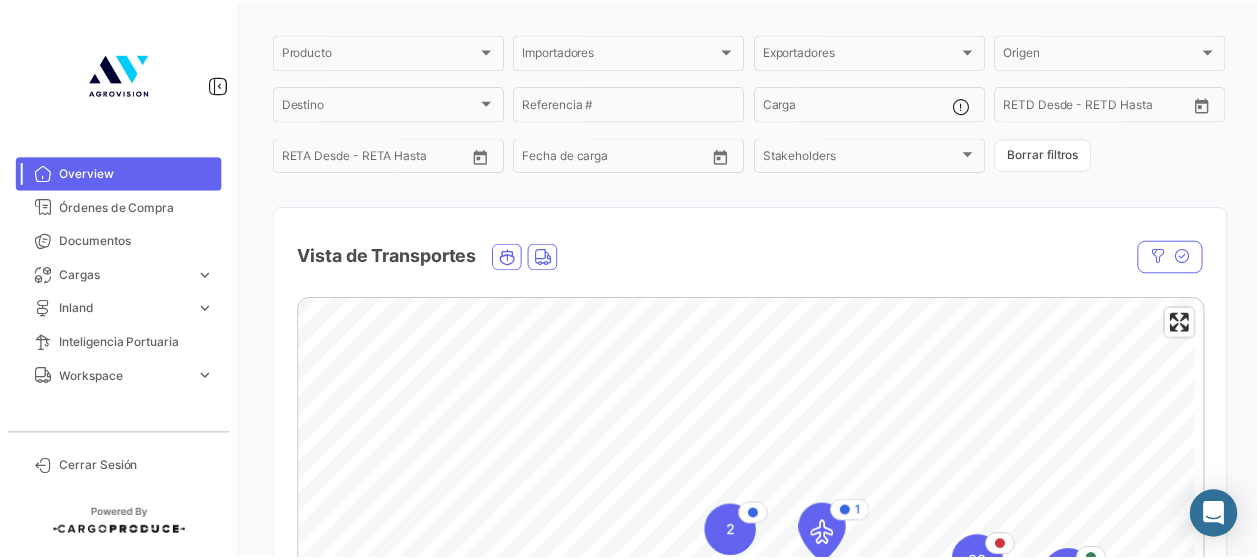 scroll, scrollTop: 300, scrollLeft: 0, axis: vertical 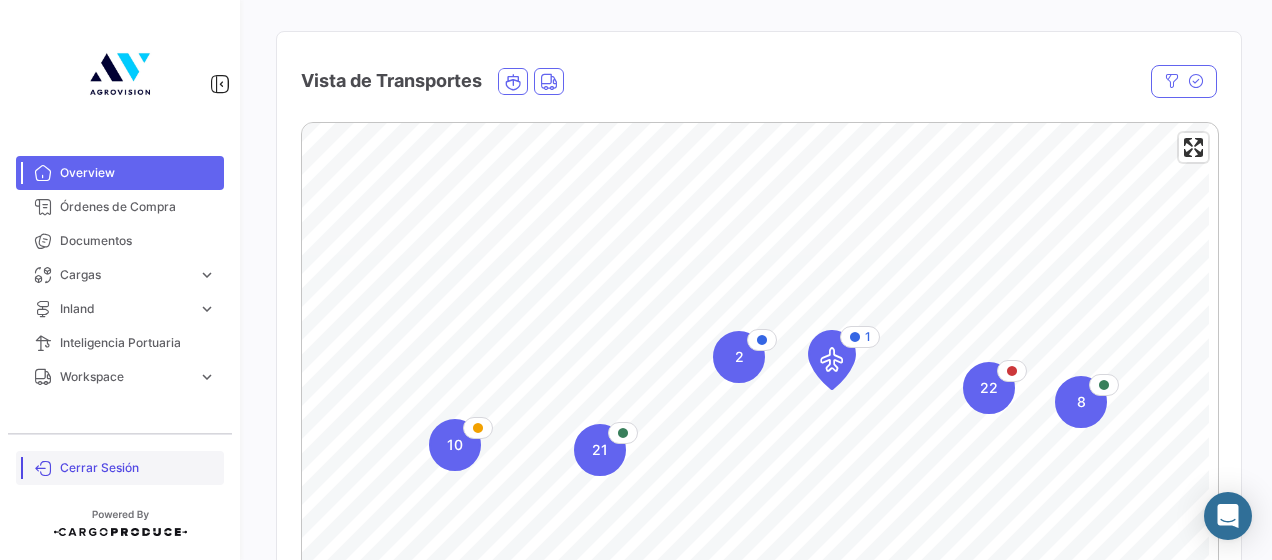 click on "Cerrar Sesión" at bounding box center [138, 468] 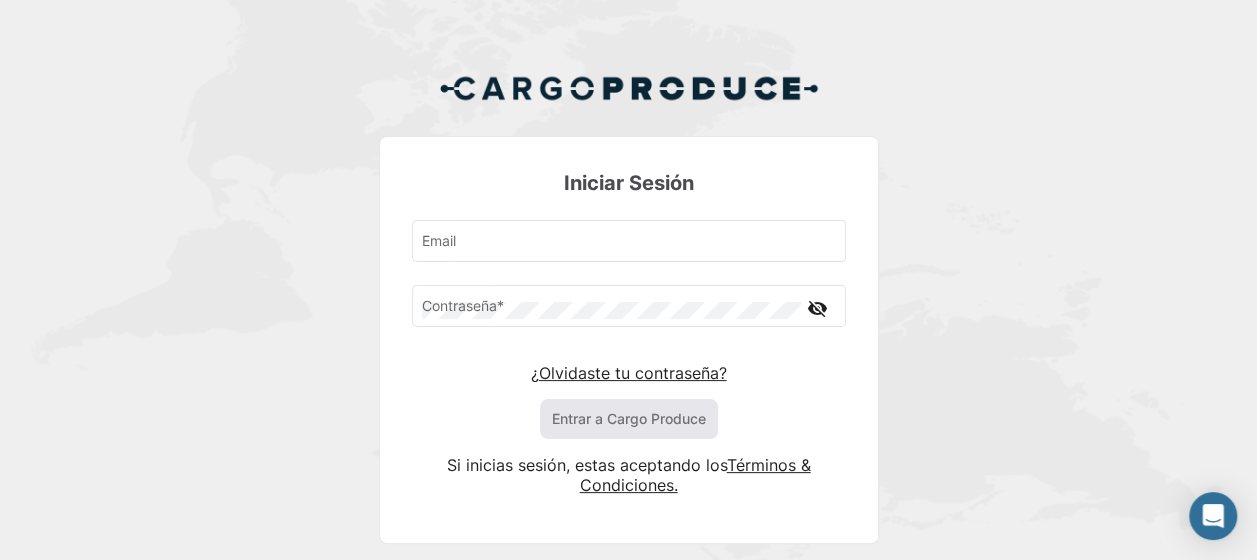 type on "[EMAIL_ADDRESS][DOMAIN_NAME]" 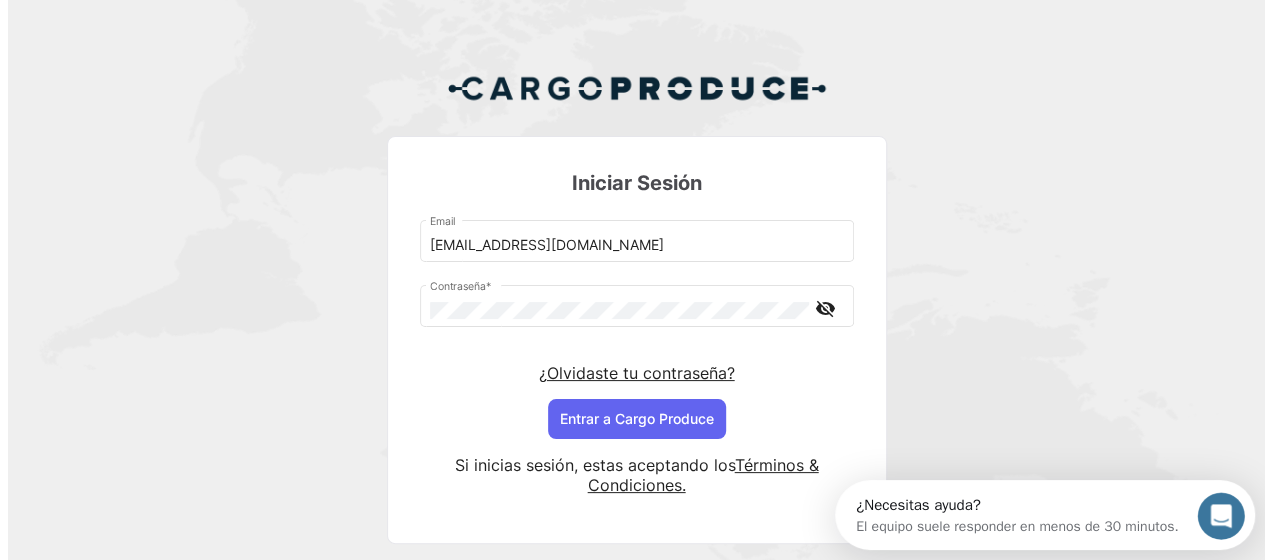 scroll, scrollTop: 0, scrollLeft: 0, axis: both 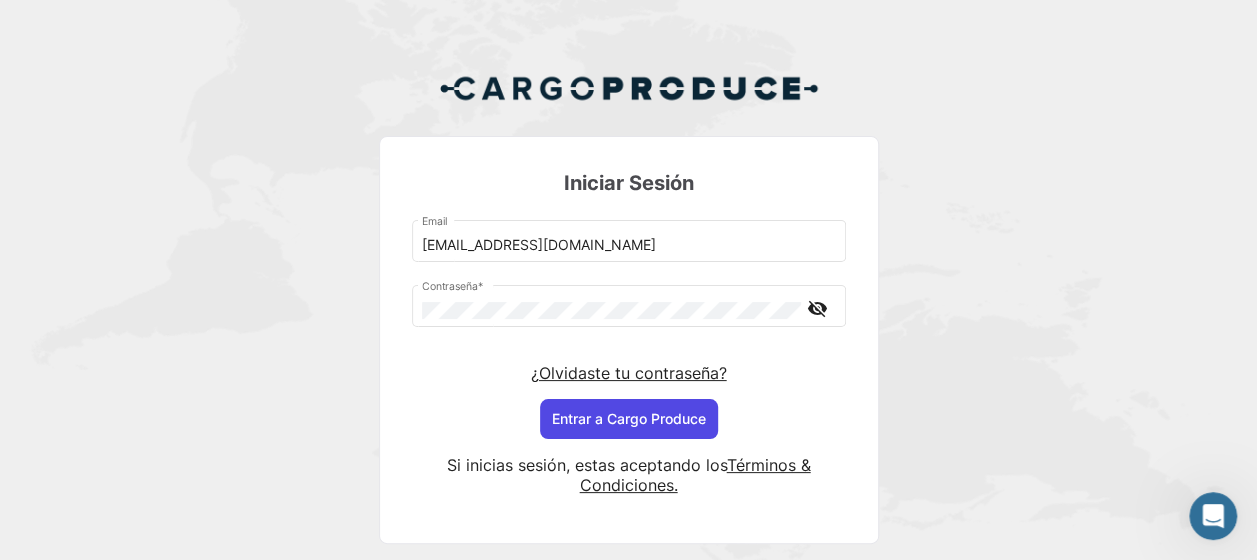 click on "Entrar a  Cargo Produce" 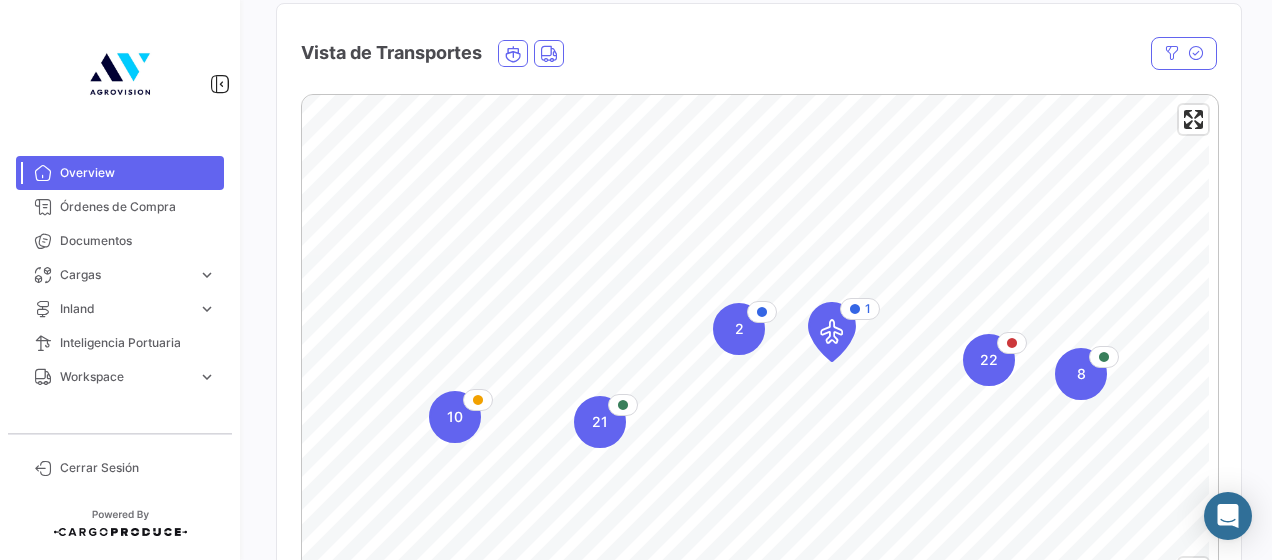 scroll, scrollTop: 300, scrollLeft: 0, axis: vertical 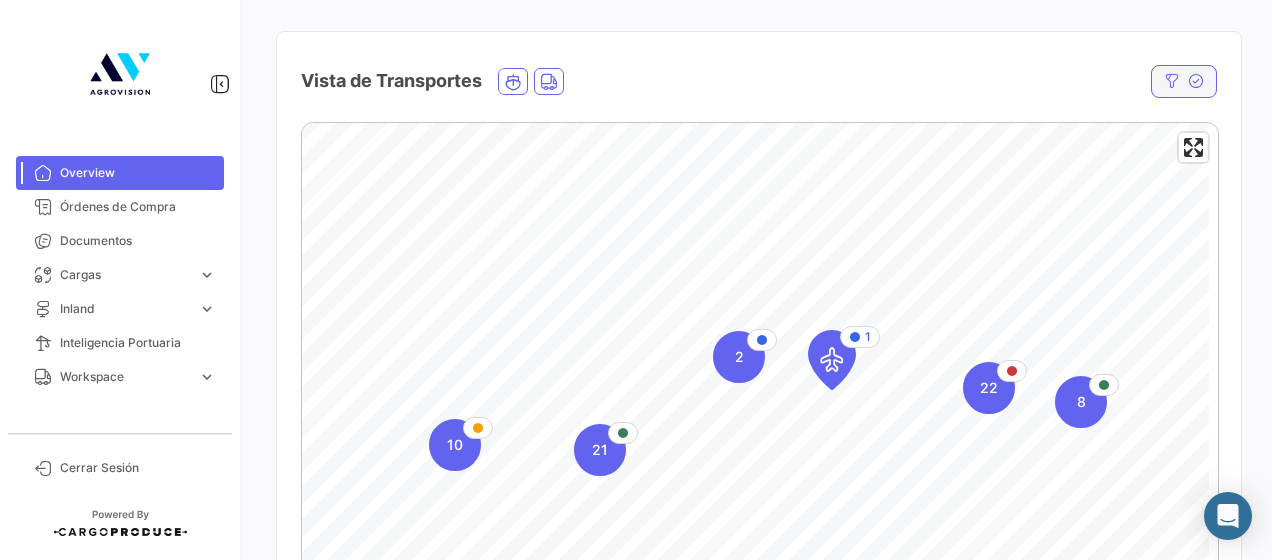 click 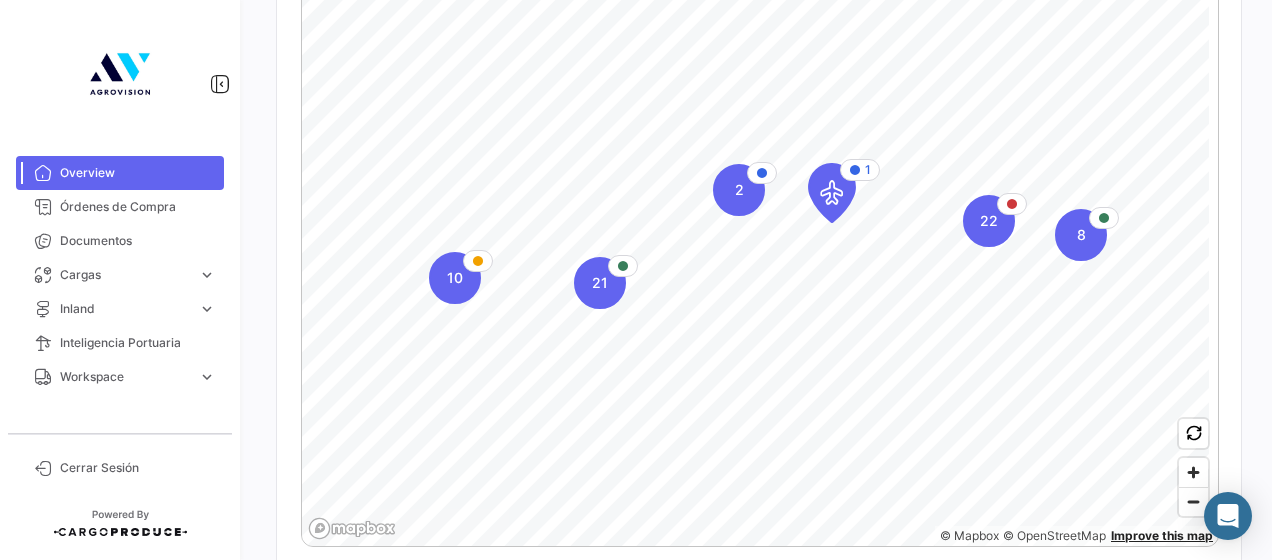 scroll, scrollTop: 600, scrollLeft: 0, axis: vertical 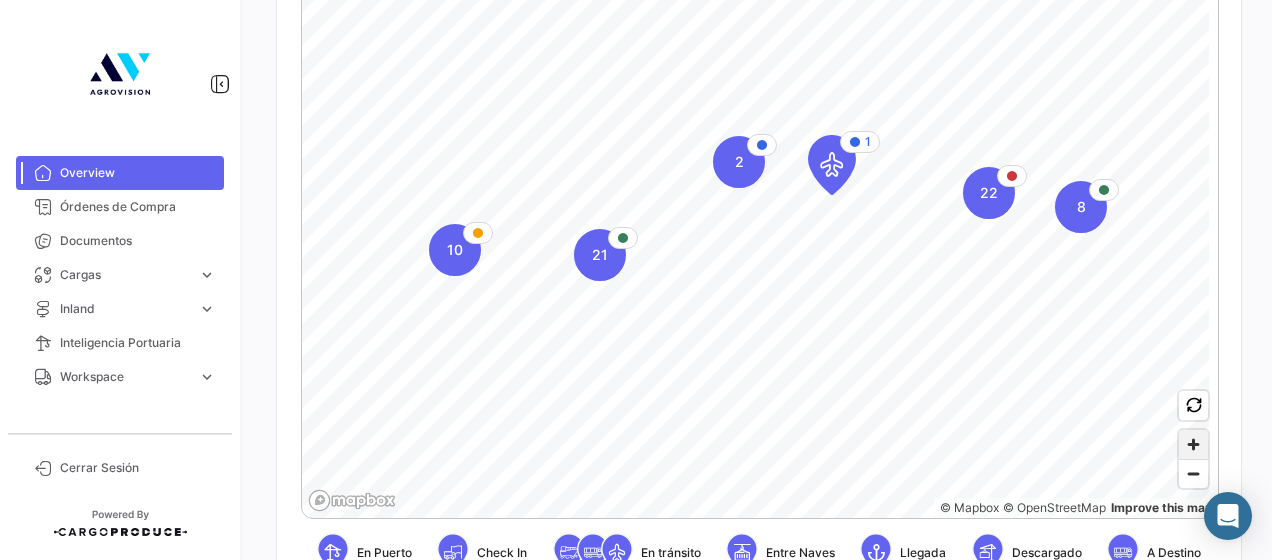 click 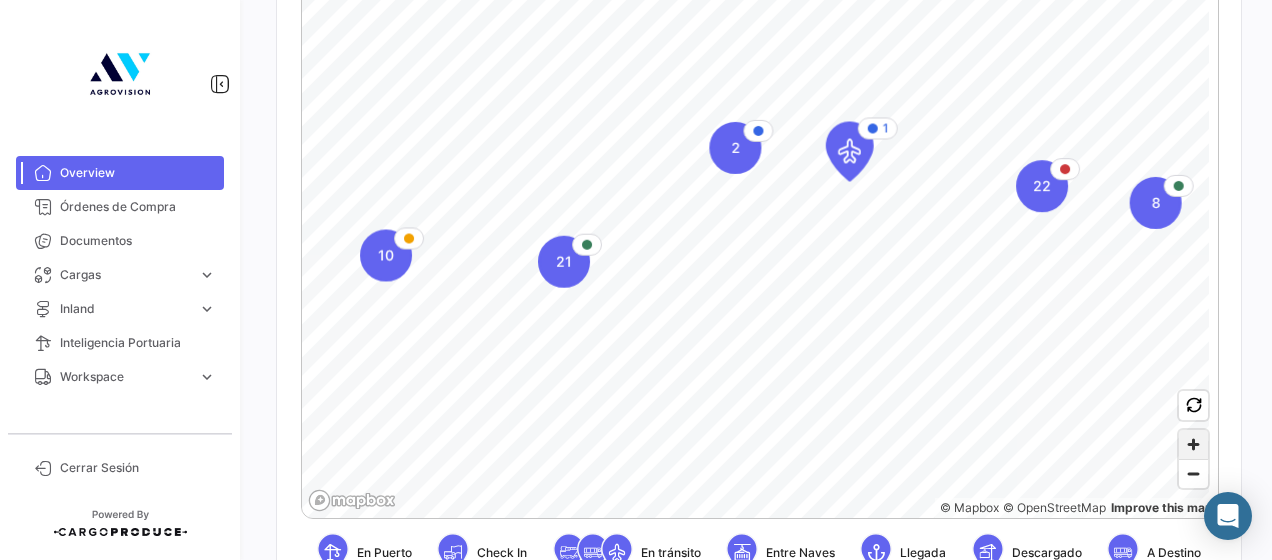 click 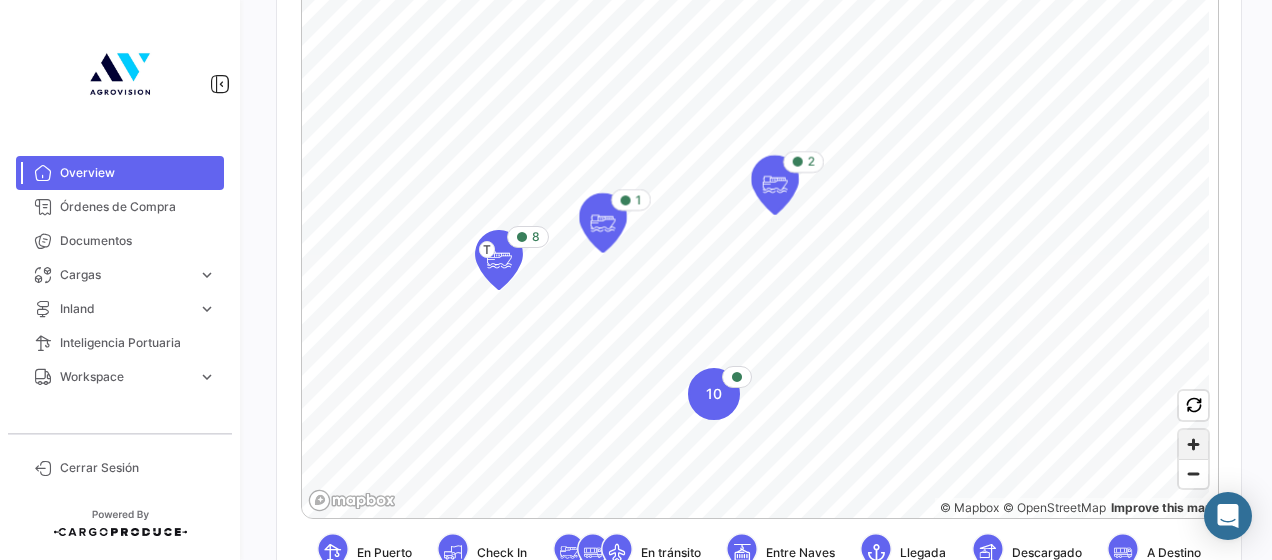 click 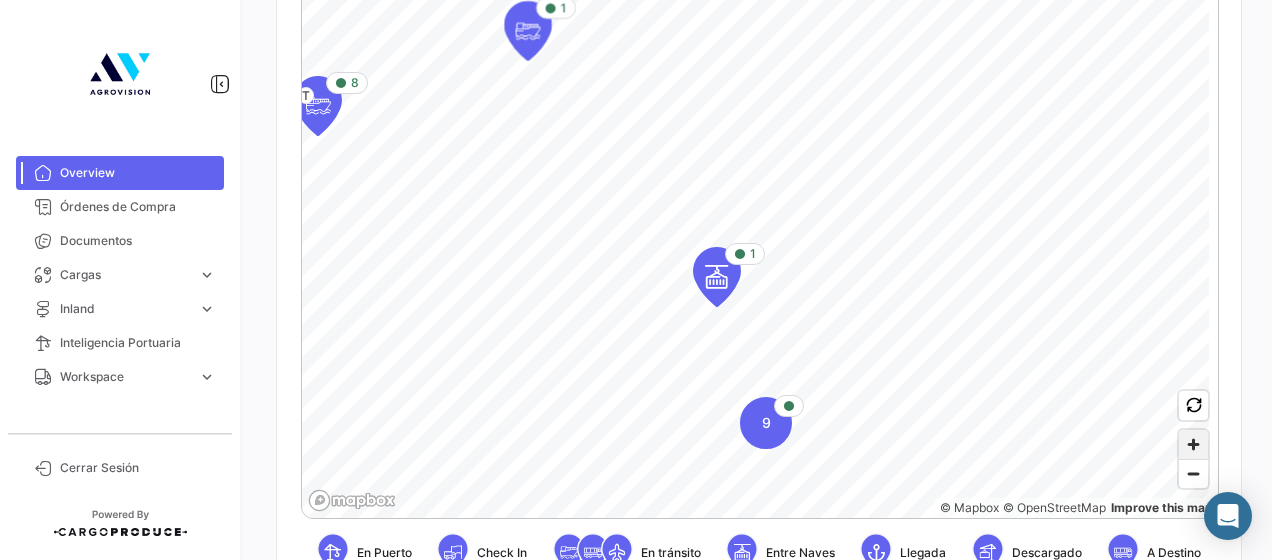 click 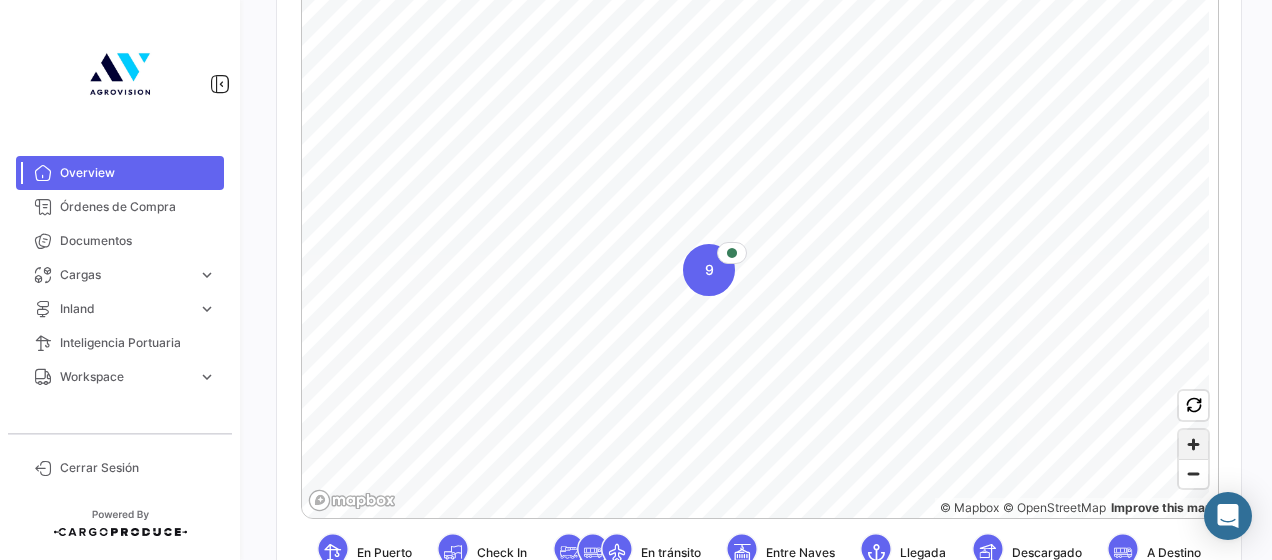click 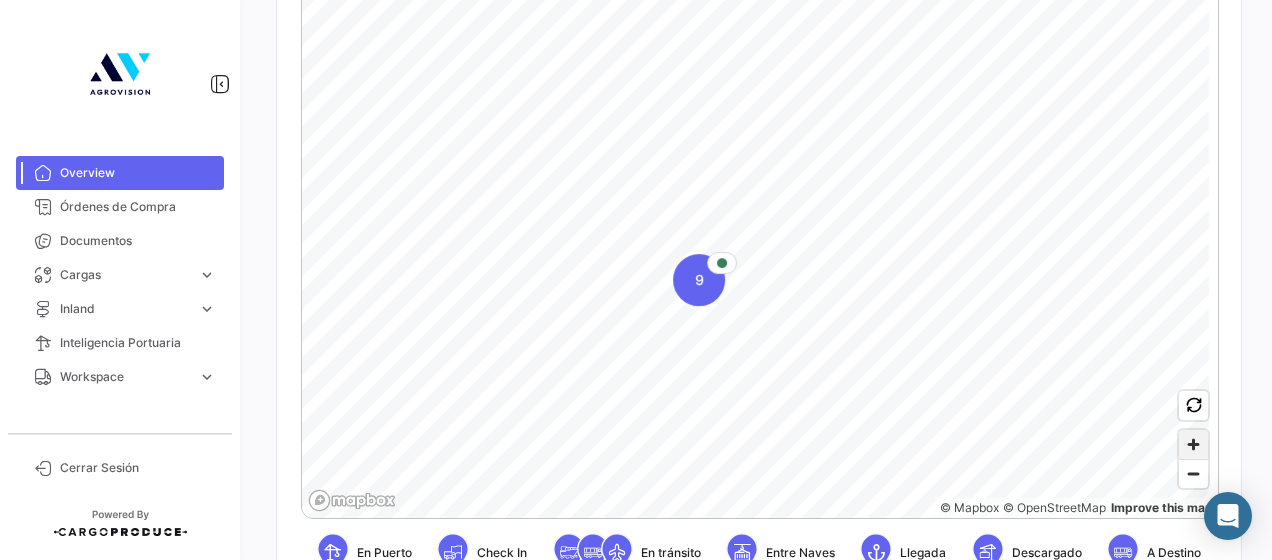 click 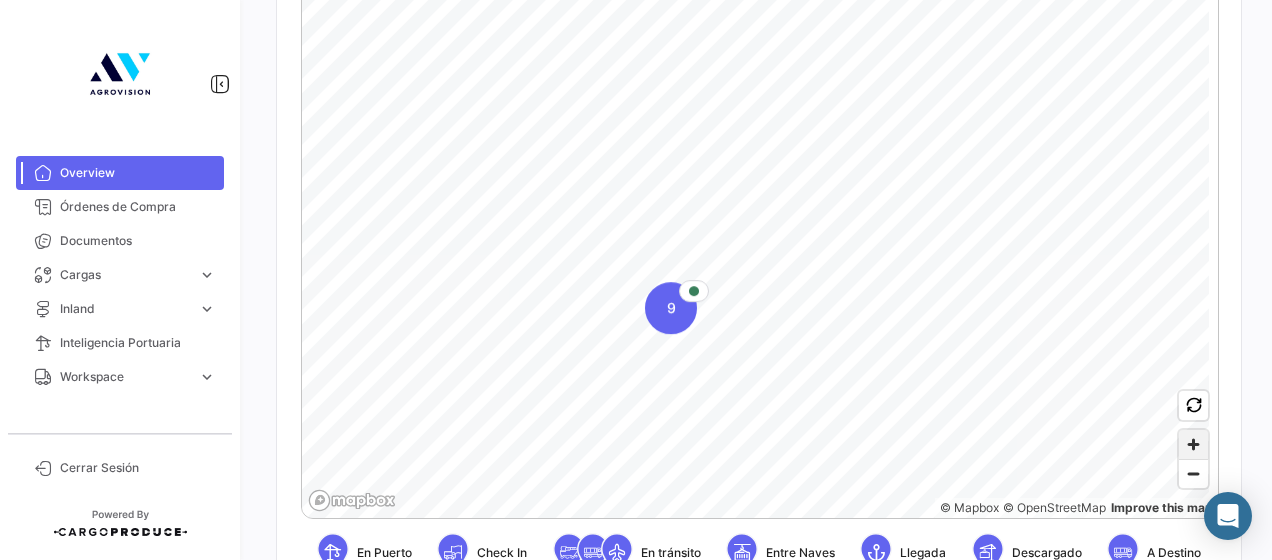 click 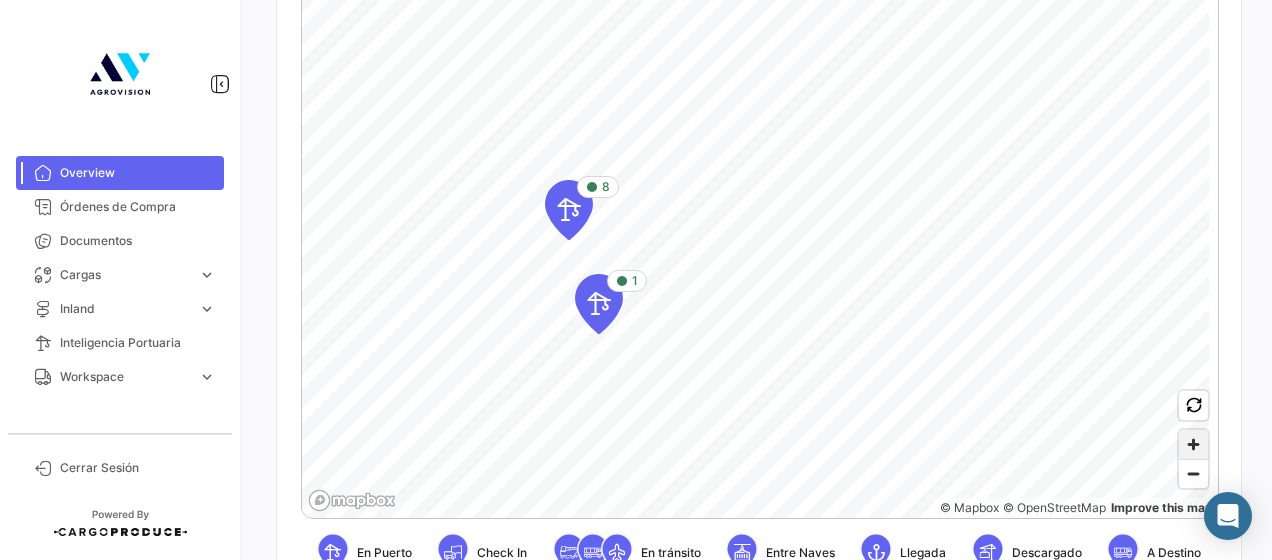 click 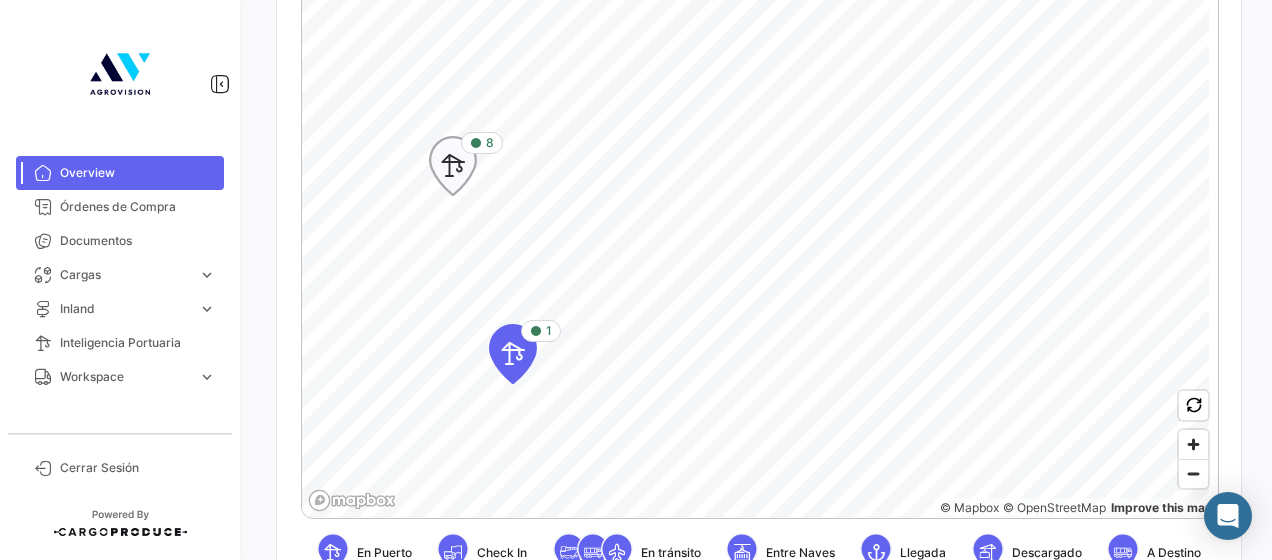 click 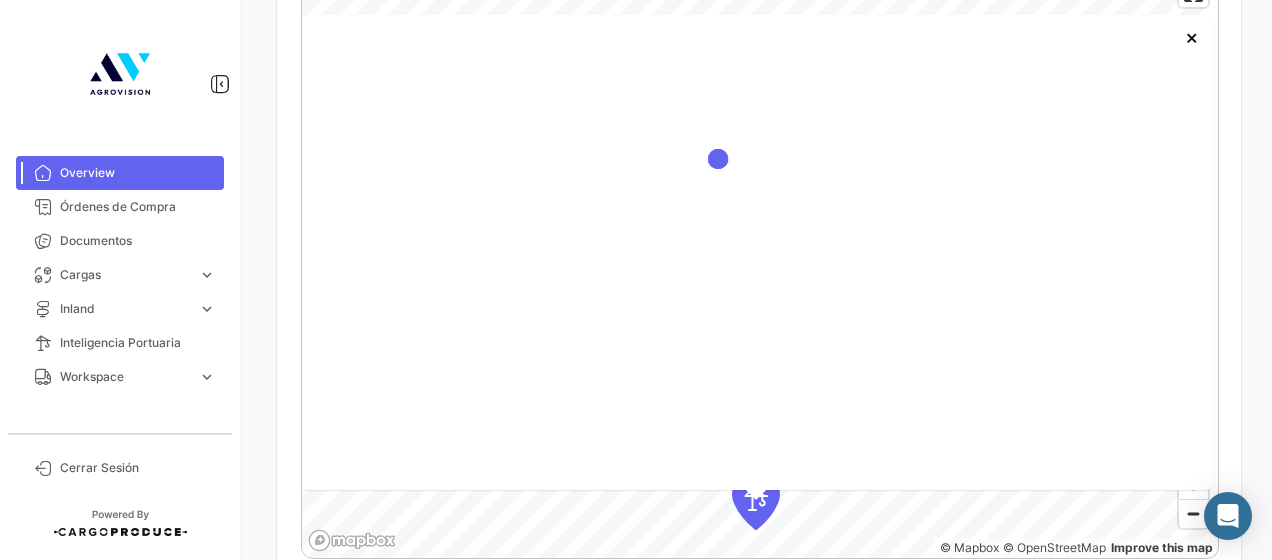 scroll, scrollTop: 625, scrollLeft: 0, axis: vertical 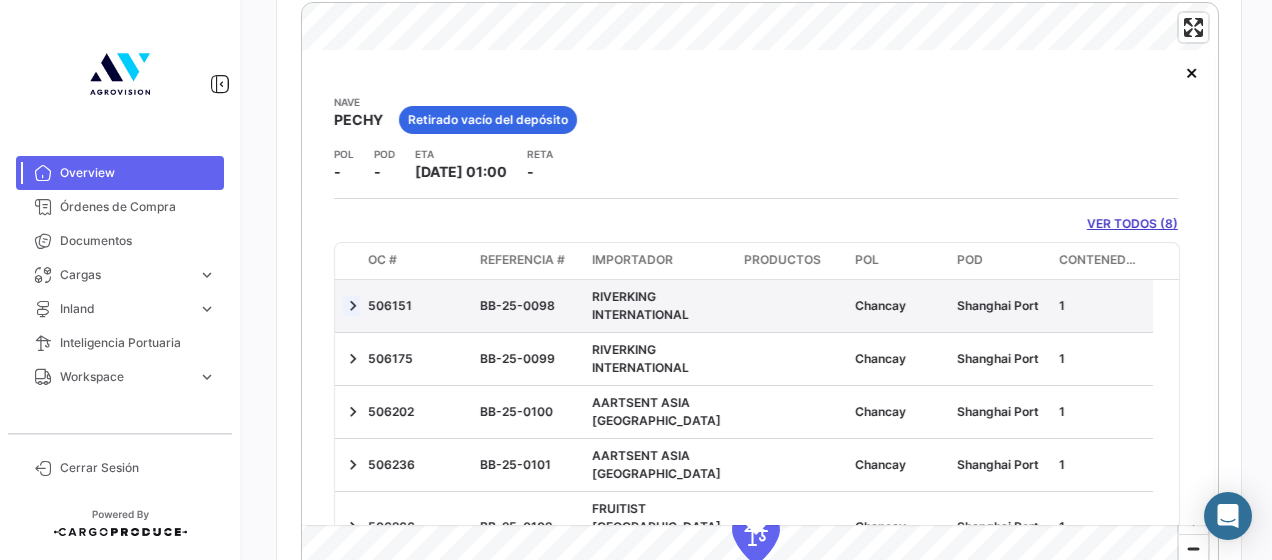 click 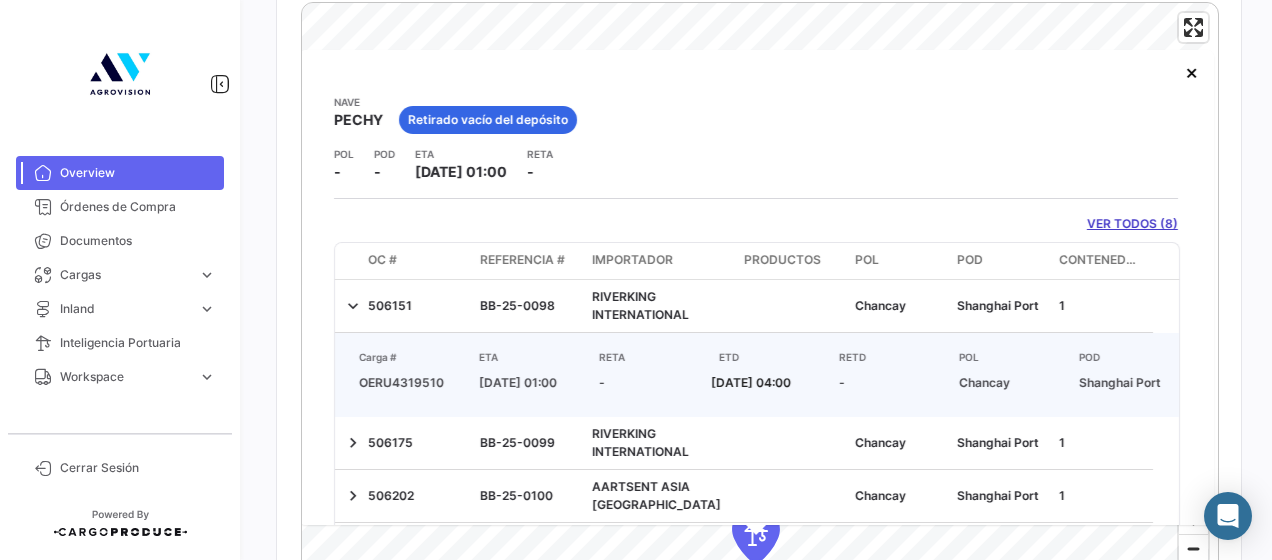 click on "VER TODOS (8)" 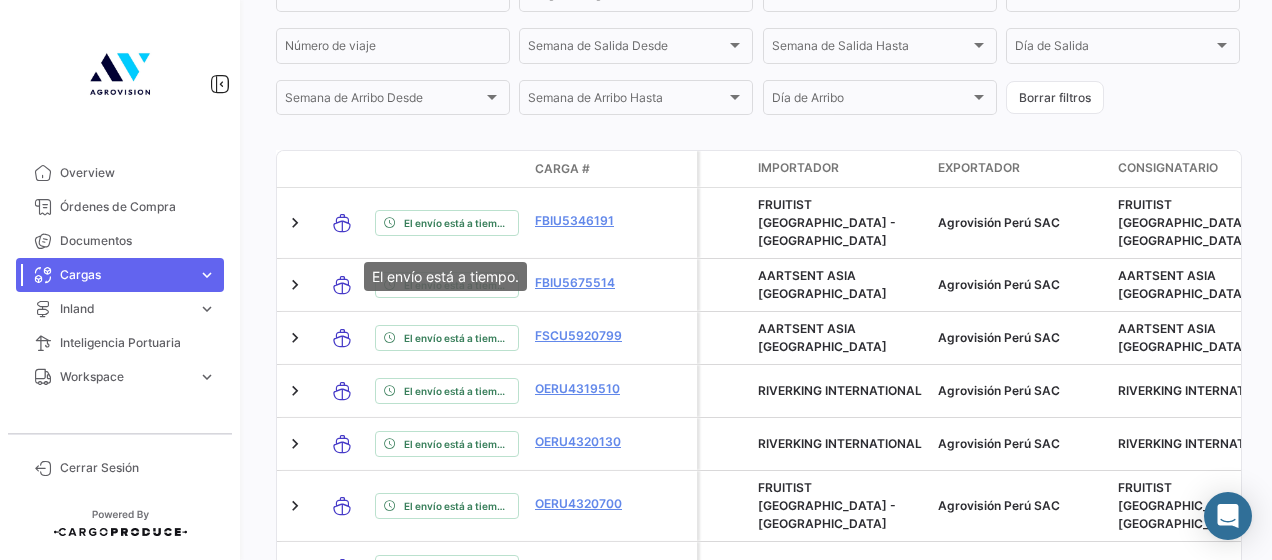 scroll, scrollTop: 700, scrollLeft: 0, axis: vertical 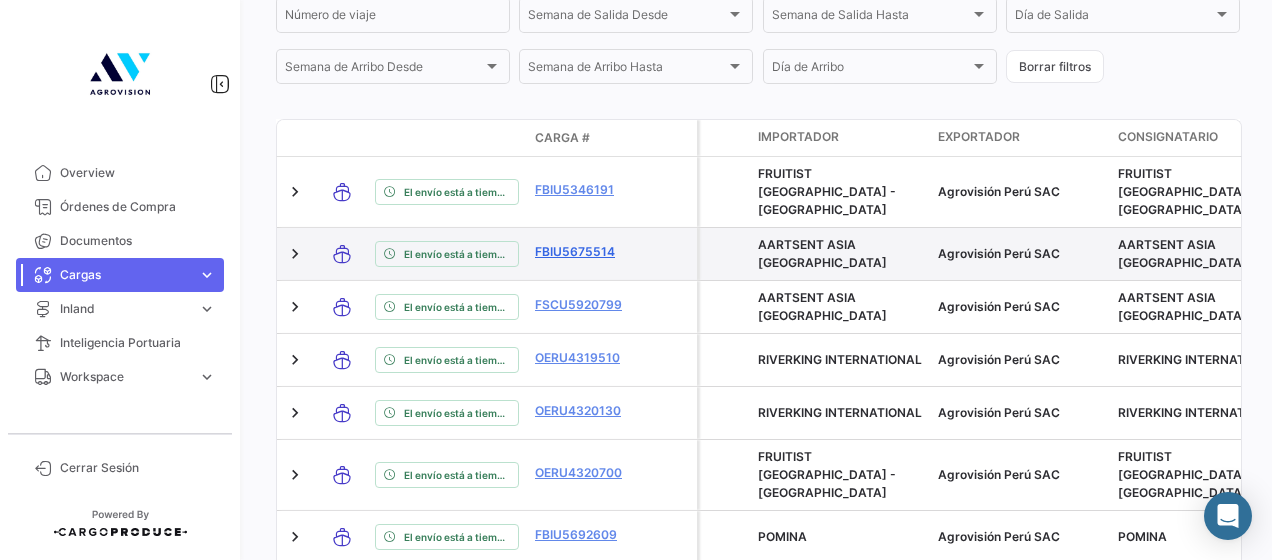 click on "FBIU5675514" 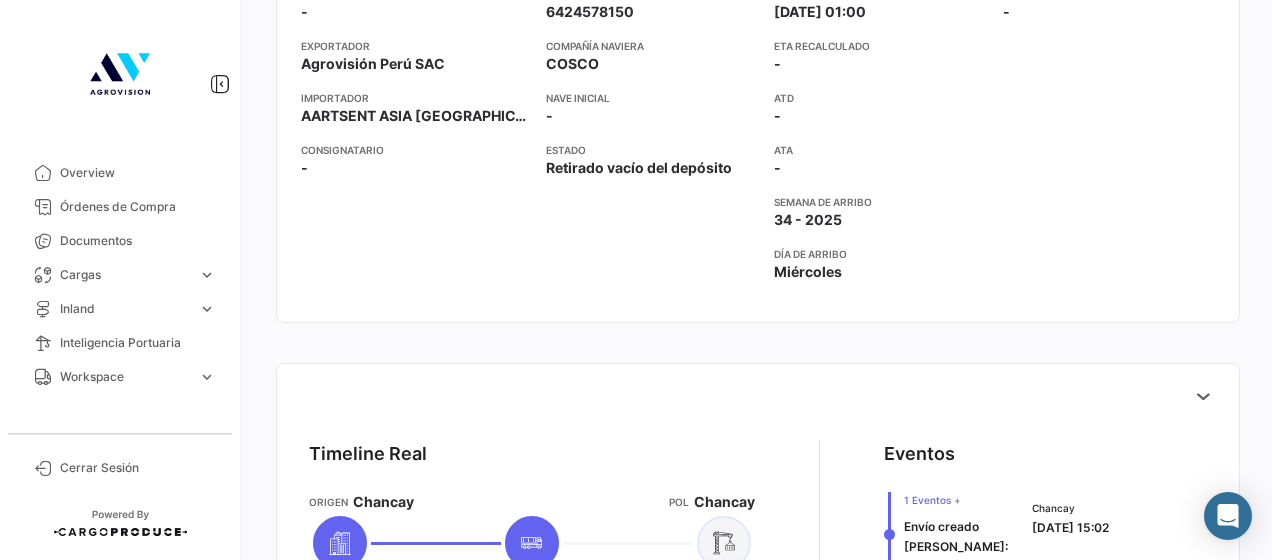 scroll, scrollTop: 600, scrollLeft: 0, axis: vertical 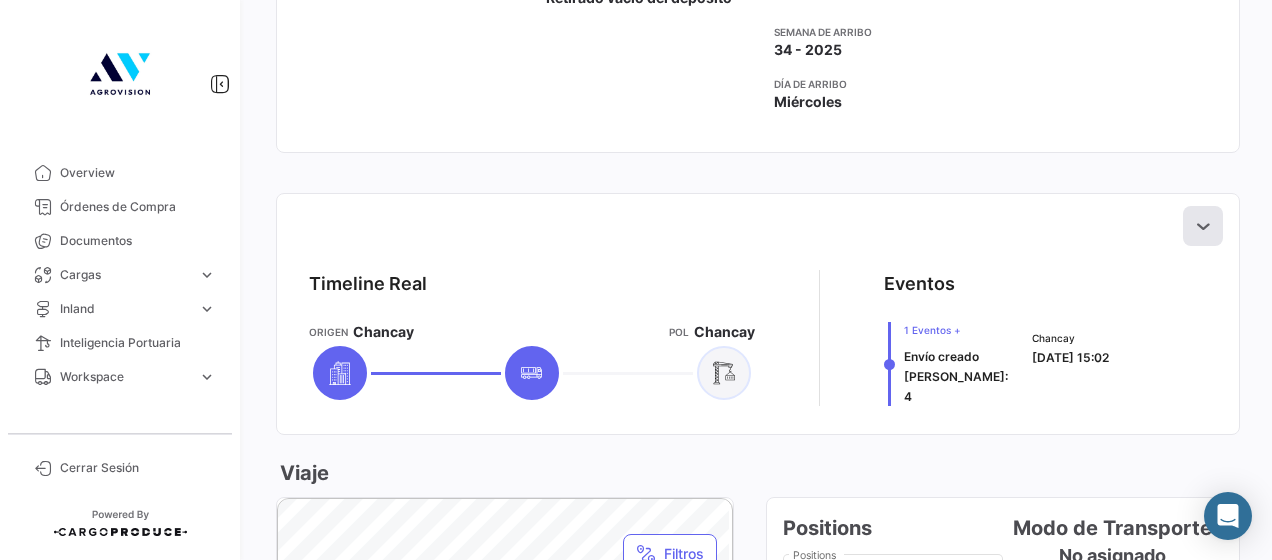 click at bounding box center [1203, 226] 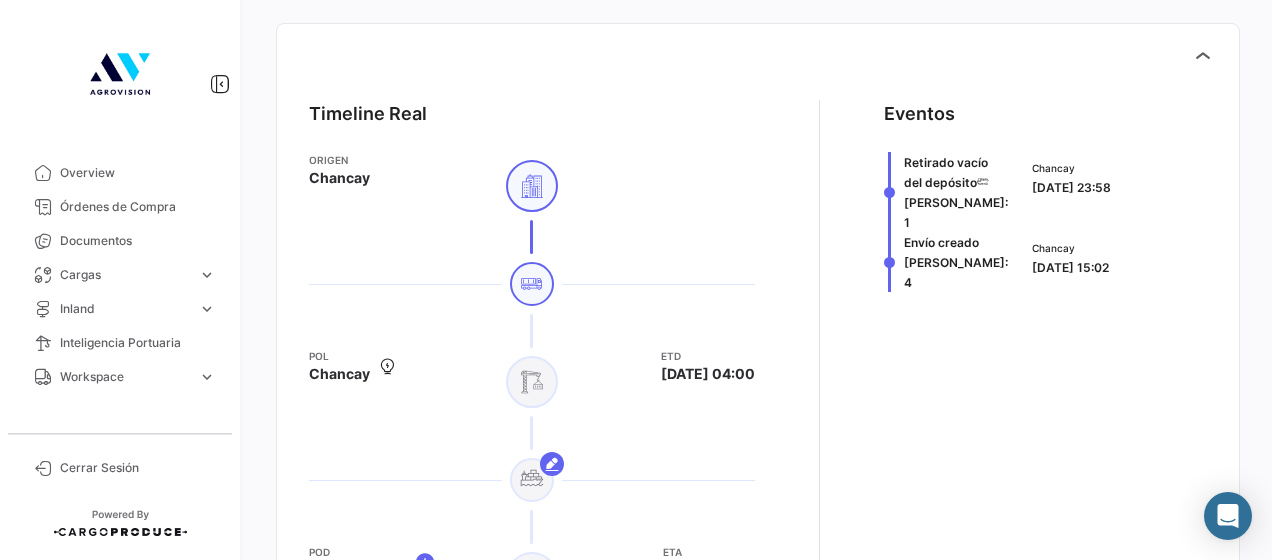 scroll, scrollTop: 800, scrollLeft: 0, axis: vertical 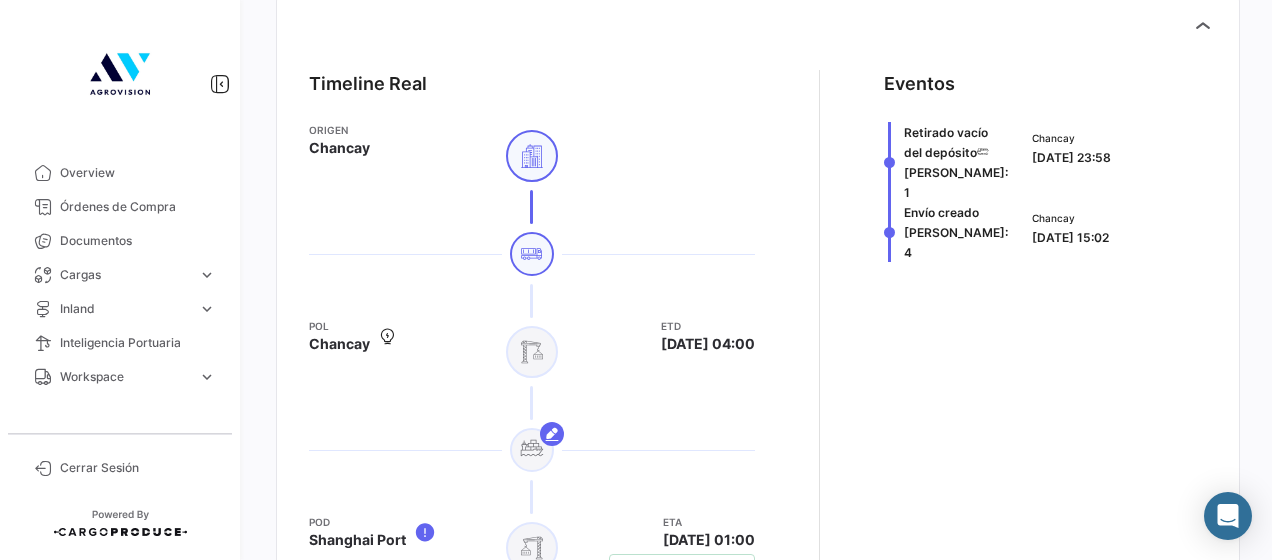 click on "Timeline Real Origen
Chancay
[PERSON_NAME]
ETD
[DATE] 04:00
POD
[GEOGRAPHIC_DATA]
ETA
[DATE] 01:00   El envío está a tiempo.   Esperado en 27 [PERSON_NAME]   ETA Recalculado
-
Destino
[GEOGRAPHIC_DATA] Port
Eventos Retirado vacío del depósito
[PERSON_NAME]: 1
Chancay  [DATE] 23:58
Envío creado
[PERSON_NAME]: 4
Chancay  [DATE] 15:02" at bounding box center (758, 448) 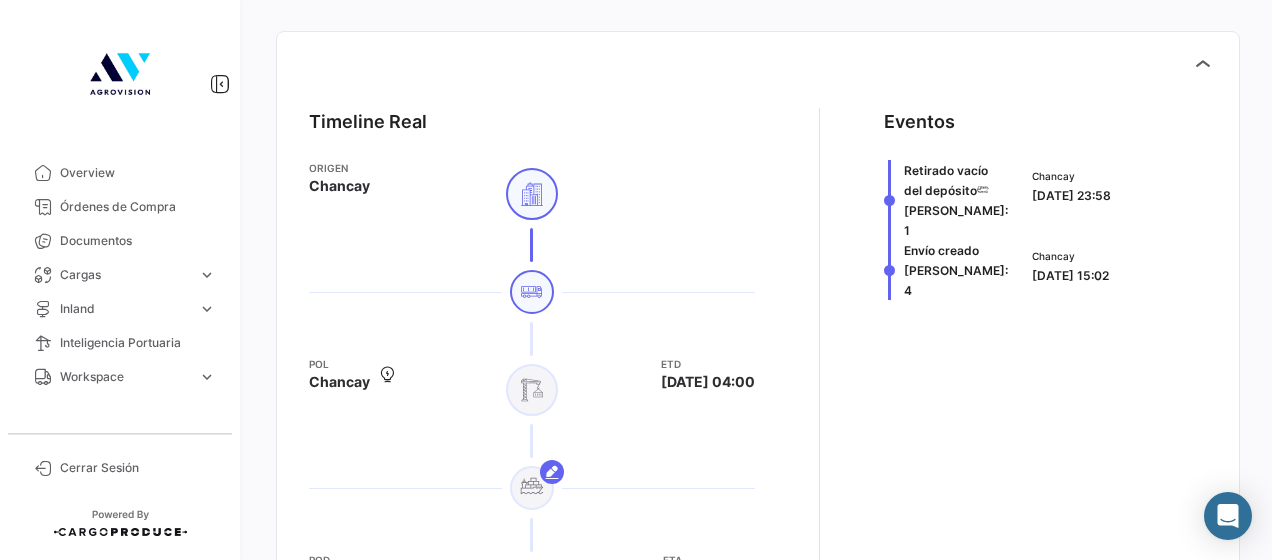 scroll, scrollTop: 800, scrollLeft: 0, axis: vertical 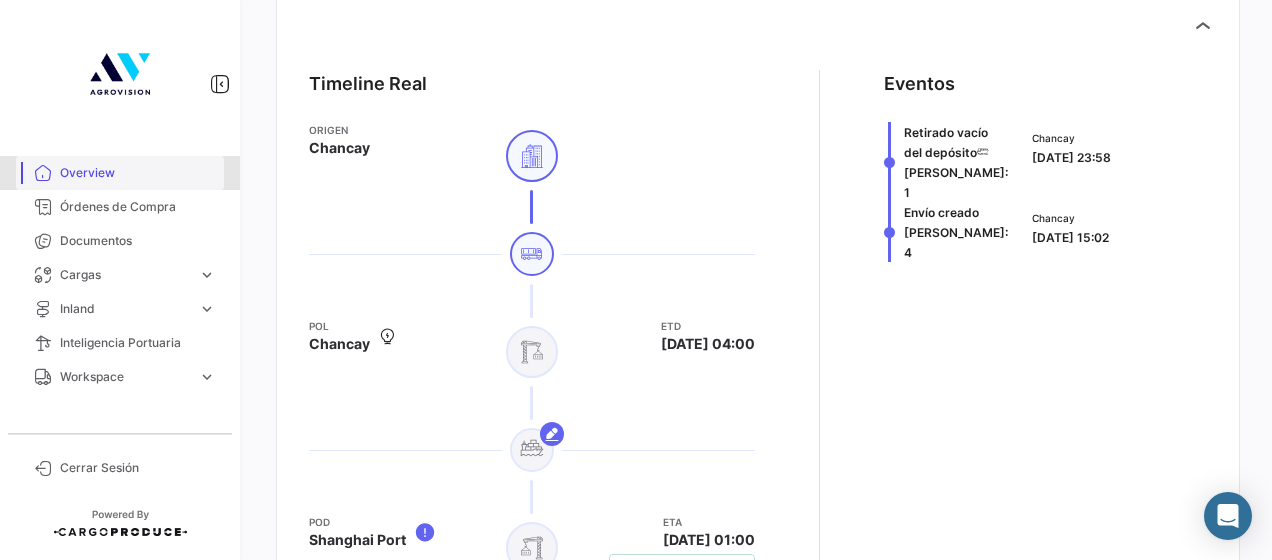 click on "Overview" at bounding box center [138, 173] 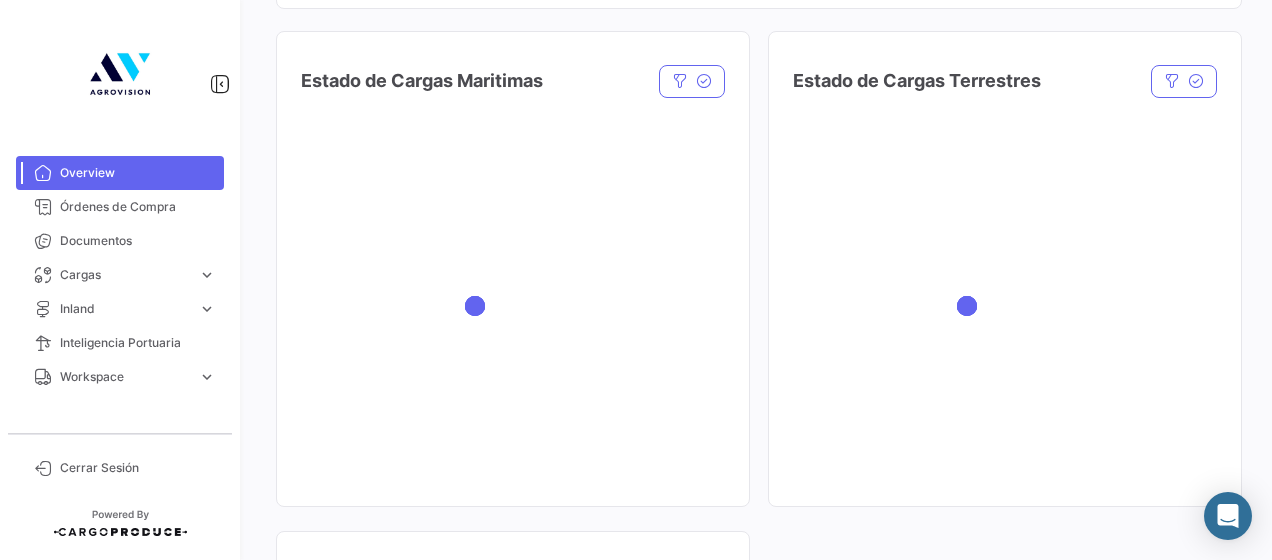 scroll, scrollTop: 0, scrollLeft: 0, axis: both 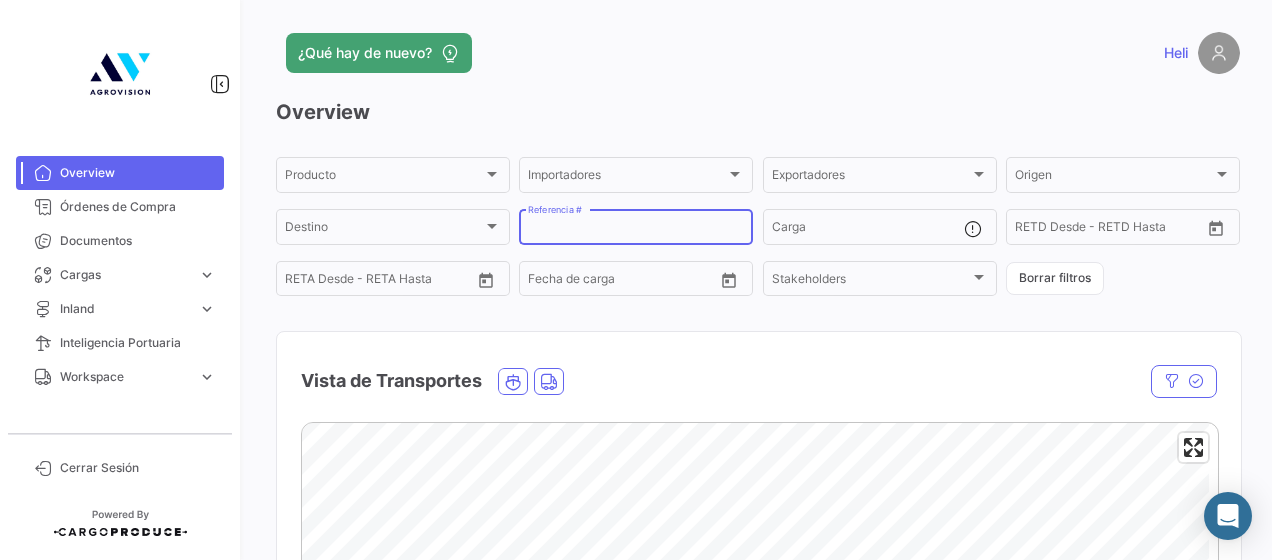 click on "Referencia #" at bounding box center [636, 230] 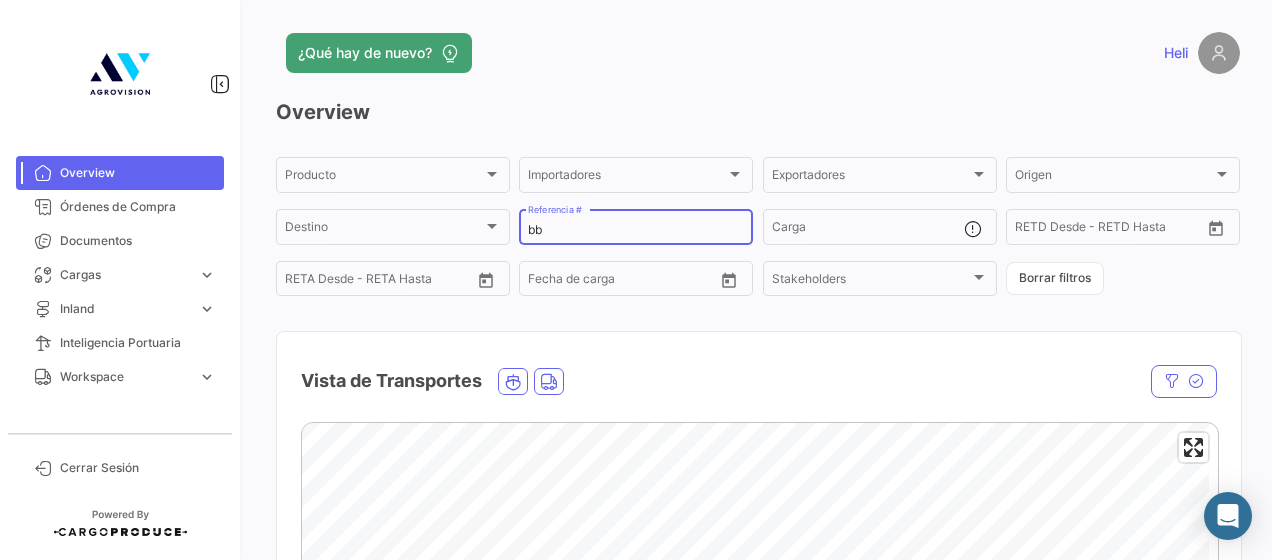 type on "b" 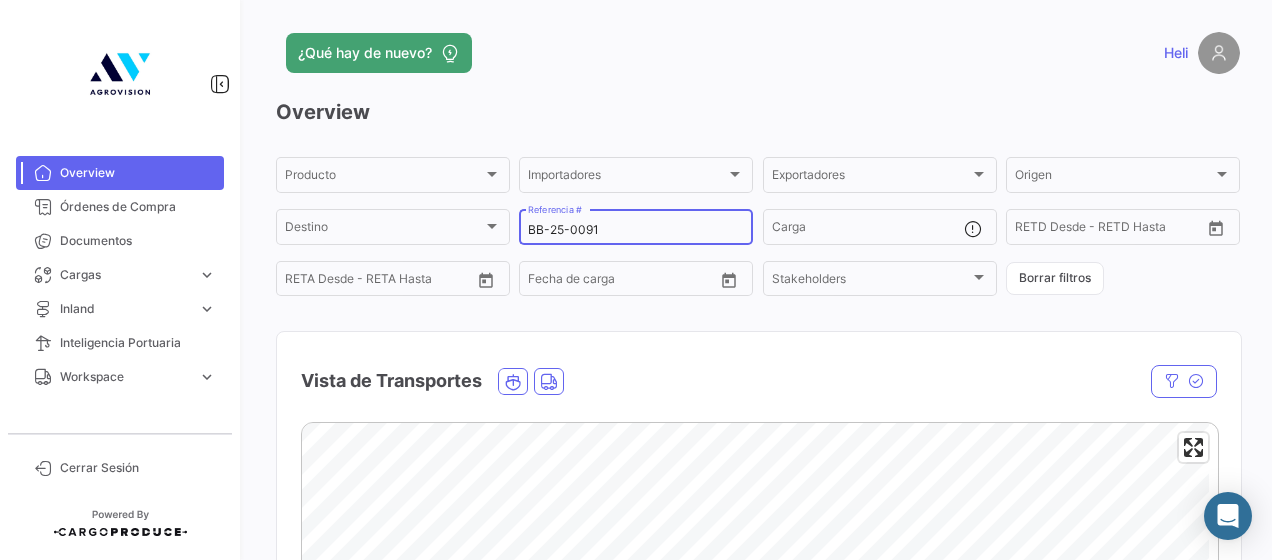 type on "BB-25-0091" 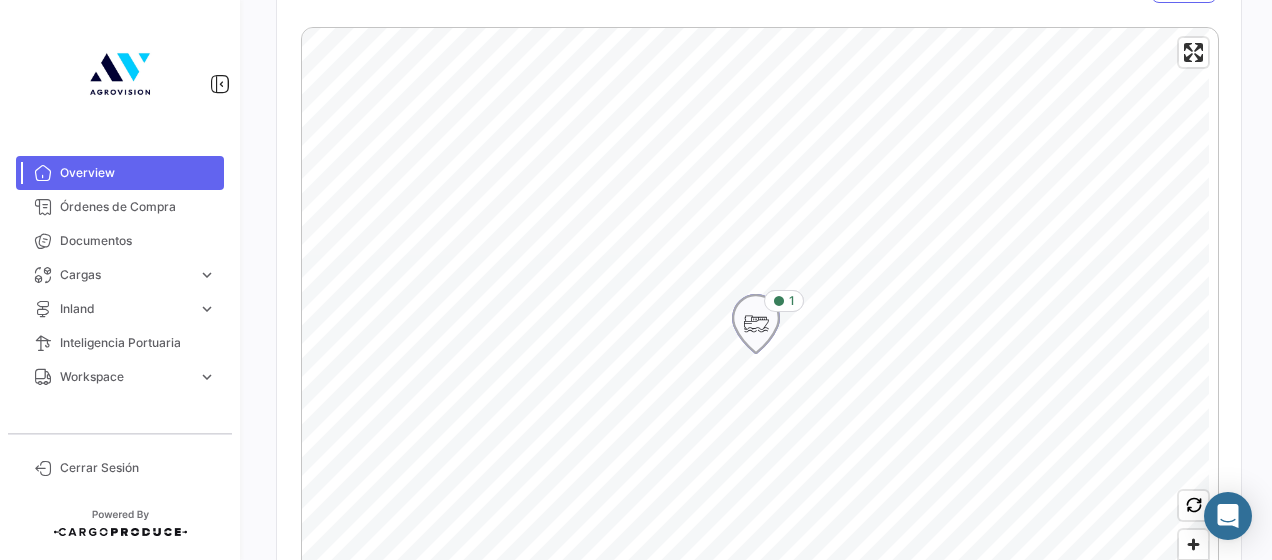 scroll, scrollTop: 500, scrollLeft: 0, axis: vertical 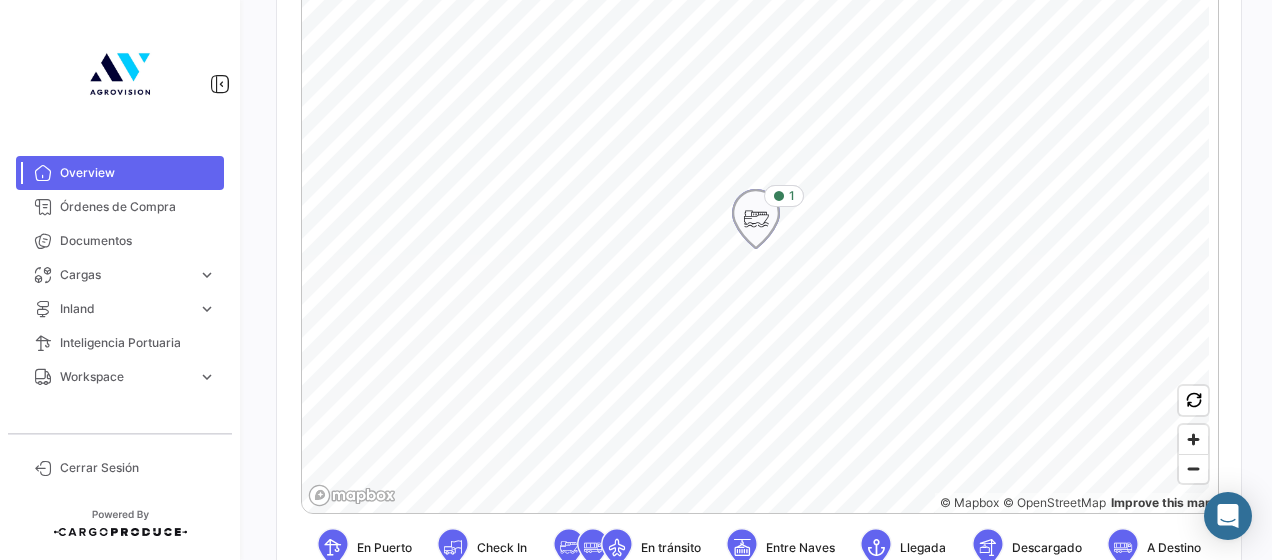 click 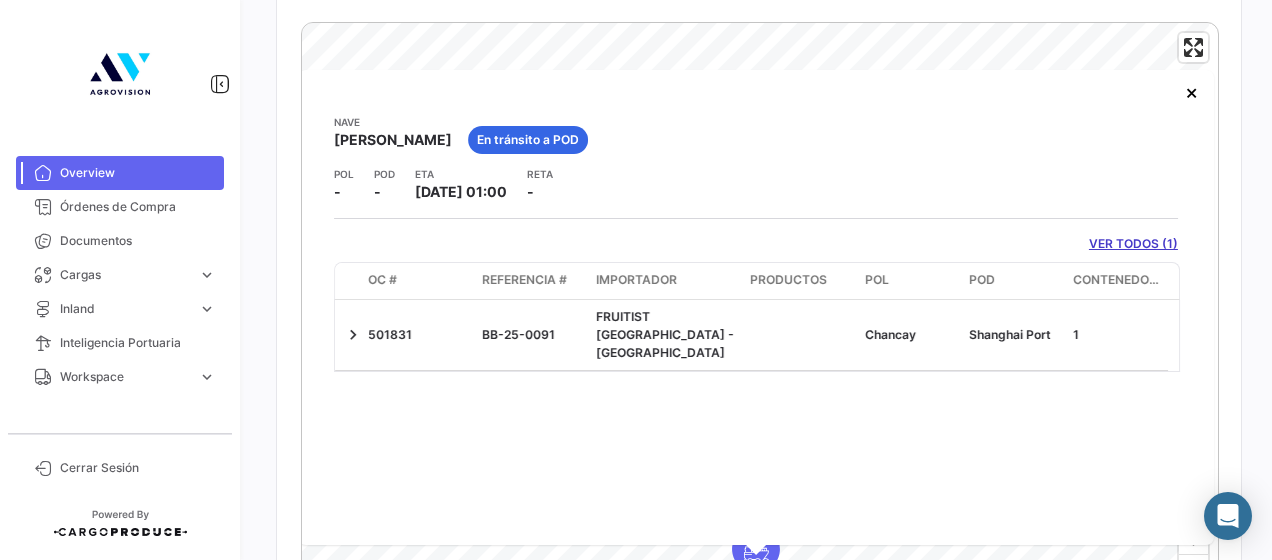 scroll, scrollTop: 500, scrollLeft: 0, axis: vertical 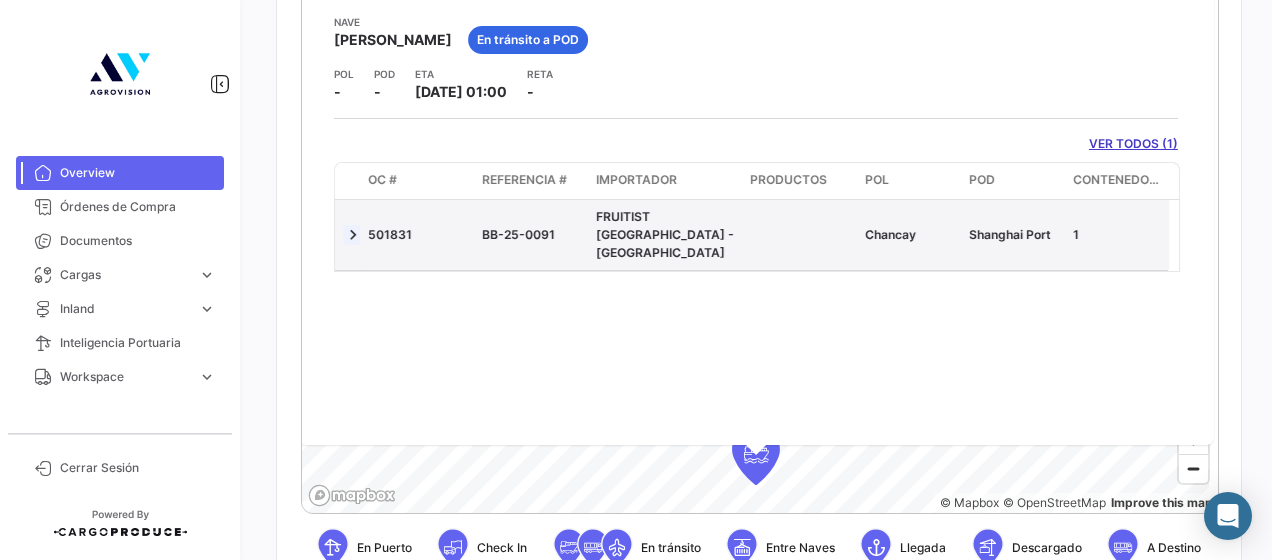 click 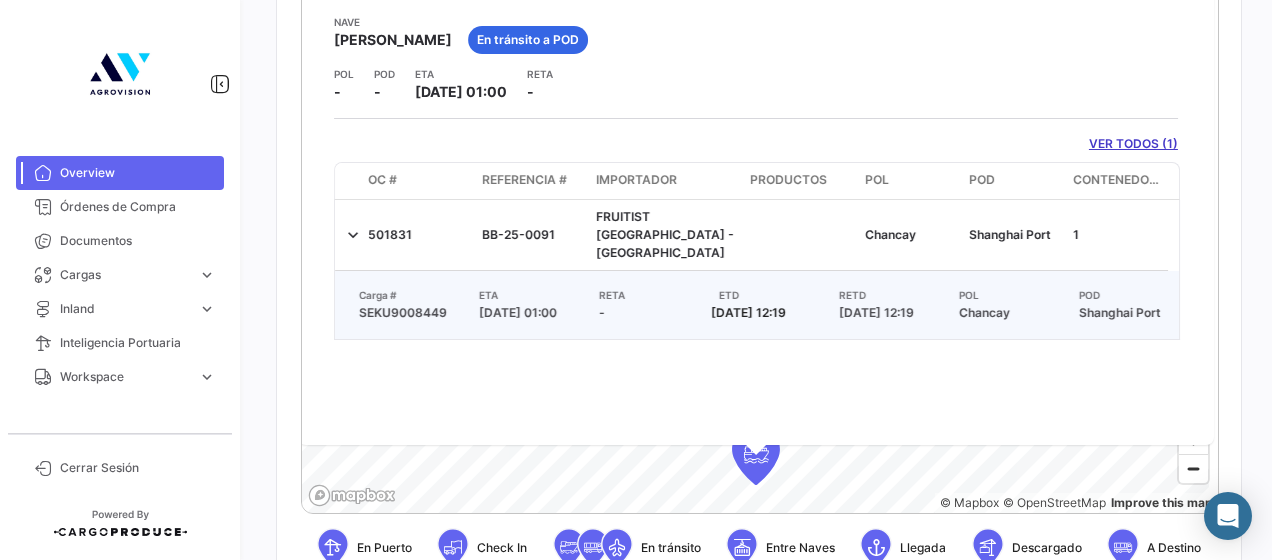 click on "VER TODOS (1)" 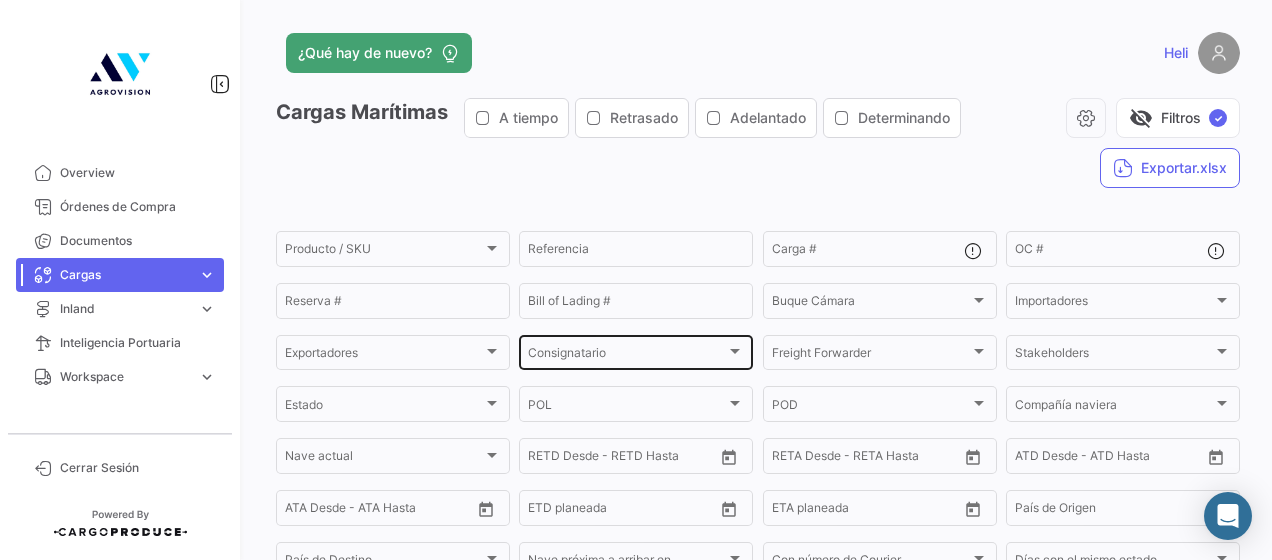 scroll, scrollTop: 461, scrollLeft: 0, axis: vertical 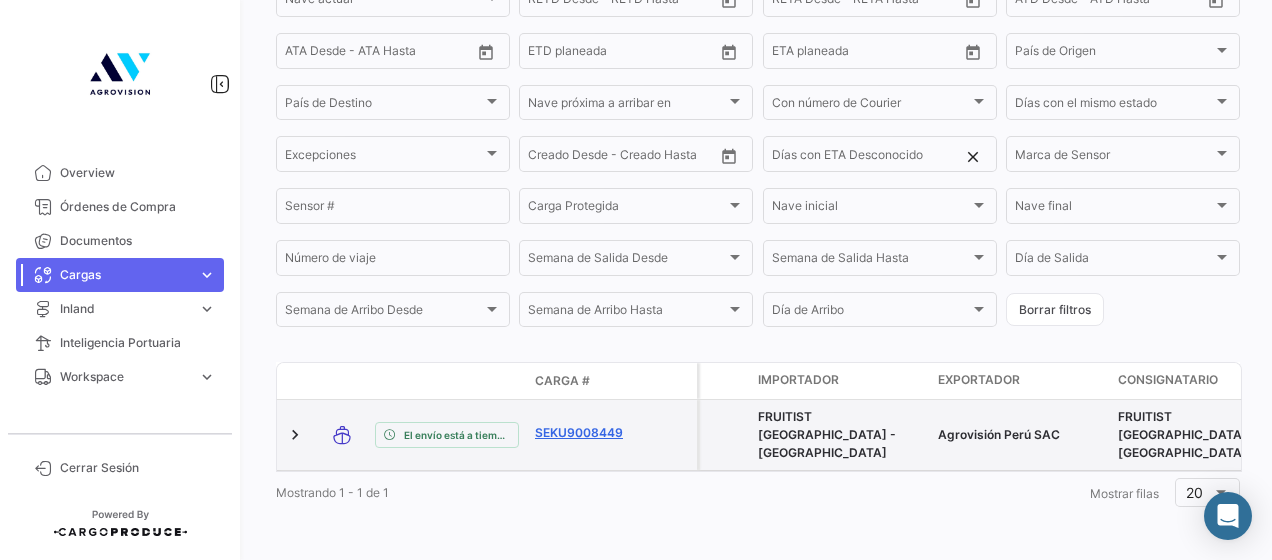 click on "SEKU9008449" 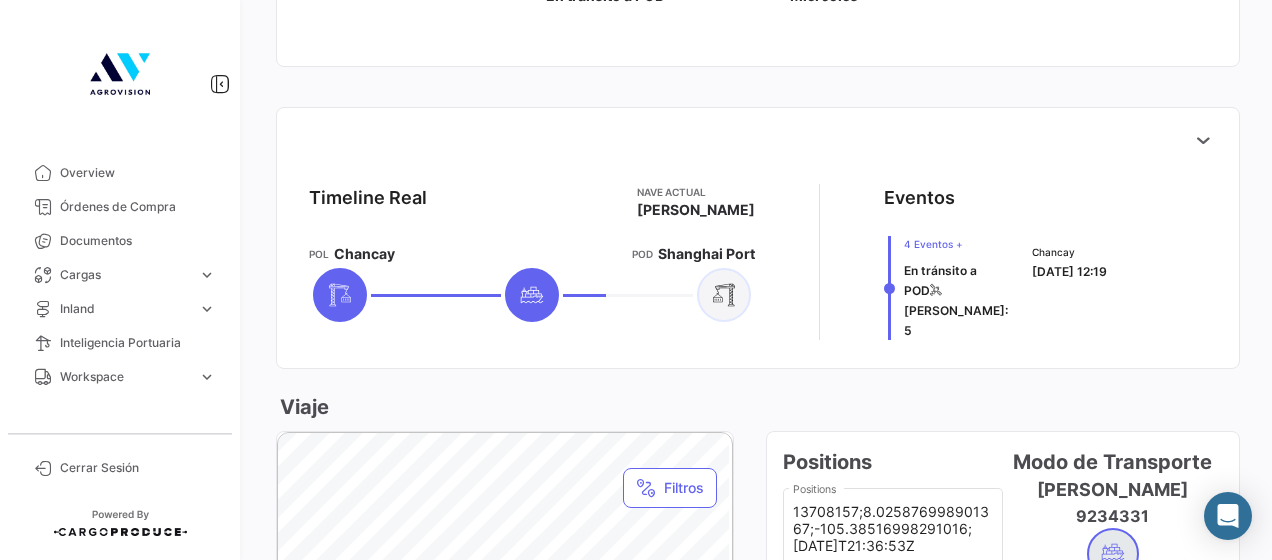 scroll, scrollTop: 600, scrollLeft: 0, axis: vertical 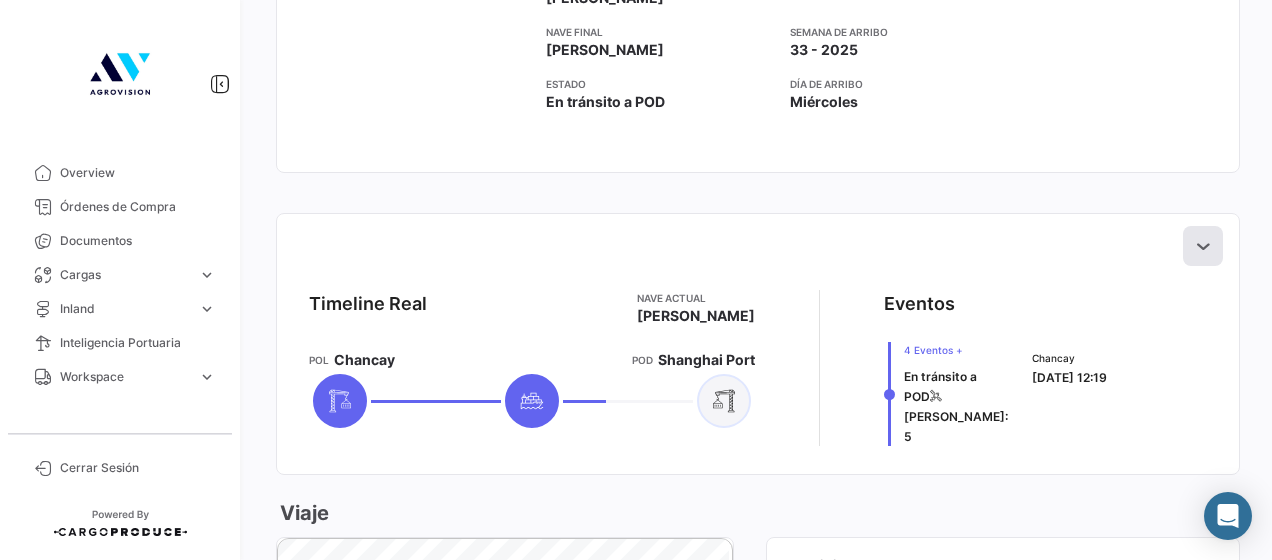 click at bounding box center (1203, 246) 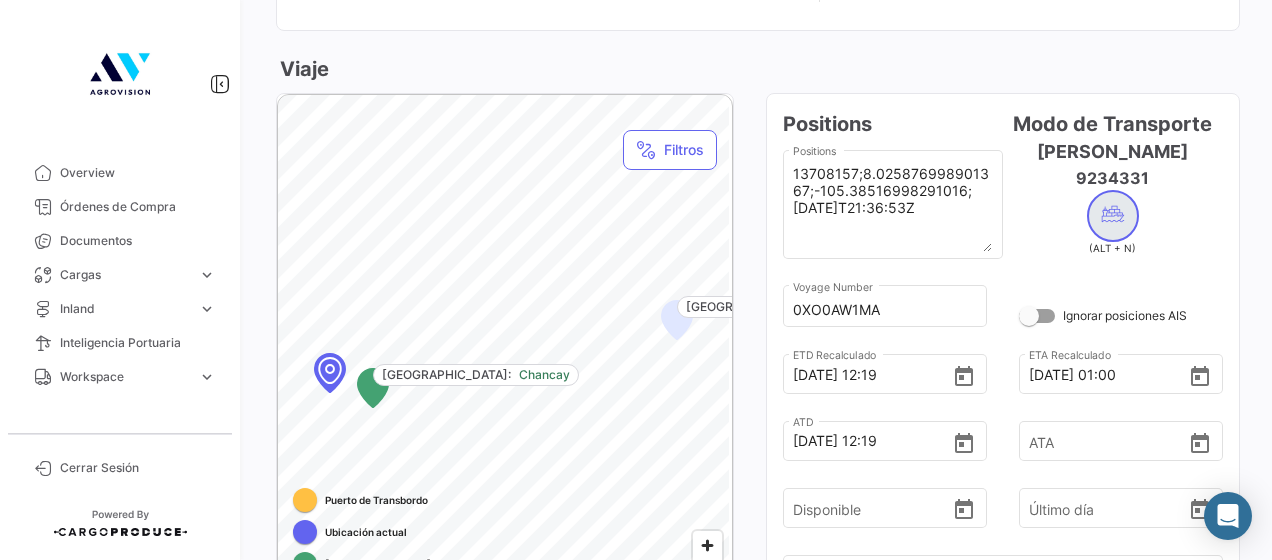 scroll, scrollTop: 1700, scrollLeft: 0, axis: vertical 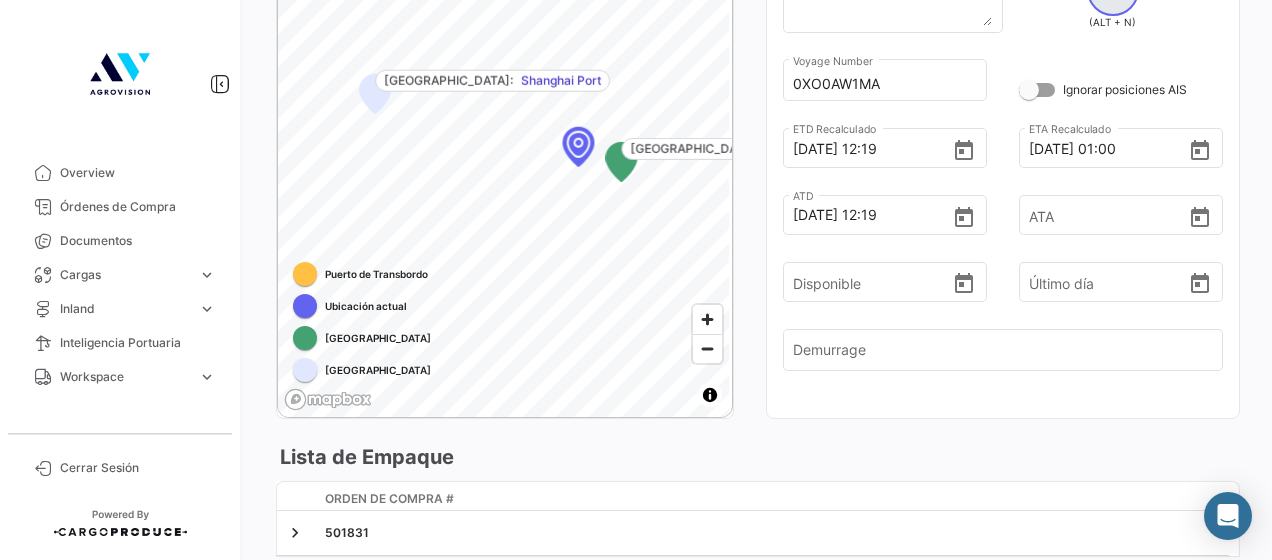 click on "[GEOGRAPHIC_DATA]: [GEOGRAPHIC_DATA] [GEOGRAPHIC_DATA]: [GEOGRAPHIC_DATA]" at bounding box center [505, -131] 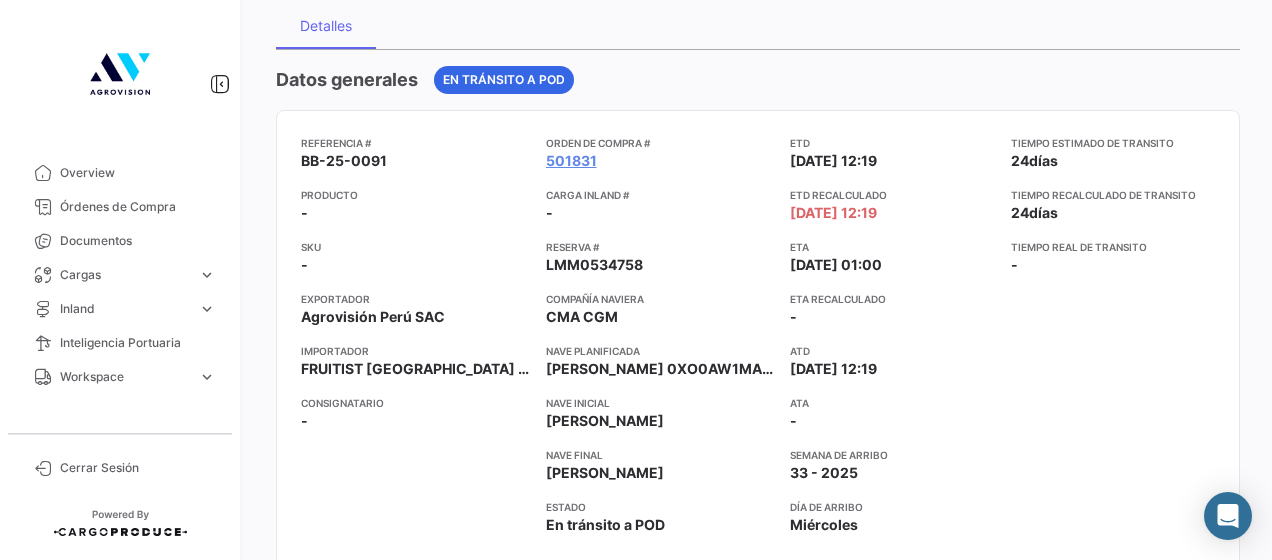 scroll, scrollTop: 300, scrollLeft: 0, axis: vertical 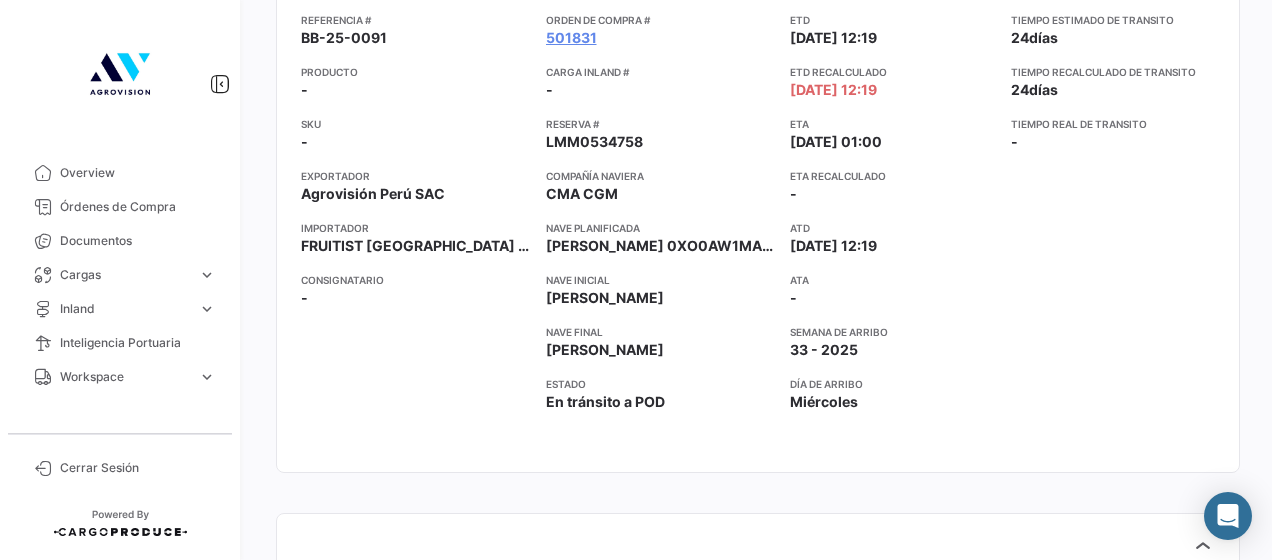 drag, startPoint x: 529, startPoint y: 141, endPoint x: 630, endPoint y: 138, distance: 101.04455 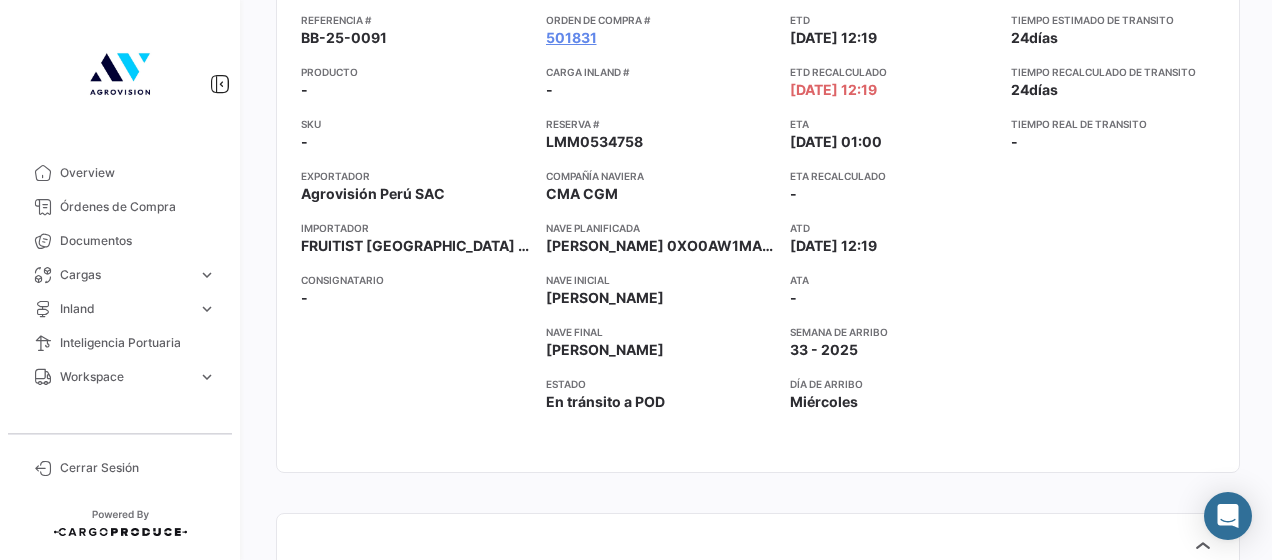 scroll, scrollTop: 200, scrollLeft: 0, axis: vertical 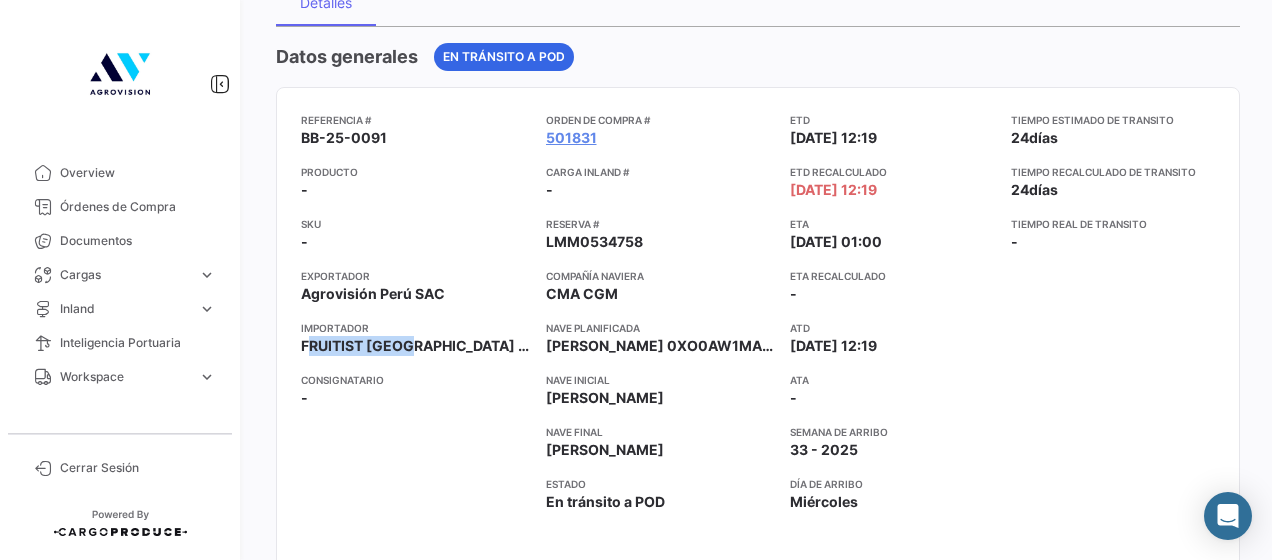 drag, startPoint x: 300, startPoint y: 347, endPoint x: 410, endPoint y: 346, distance: 110.00455 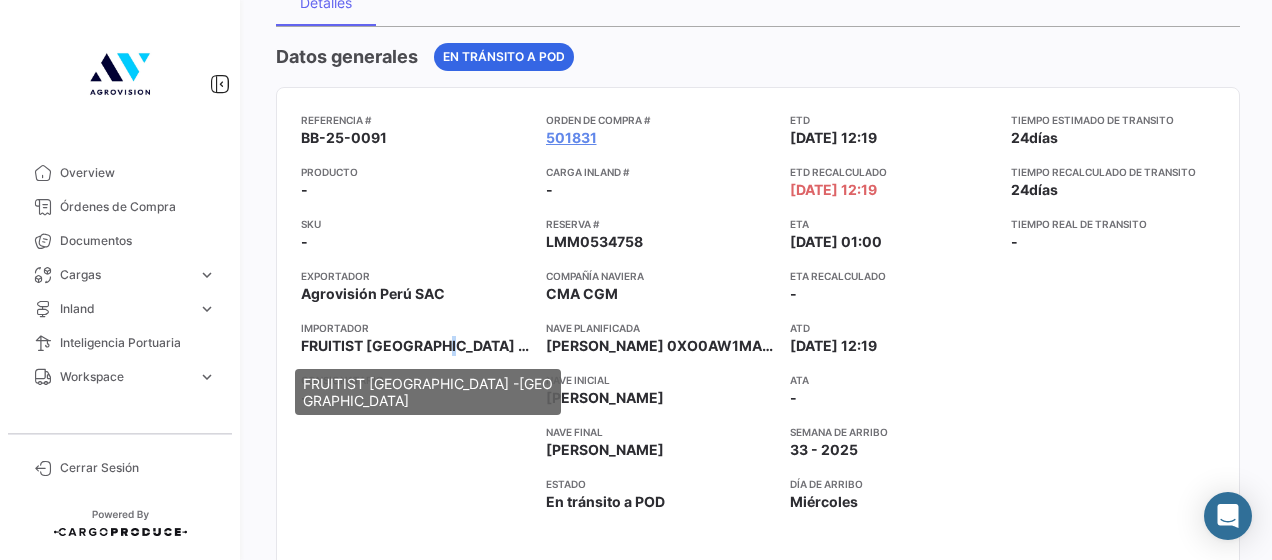 drag, startPoint x: 410, startPoint y: 346, endPoint x: 445, endPoint y: 344, distance: 35.057095 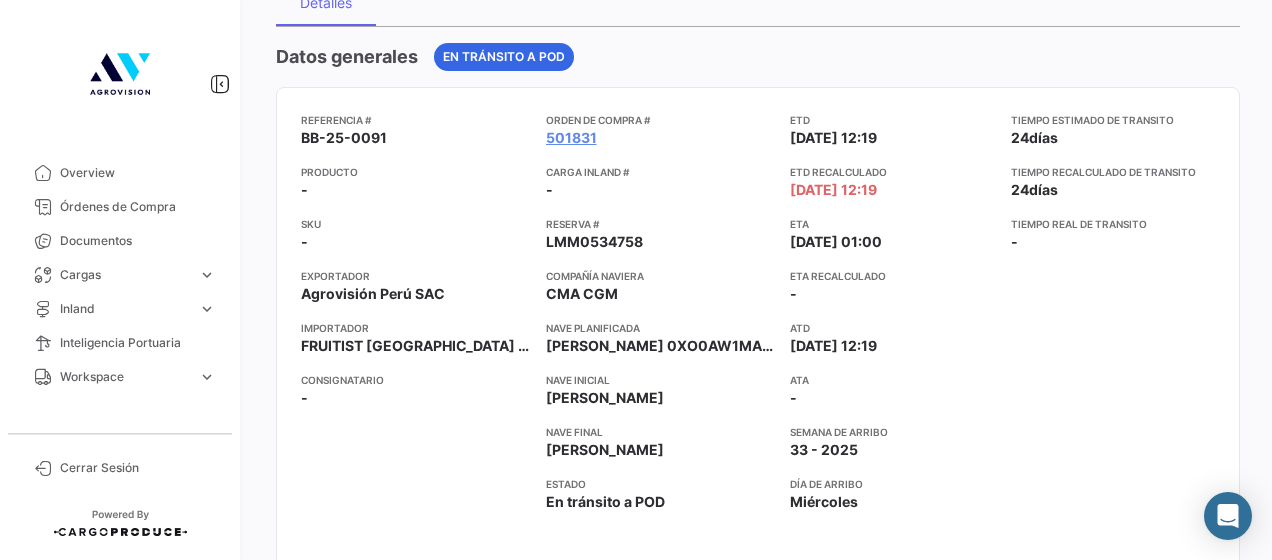 click on "-" 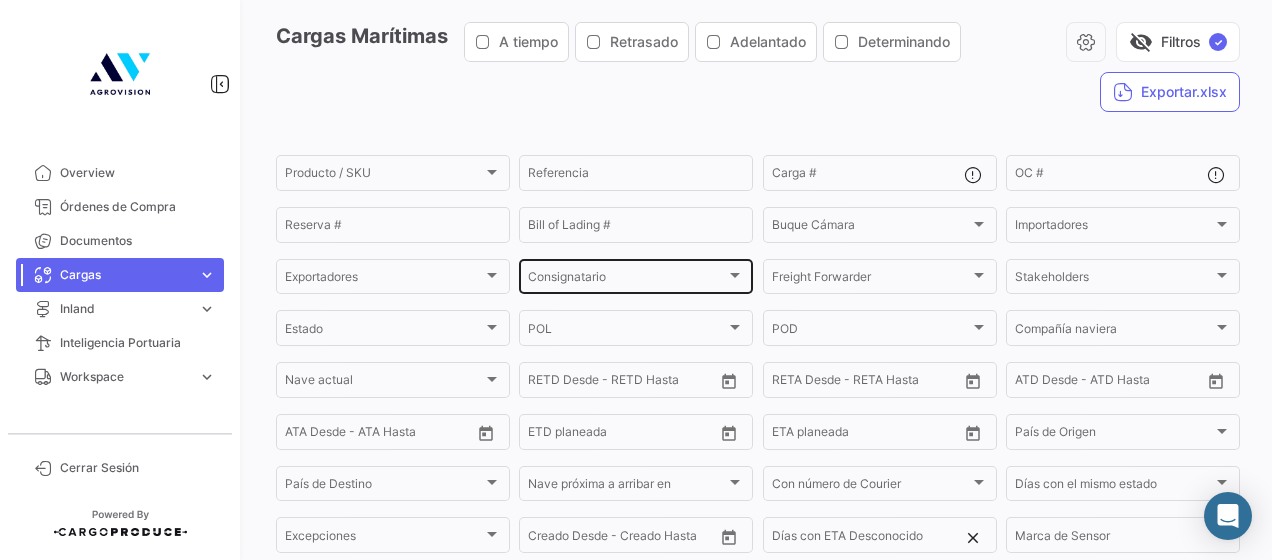scroll, scrollTop: 100, scrollLeft: 0, axis: vertical 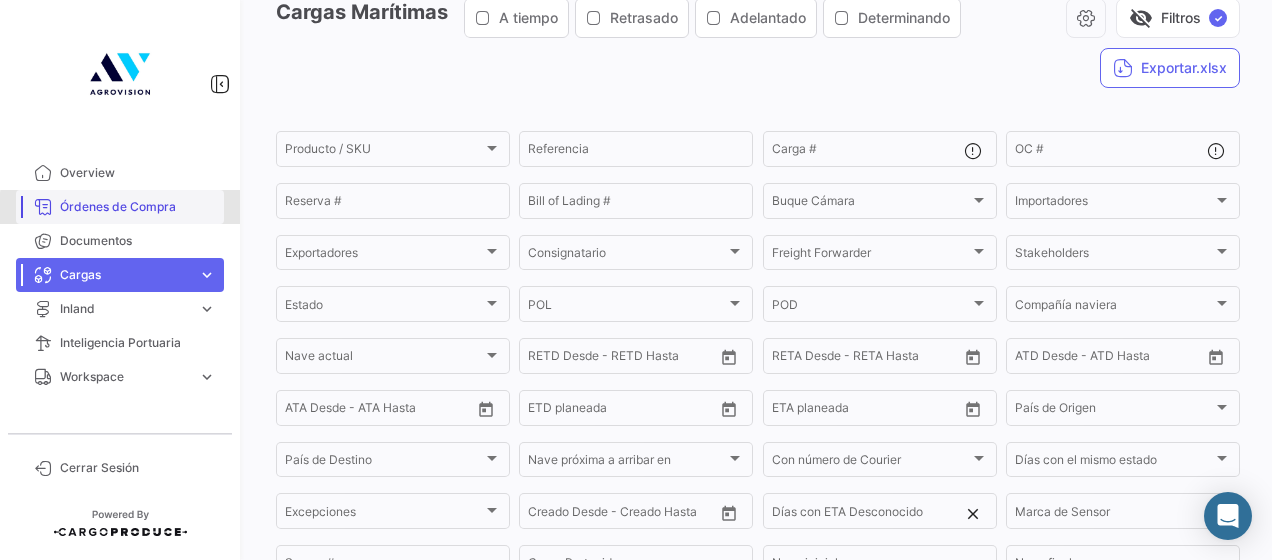 click on "Órdenes de Compra" at bounding box center [138, 207] 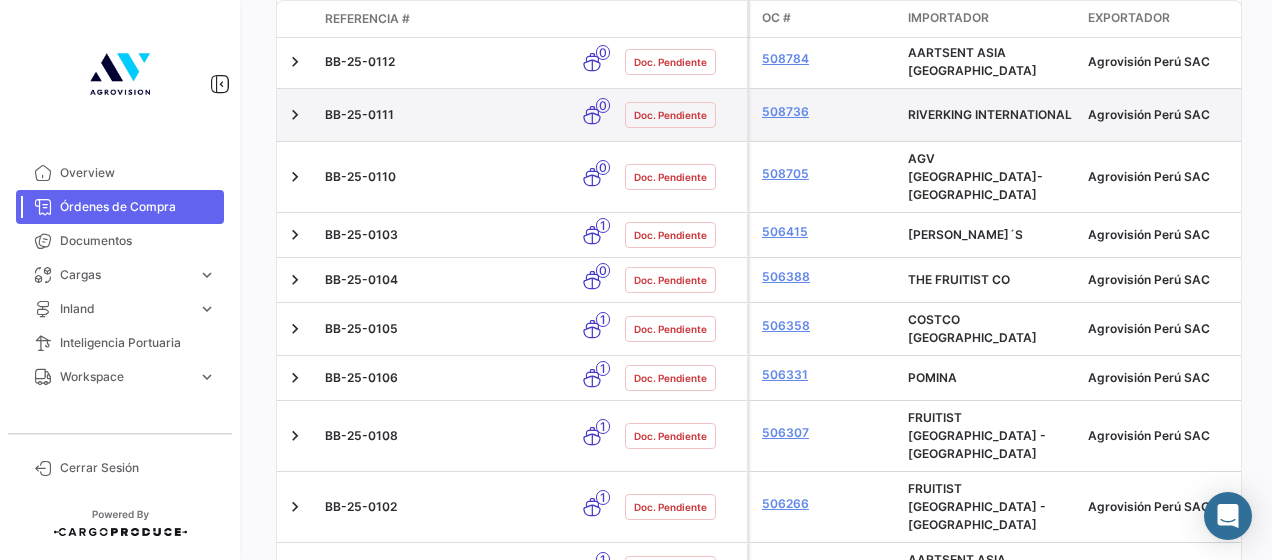 scroll, scrollTop: 1390, scrollLeft: 0, axis: vertical 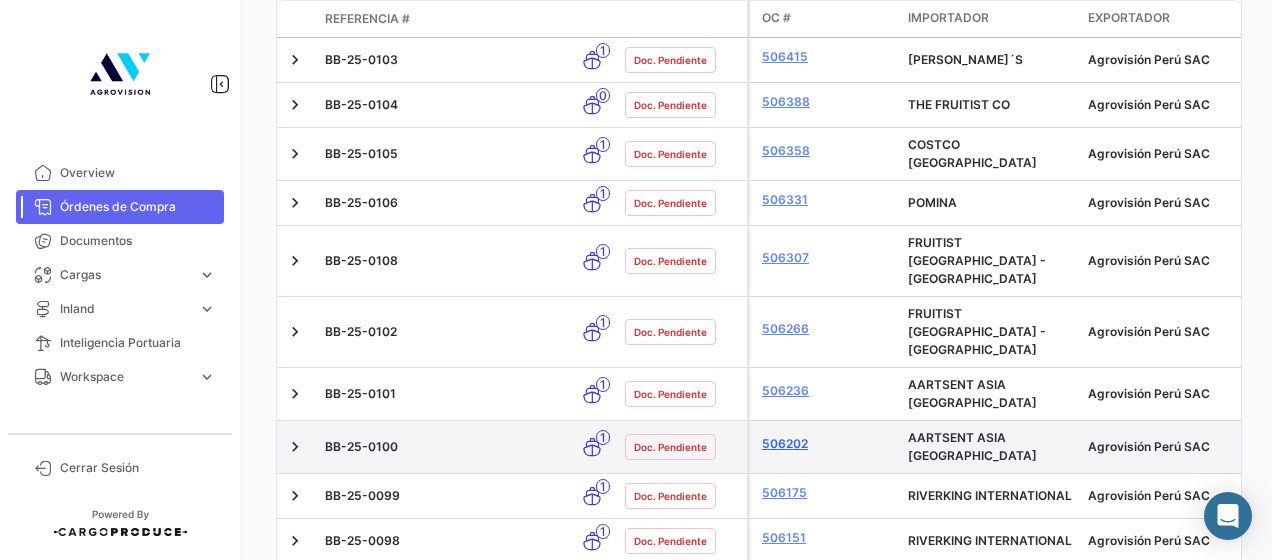 click on "506202" 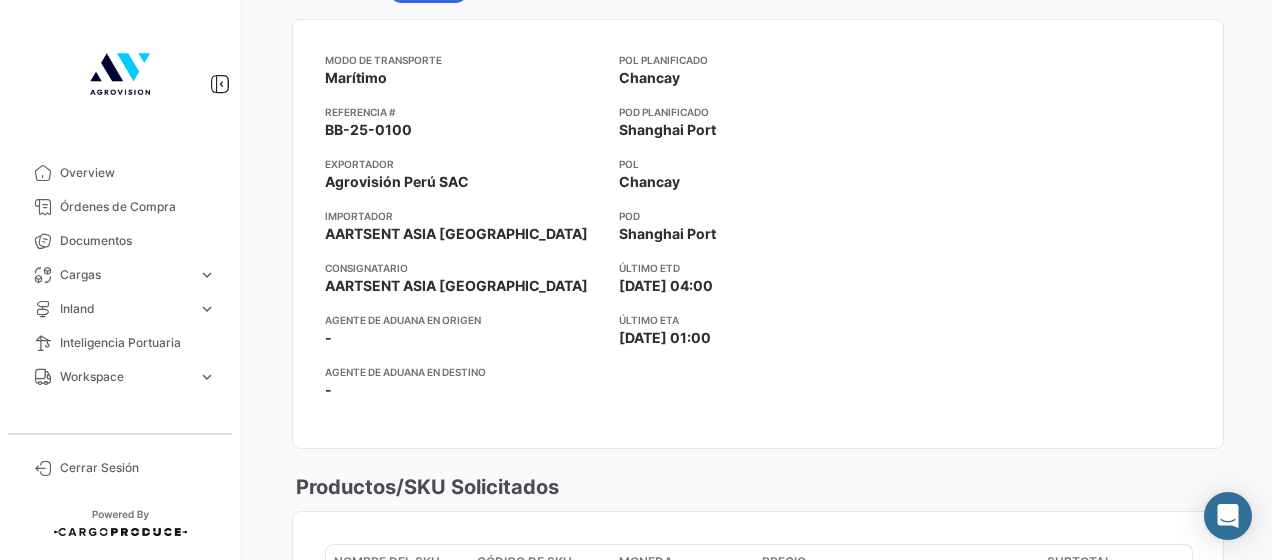 scroll, scrollTop: 0, scrollLeft: 0, axis: both 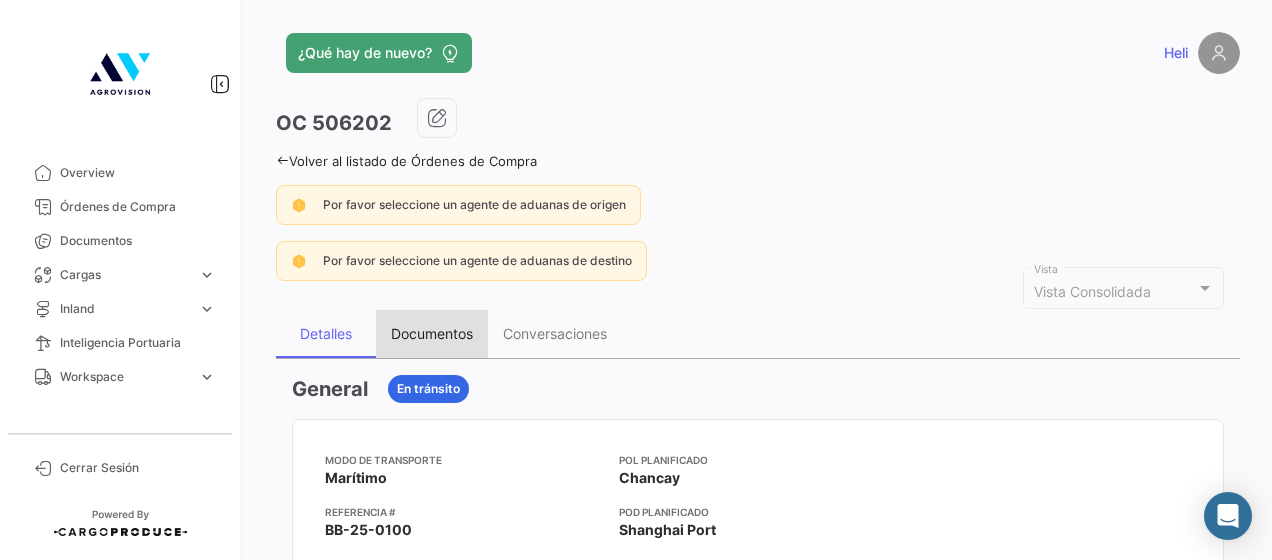 click on "Documentos" at bounding box center [432, 333] 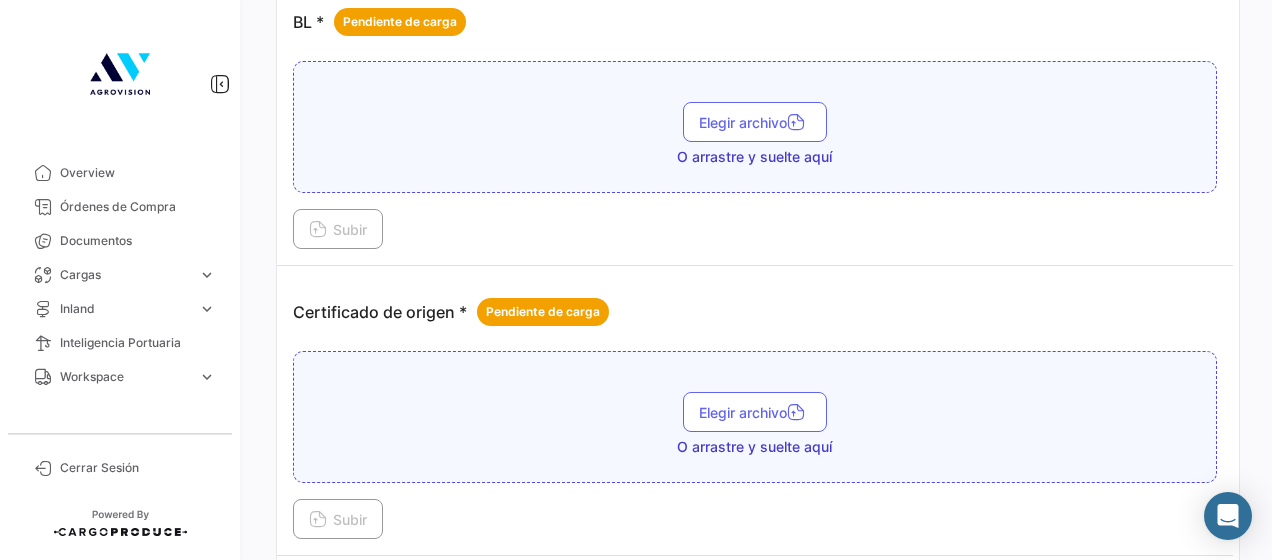 scroll, scrollTop: 200, scrollLeft: 0, axis: vertical 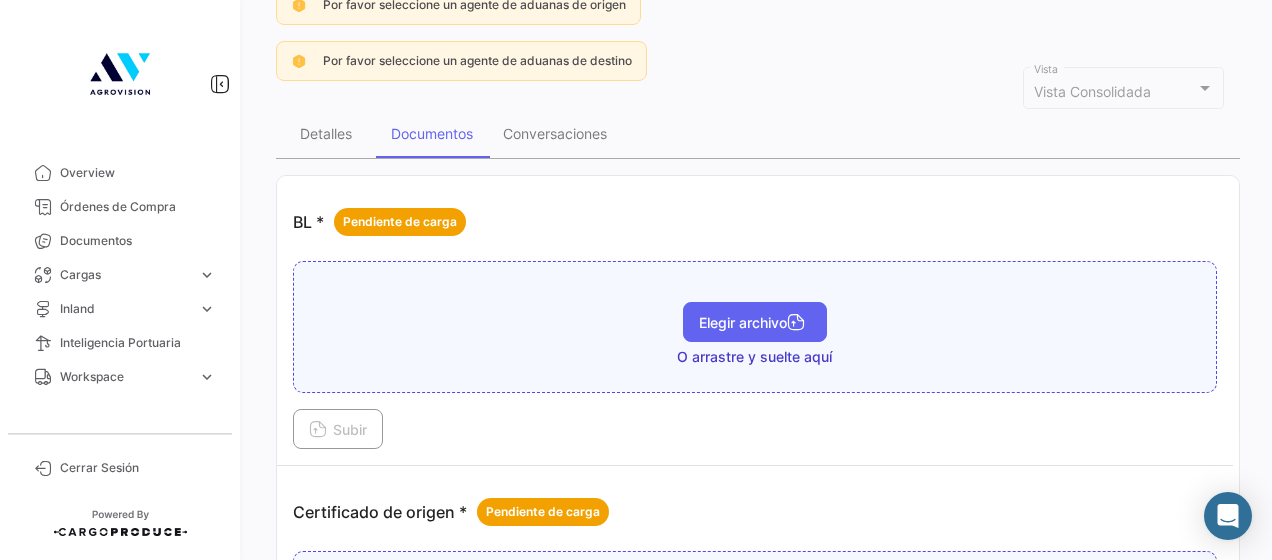 click on "Elegir archivo" at bounding box center [755, 322] 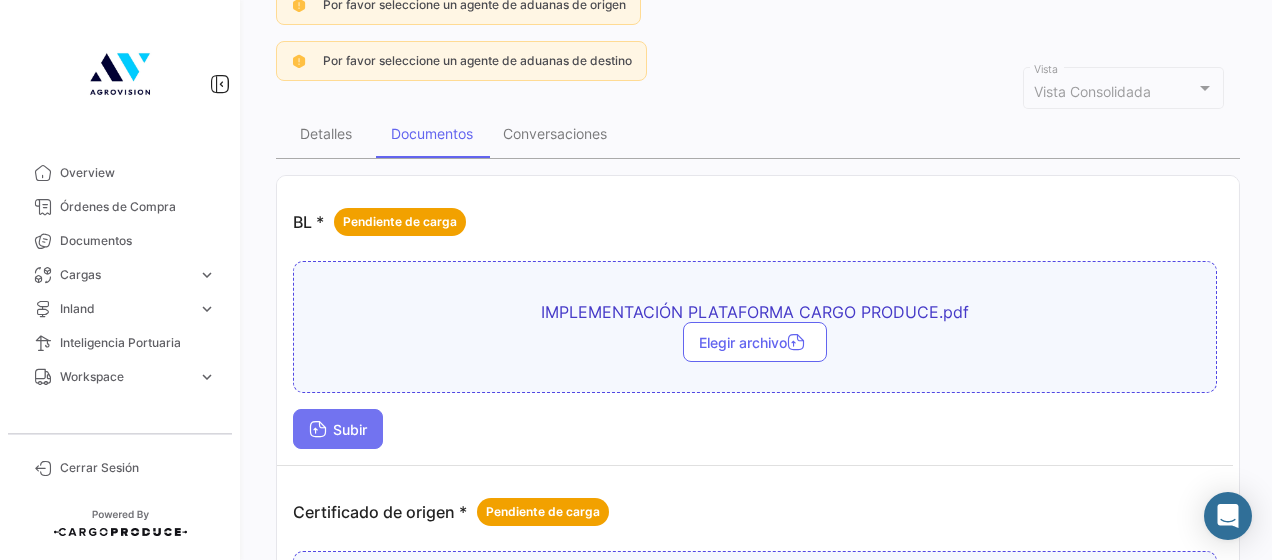 click on "Subir" at bounding box center (338, 429) 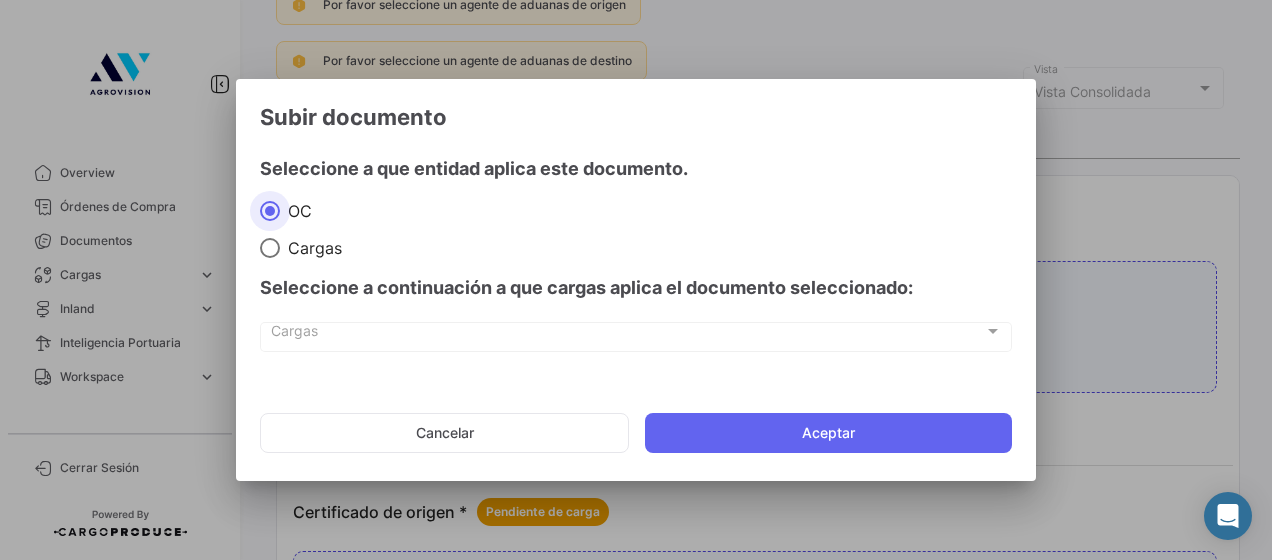 click on "Cargas" at bounding box center (311, 248) 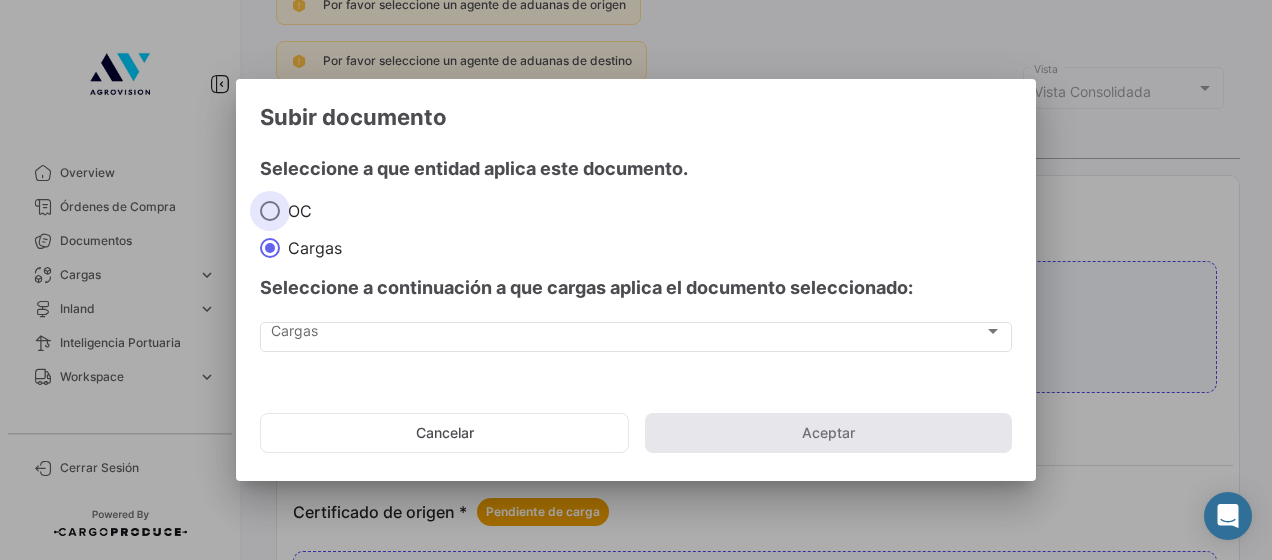 click at bounding box center (270, 211) 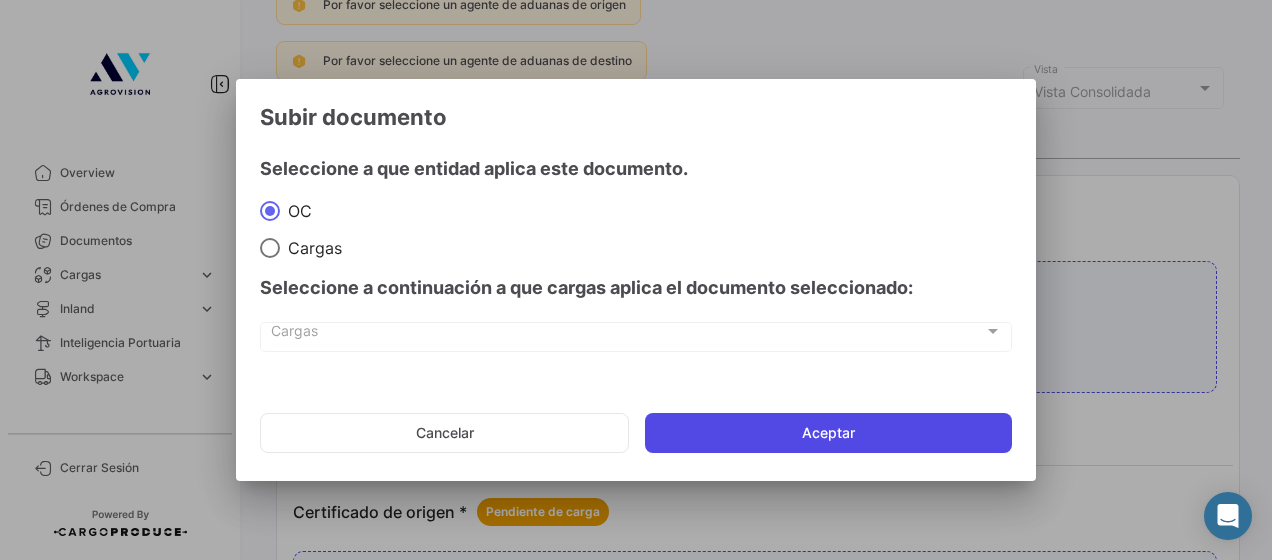 click on "Aceptar" 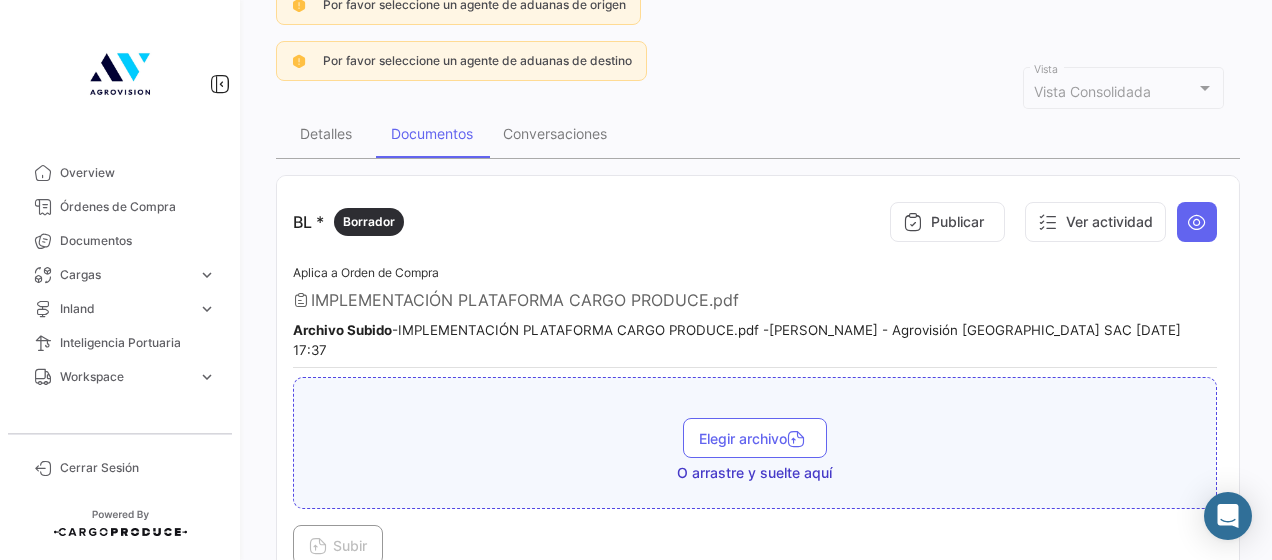 scroll, scrollTop: 100, scrollLeft: 0, axis: vertical 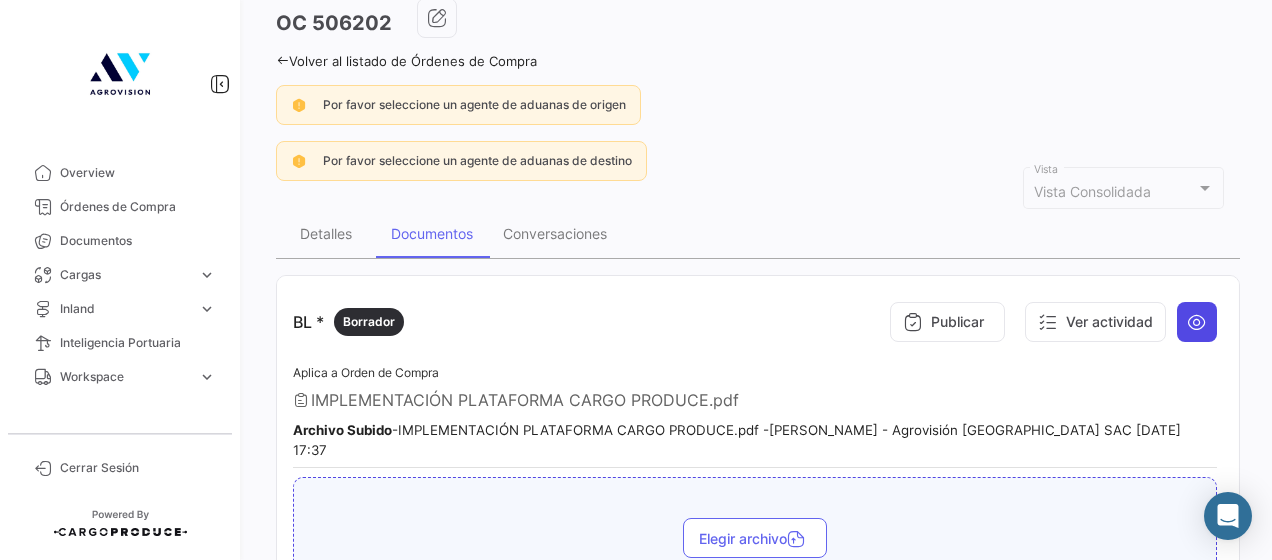 click at bounding box center (1197, 322) 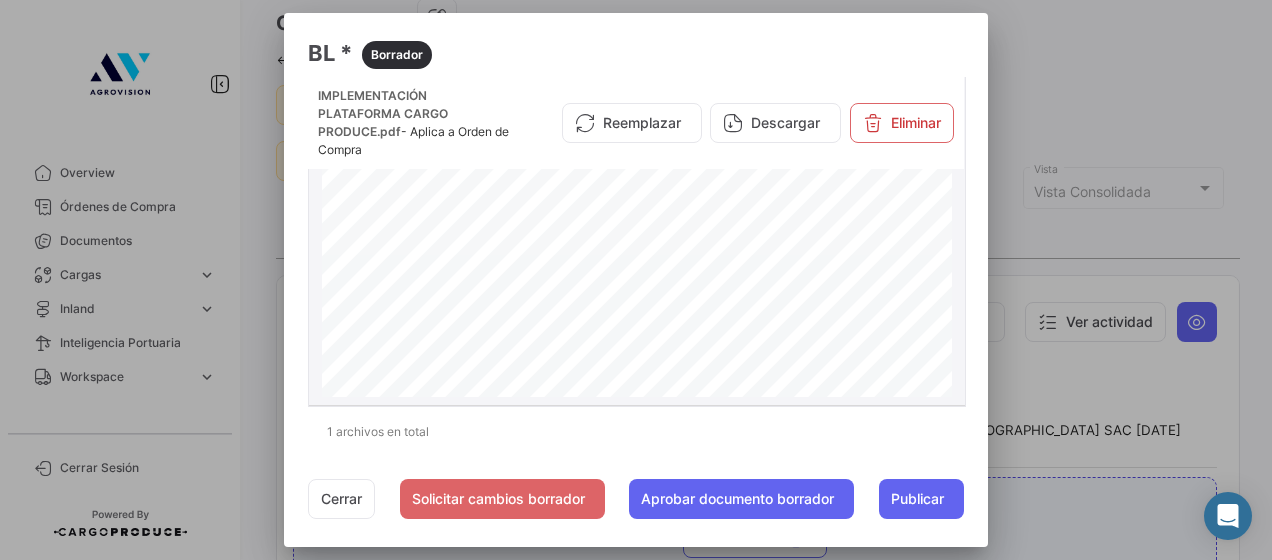 scroll, scrollTop: 500, scrollLeft: 0, axis: vertical 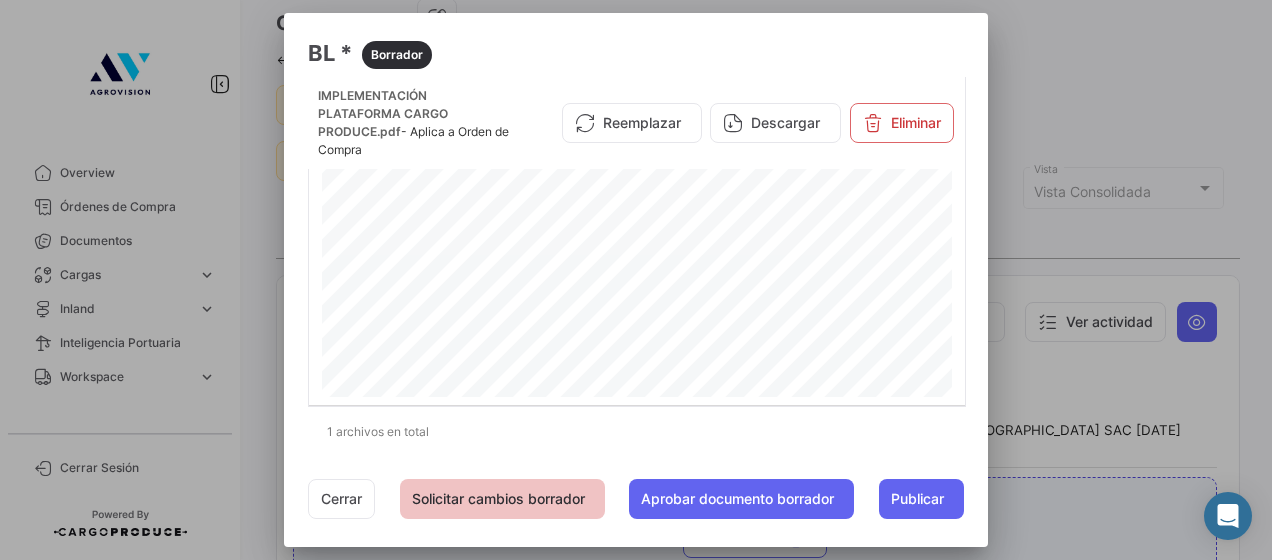 click on "Solicitar cambios borrador" 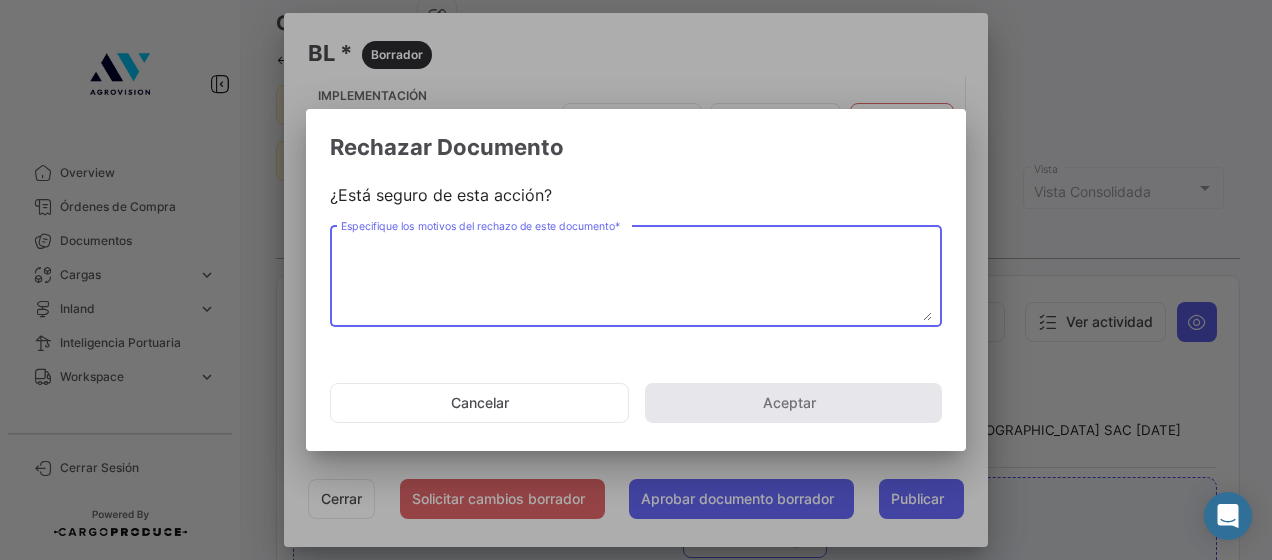 type 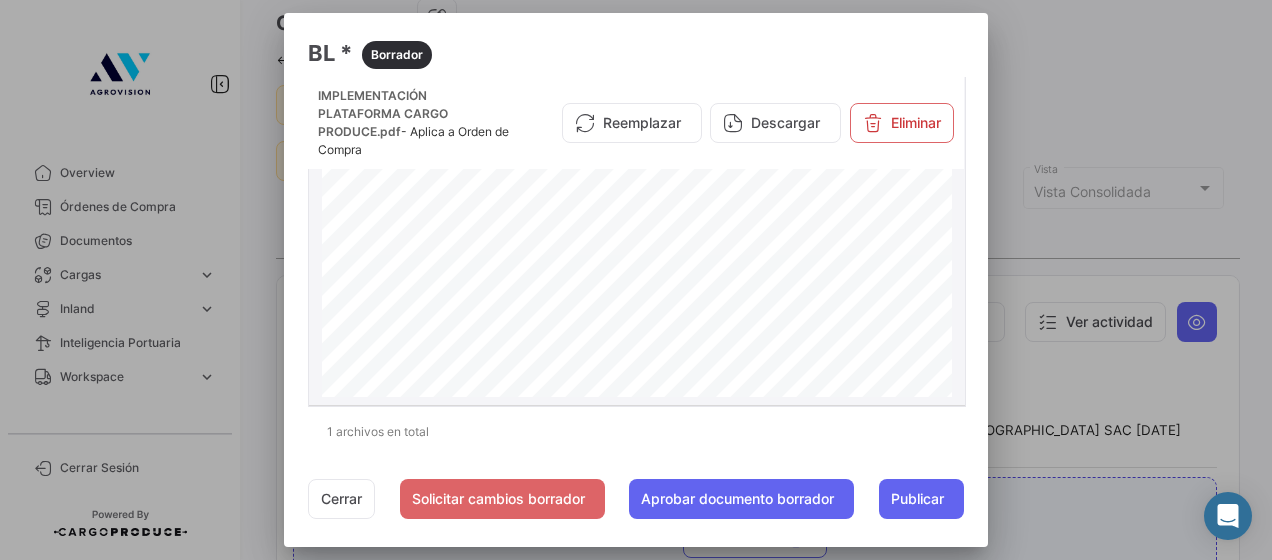 scroll, scrollTop: 300, scrollLeft: 0, axis: vertical 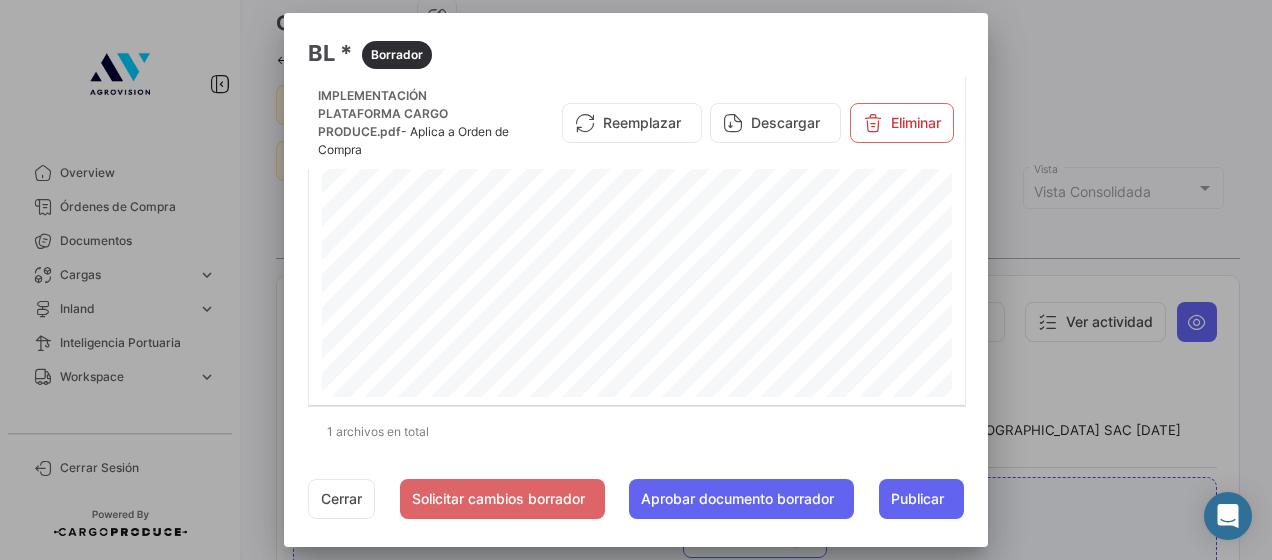 click at bounding box center (636, 280) 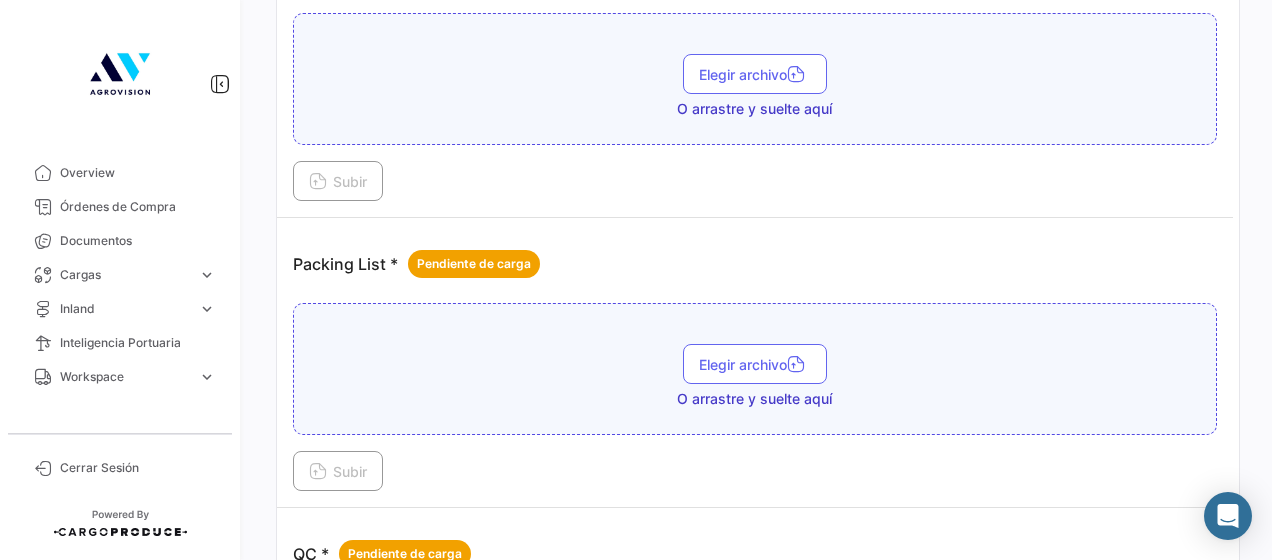 scroll, scrollTop: 1100, scrollLeft: 0, axis: vertical 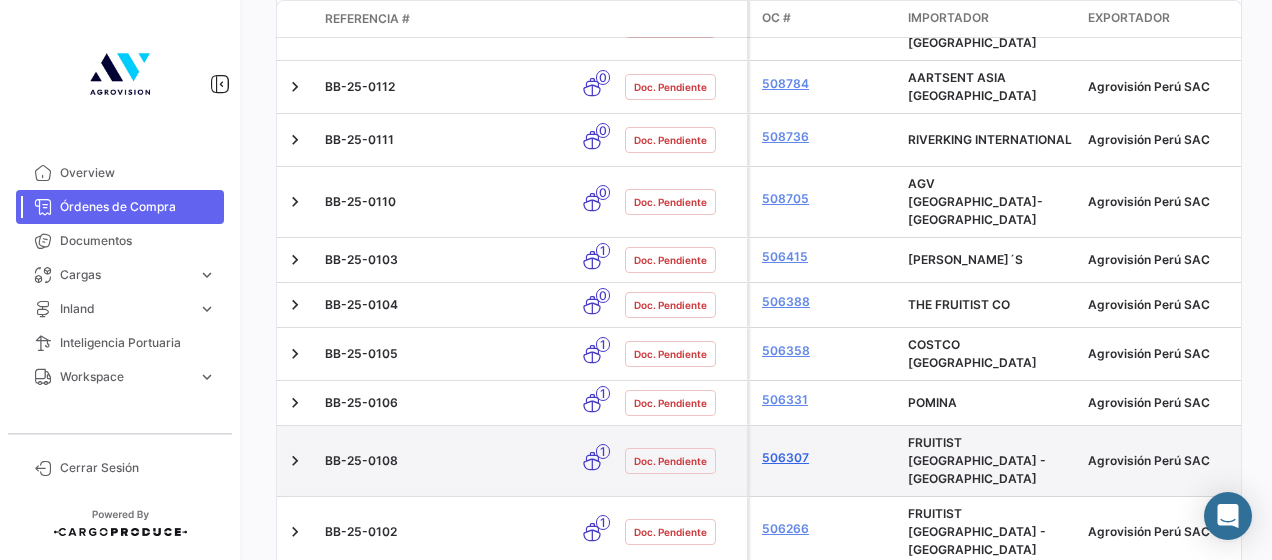 click on "506307" 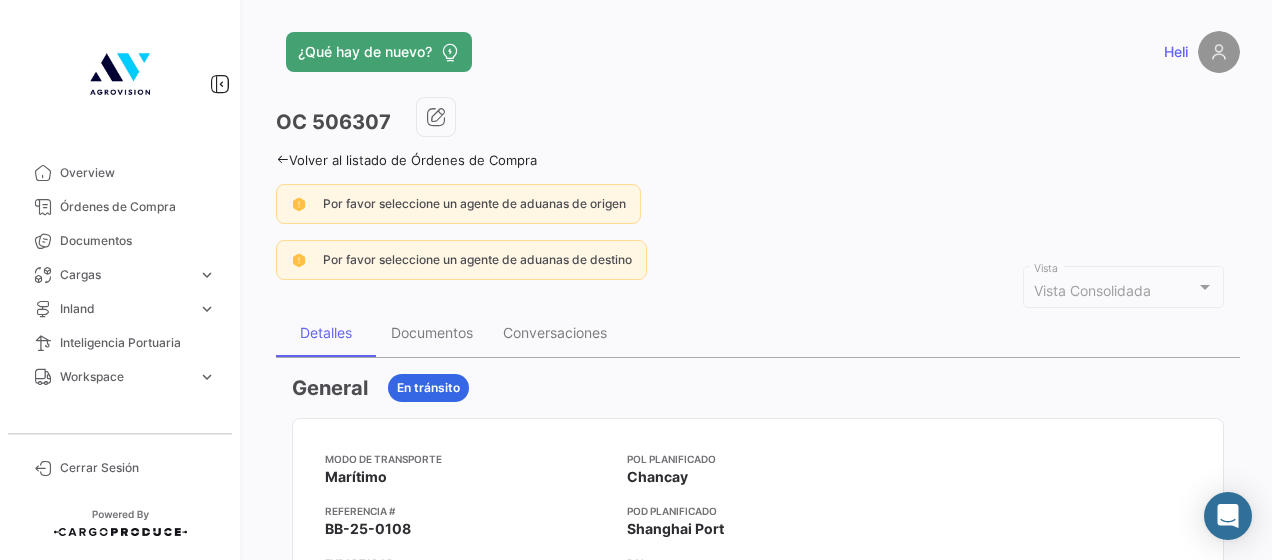 scroll, scrollTop: 0, scrollLeft: 0, axis: both 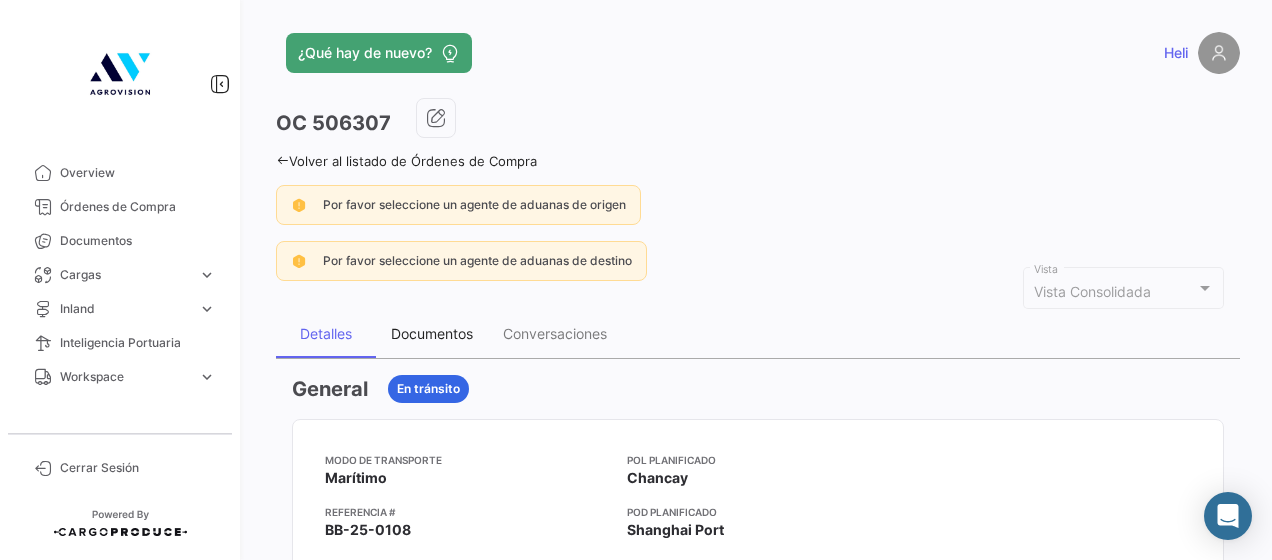 click on "Documentos" at bounding box center [432, 333] 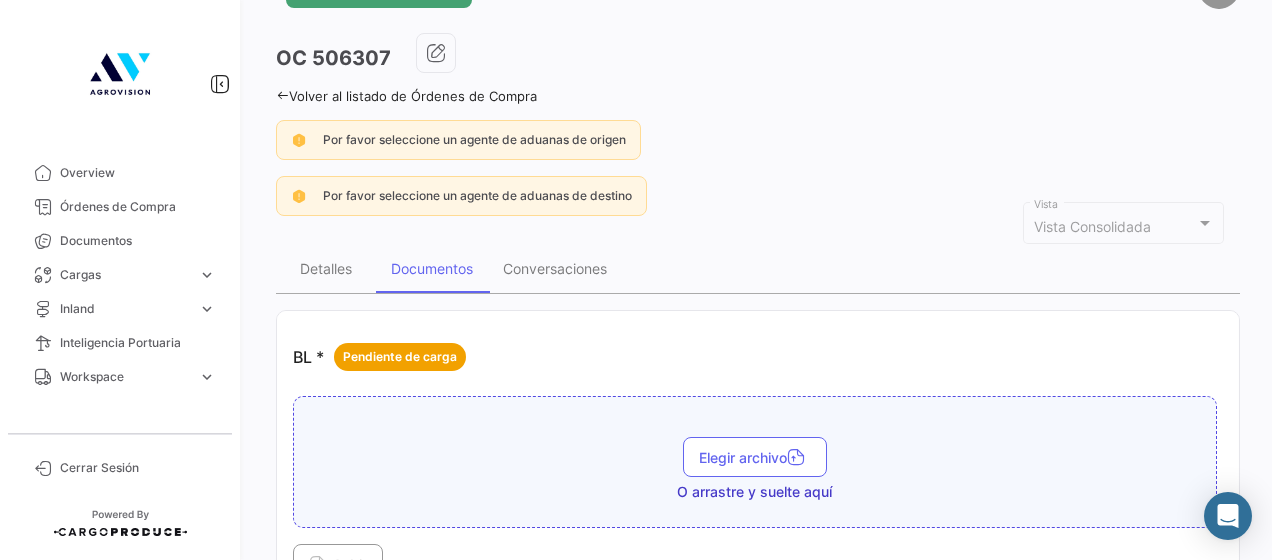 scroll, scrollTop: 0, scrollLeft: 0, axis: both 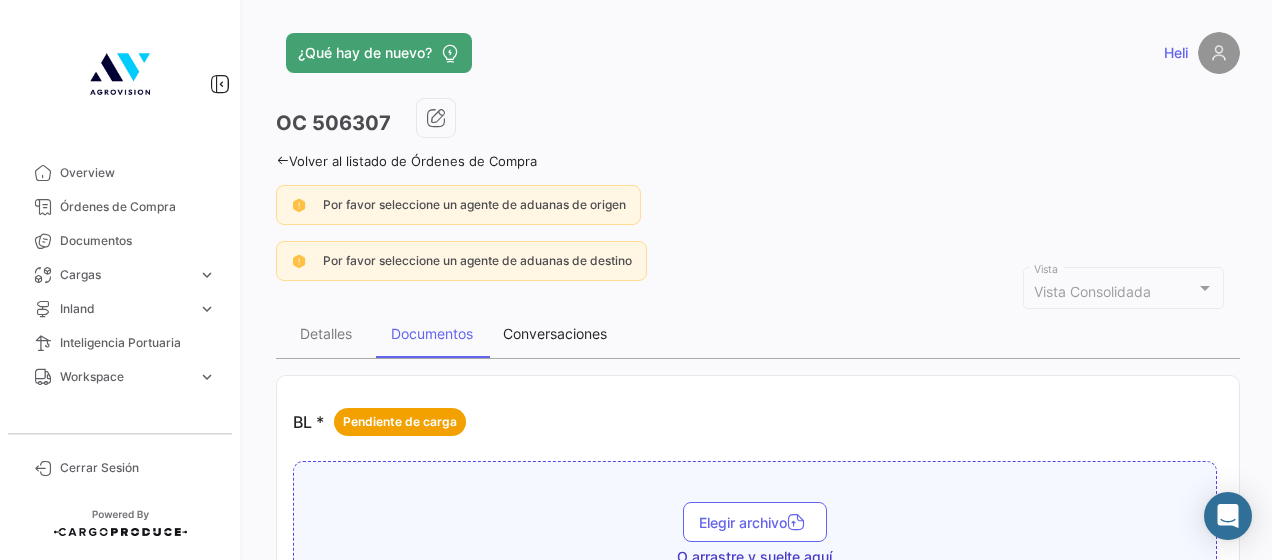 click on "Conversaciones" at bounding box center (555, 333) 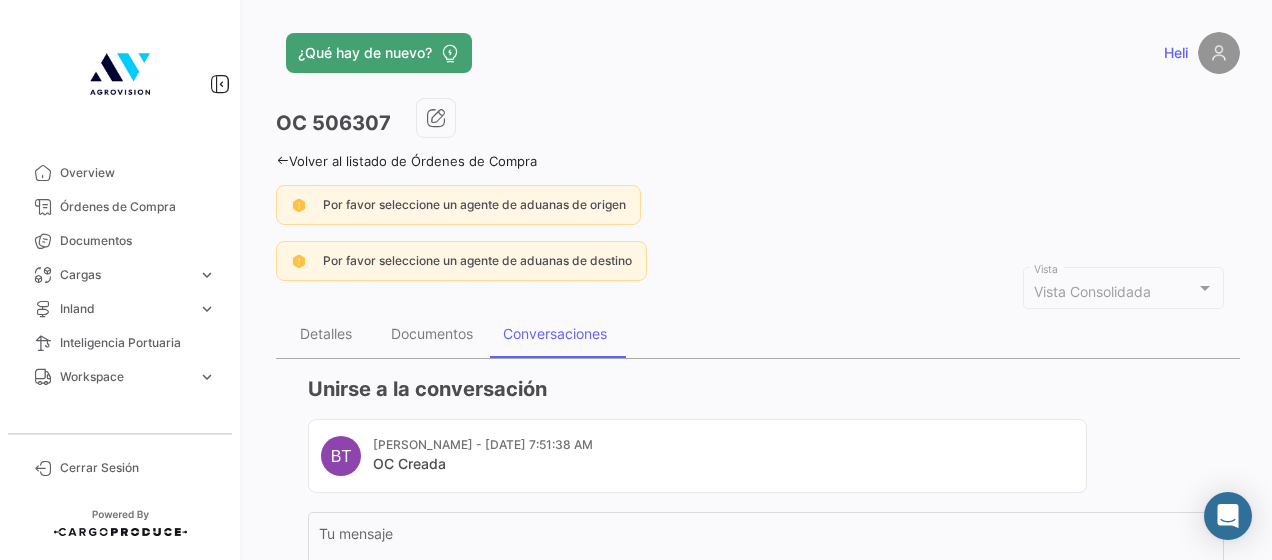 scroll, scrollTop: 100, scrollLeft: 0, axis: vertical 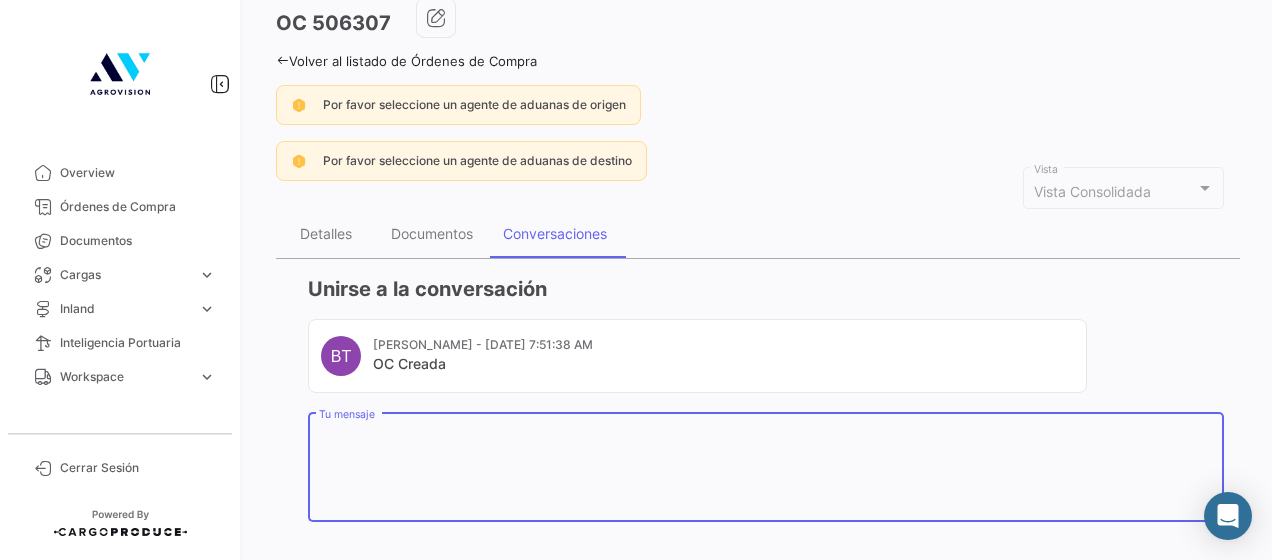 click on "Tu mensaje" at bounding box center (766, 471) 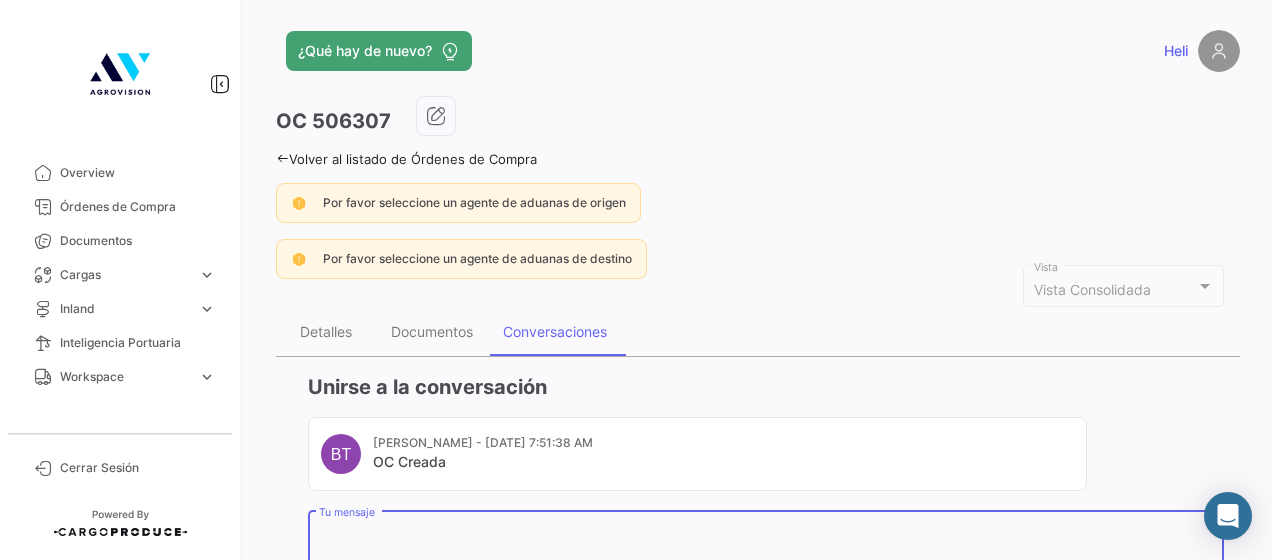 scroll, scrollTop: 0, scrollLeft: 0, axis: both 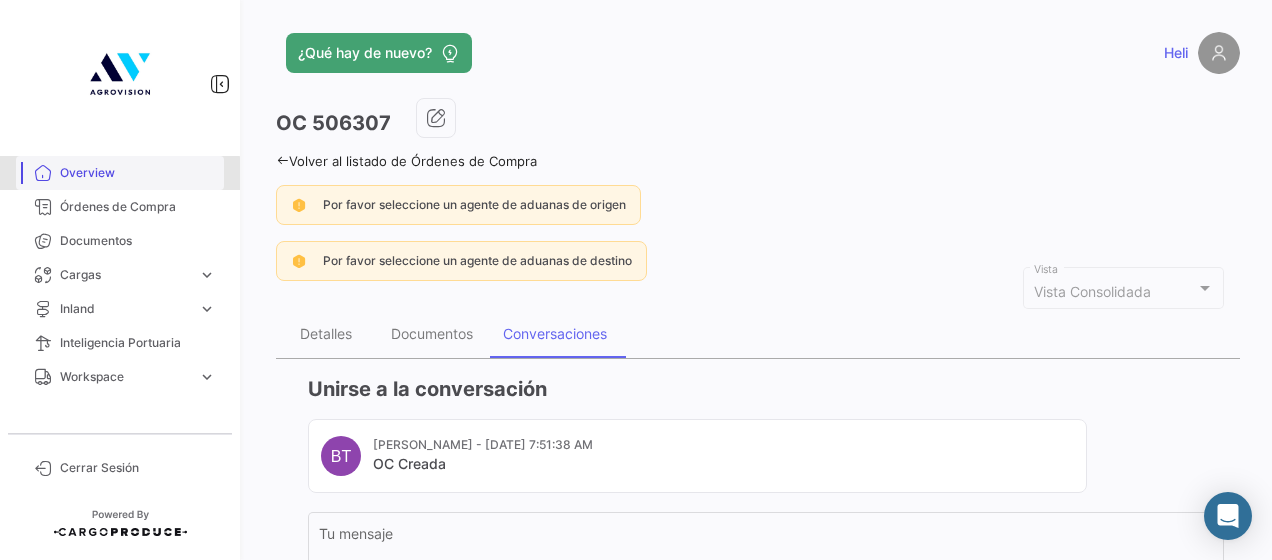 click on "Overview" at bounding box center [138, 173] 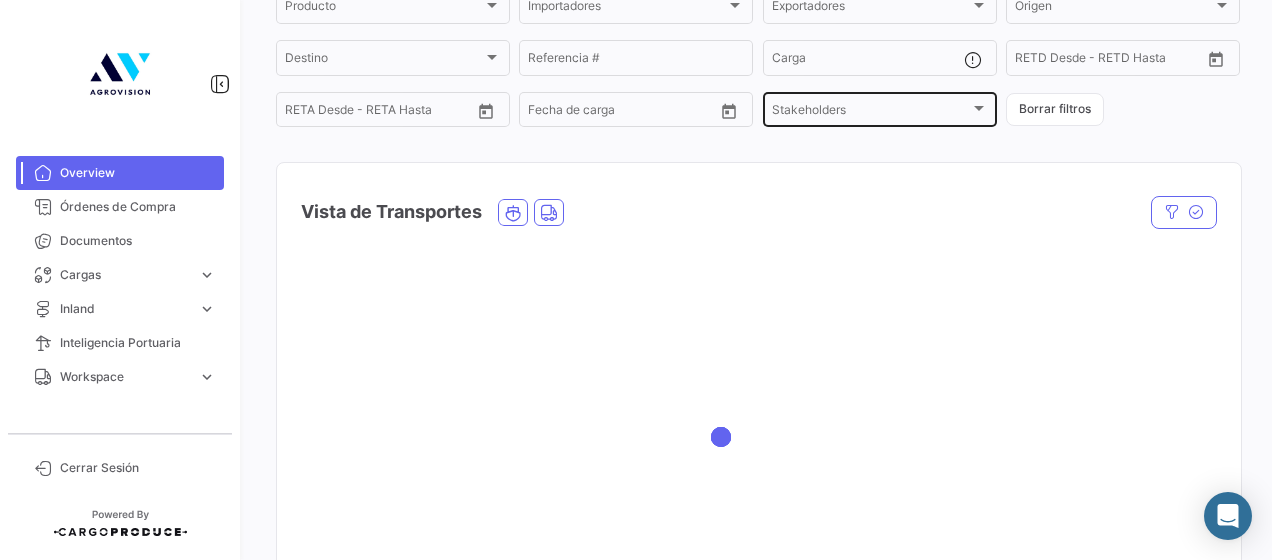 scroll, scrollTop: 200, scrollLeft: 0, axis: vertical 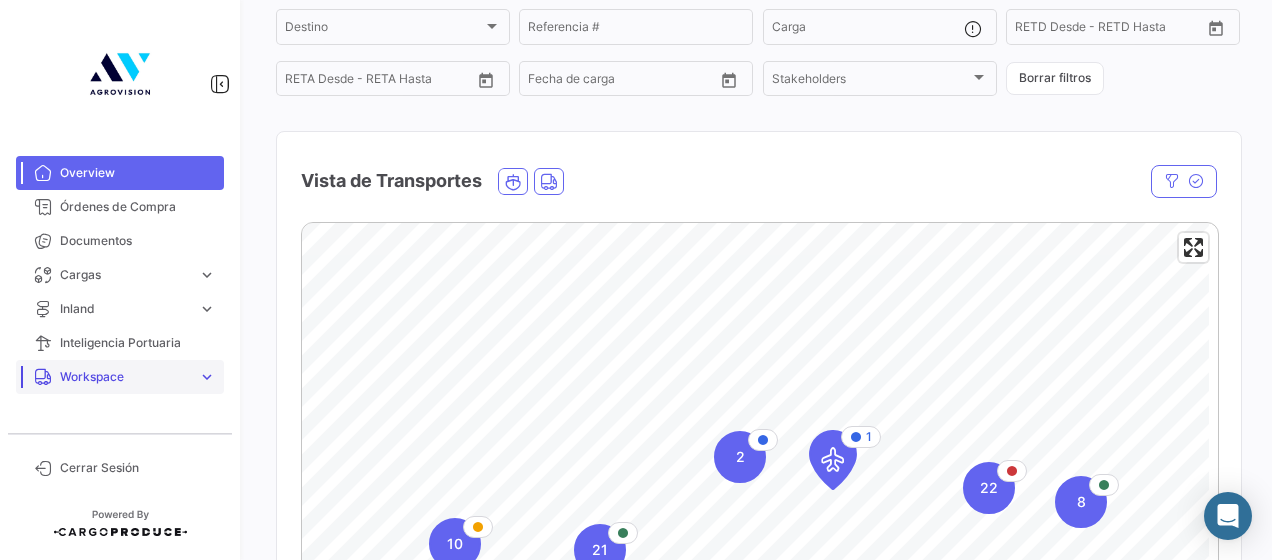 click on "Workspace   expand_more" at bounding box center [120, 377] 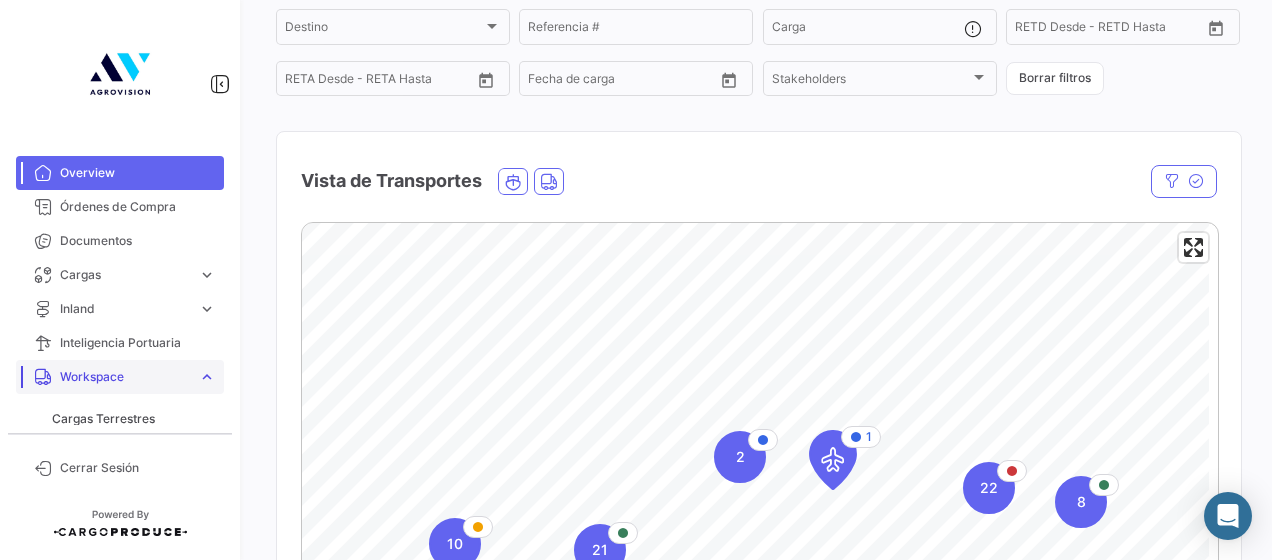 scroll, scrollTop: 52, scrollLeft: 0, axis: vertical 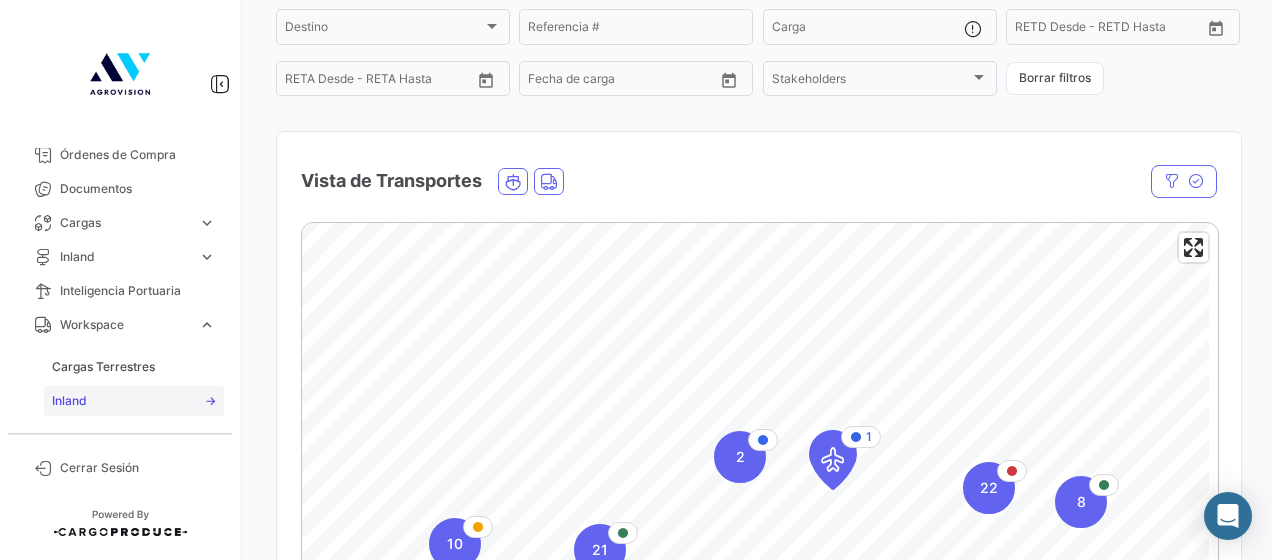 click on "Inland" at bounding box center (134, 401) 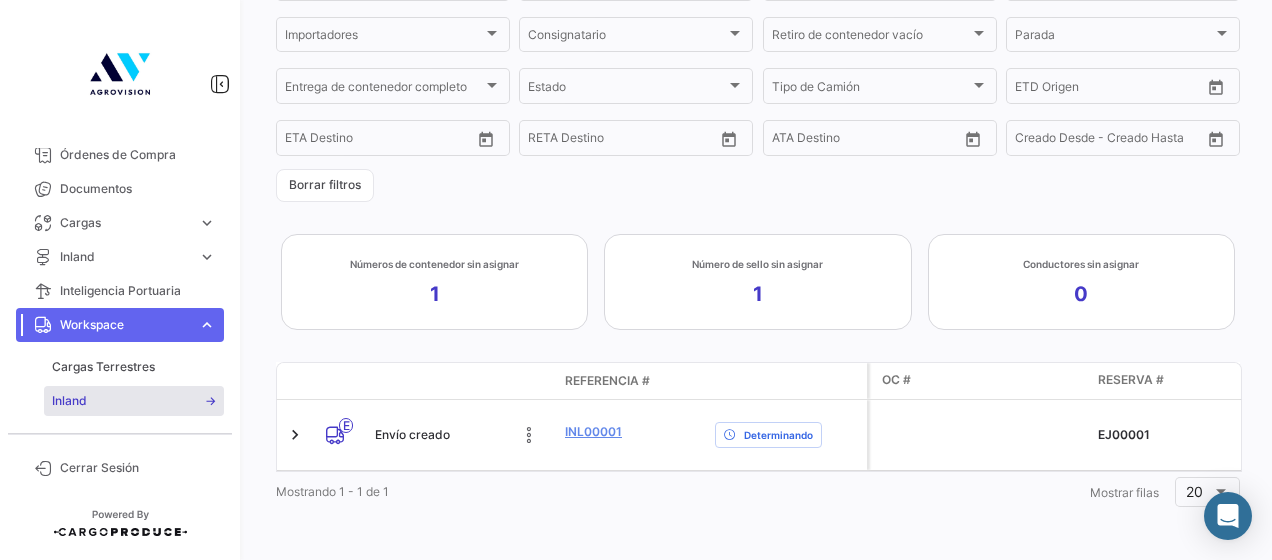 scroll, scrollTop: 220, scrollLeft: 0, axis: vertical 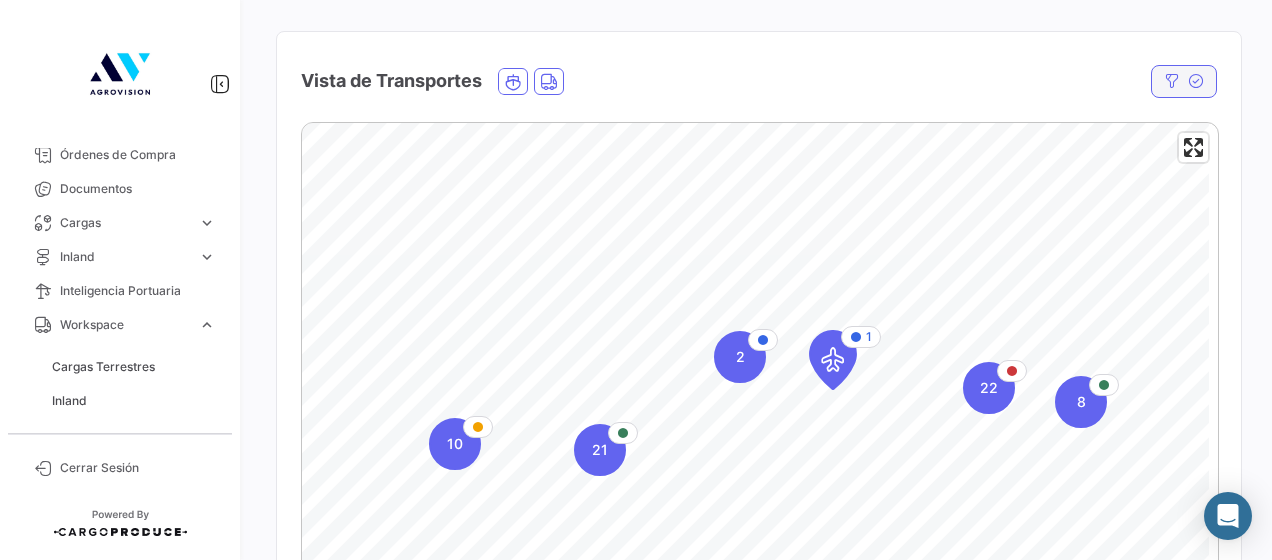 click 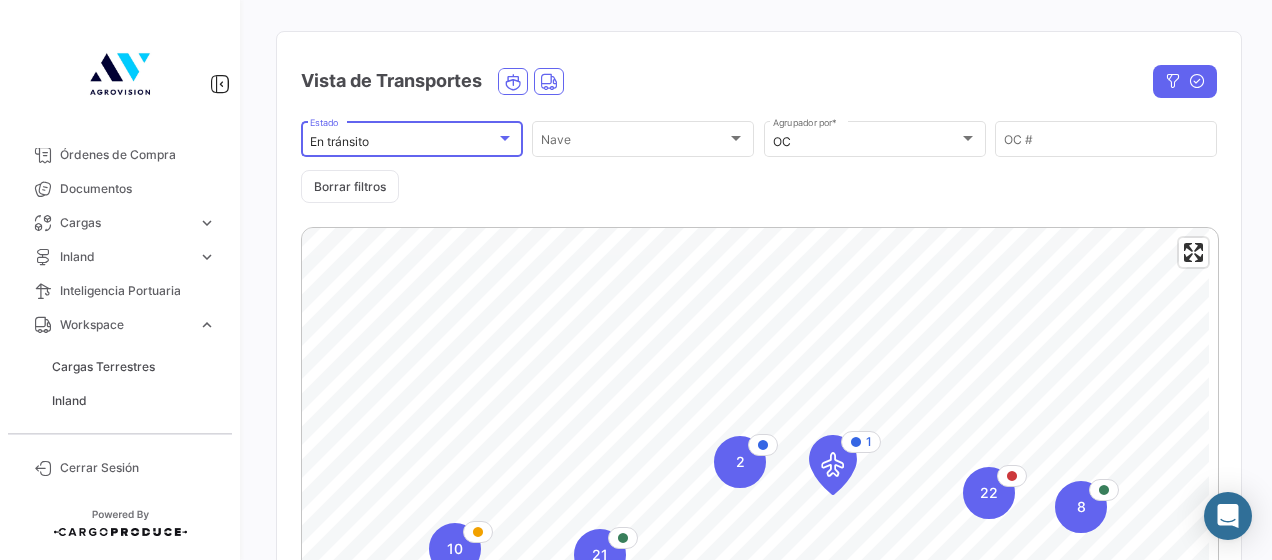 click at bounding box center [505, 139] 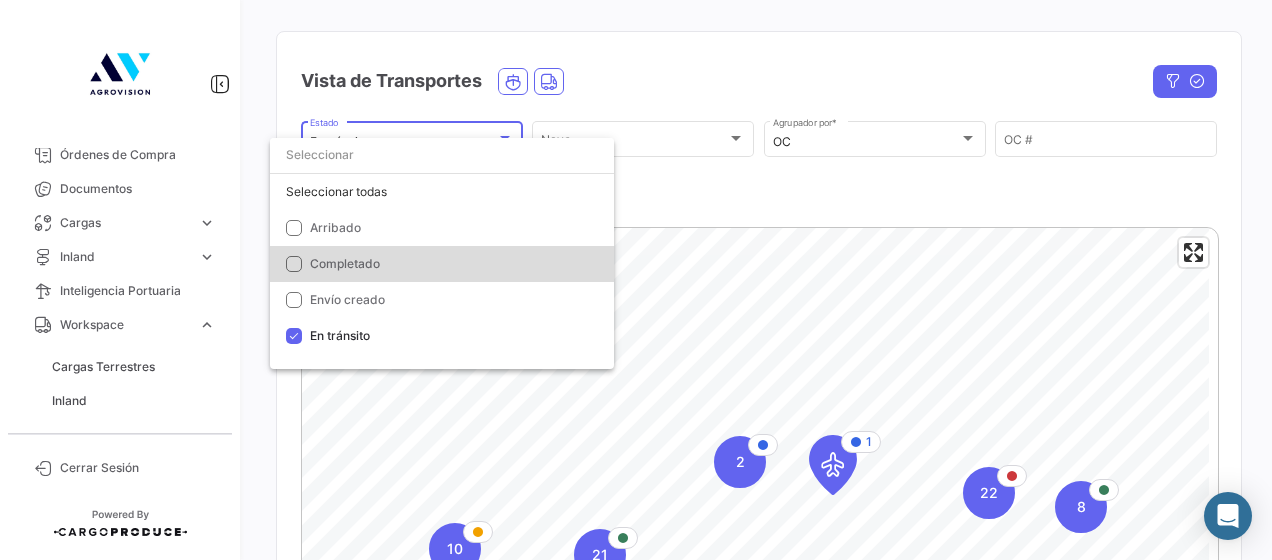 click at bounding box center [294, 264] 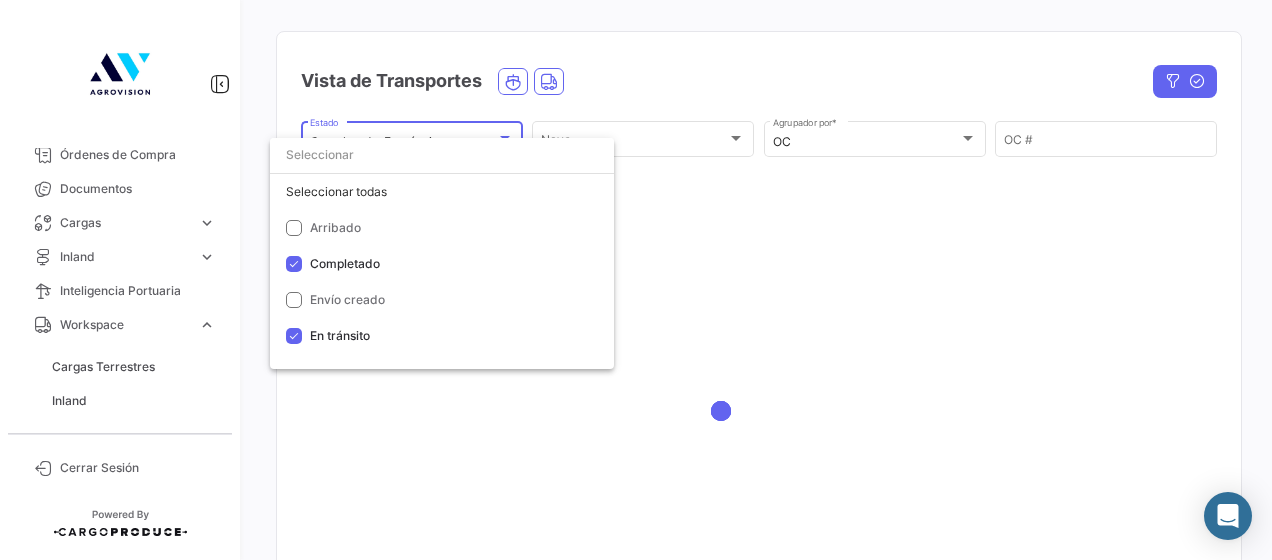 click at bounding box center (636, 280) 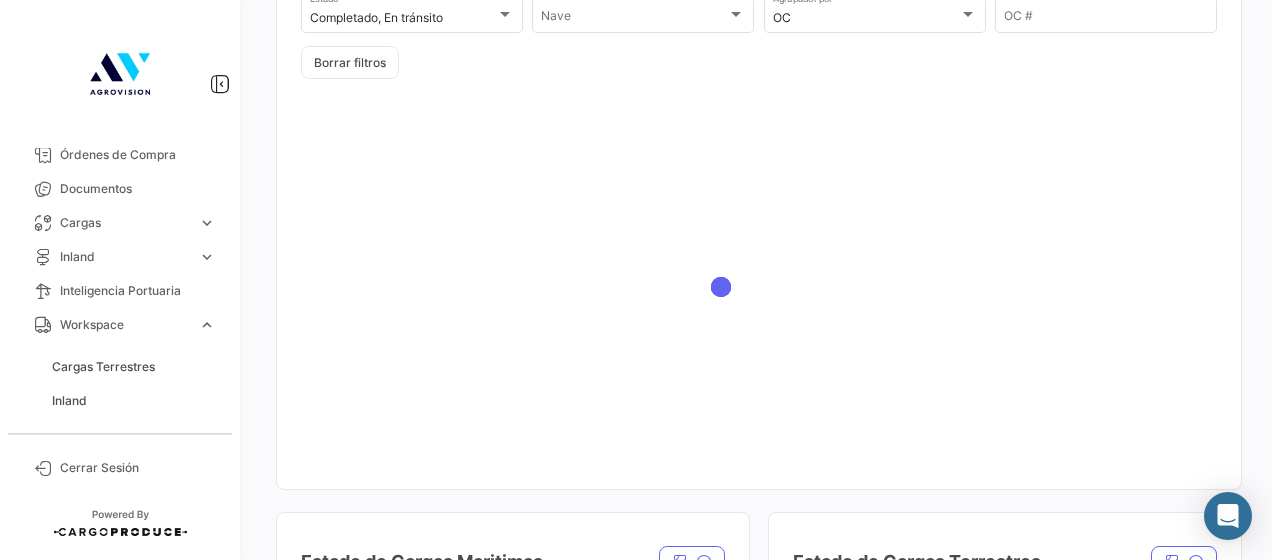 scroll, scrollTop: 500, scrollLeft: 0, axis: vertical 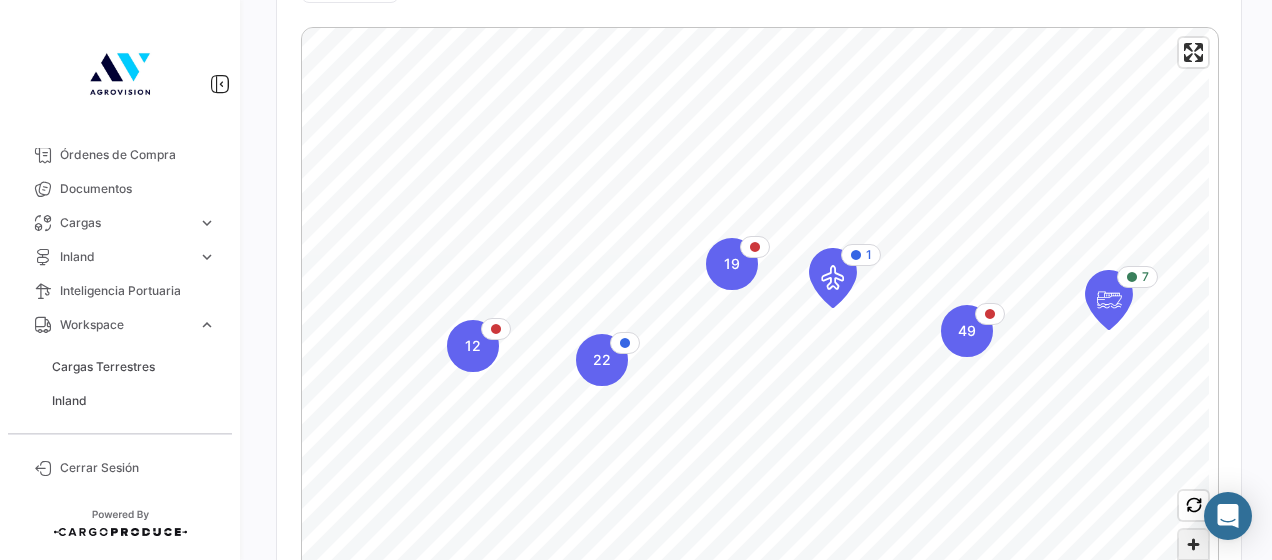 click 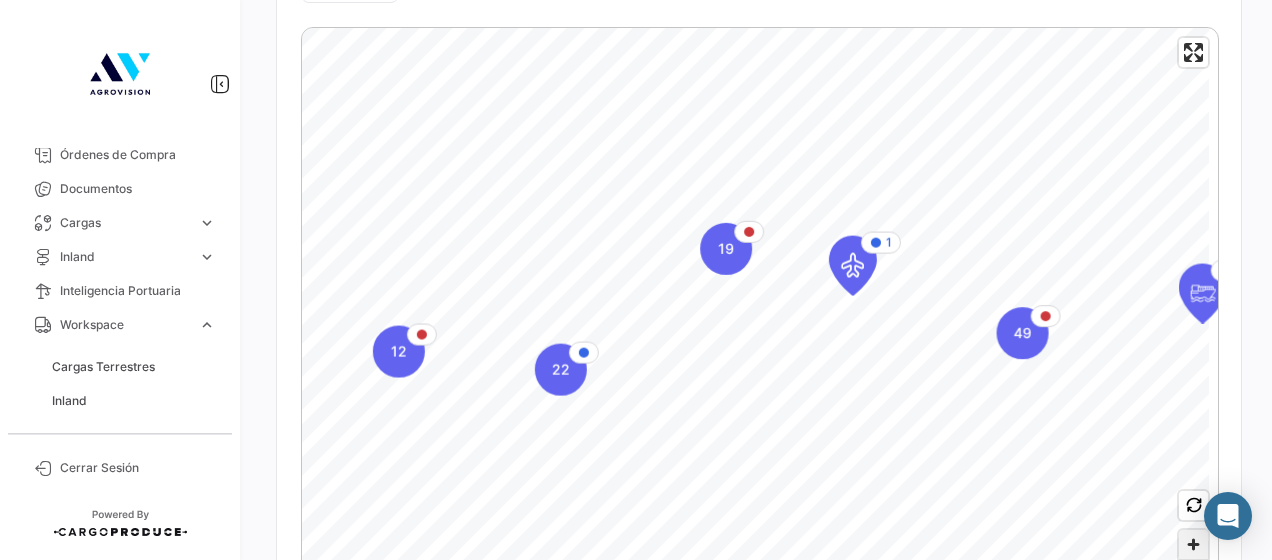 click 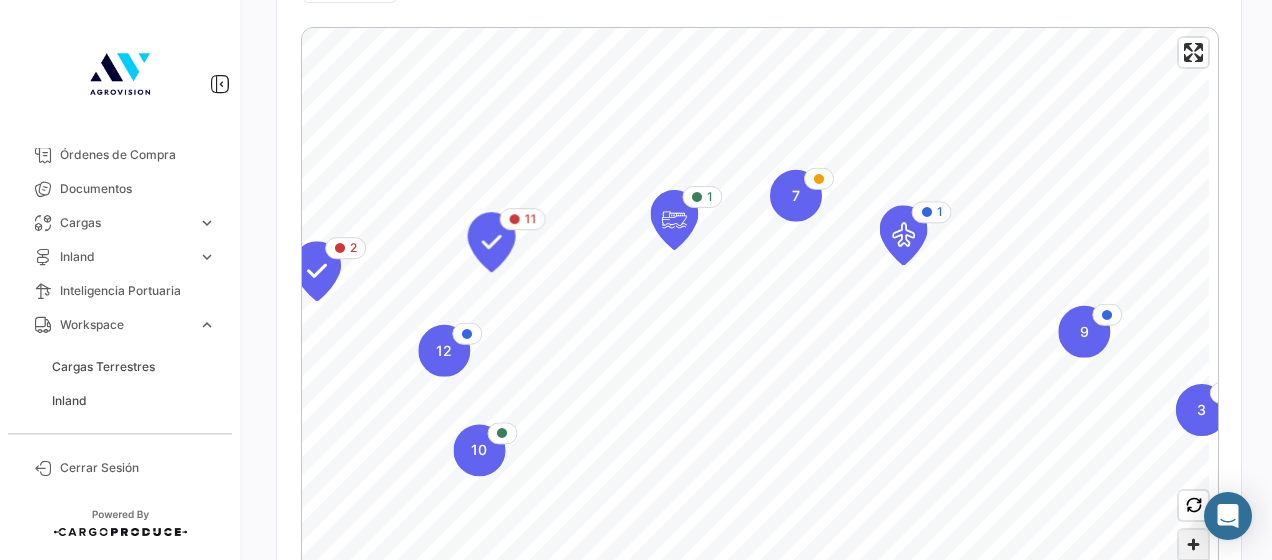 click 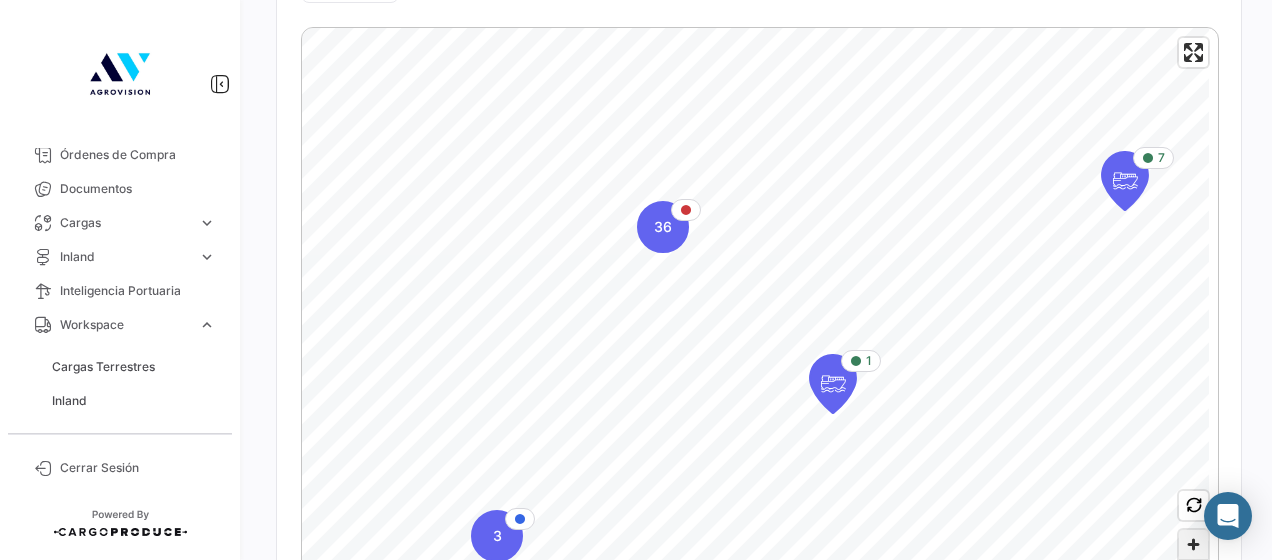 click 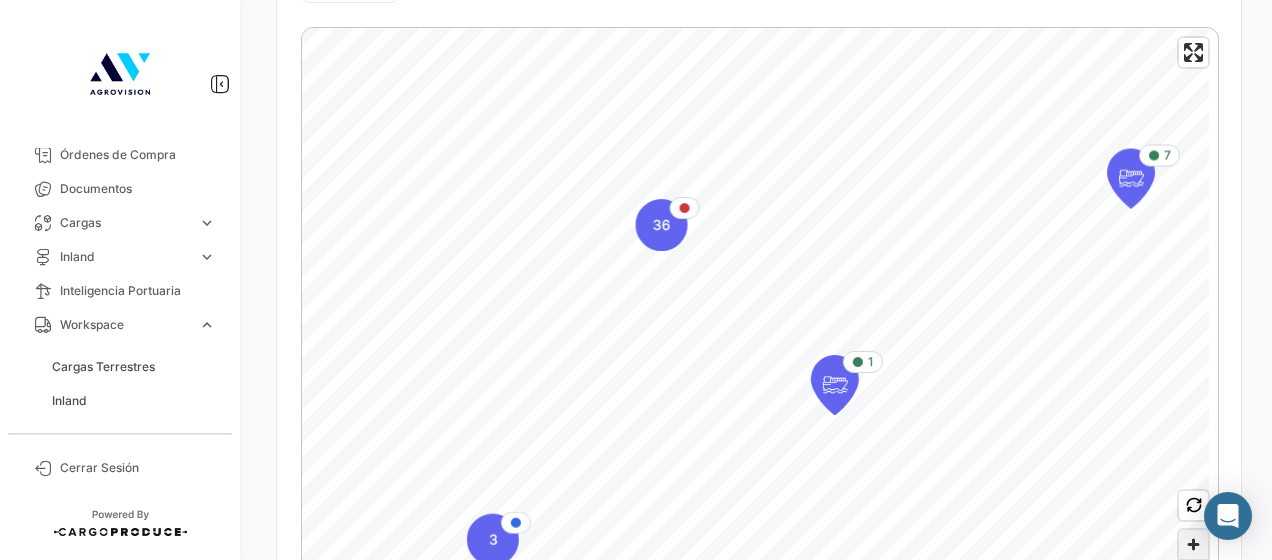click 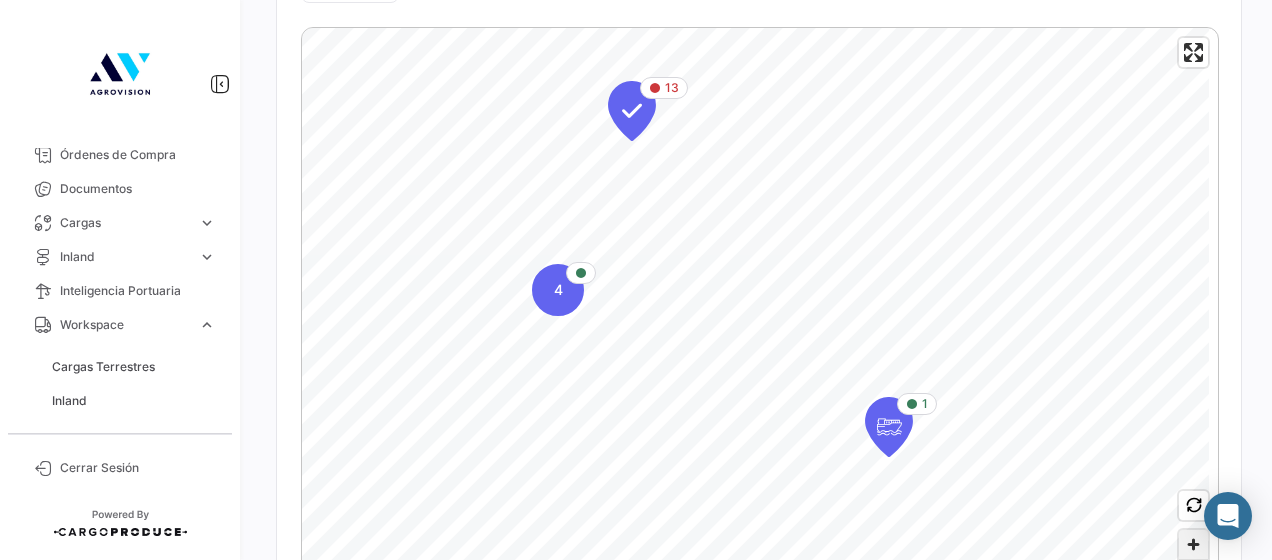 click 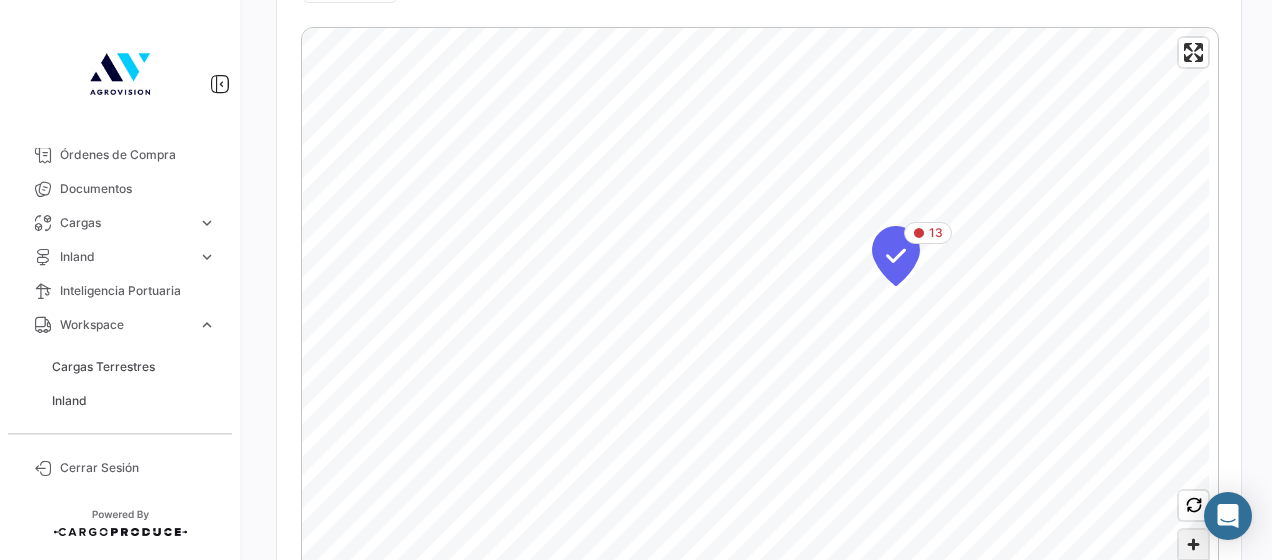 click 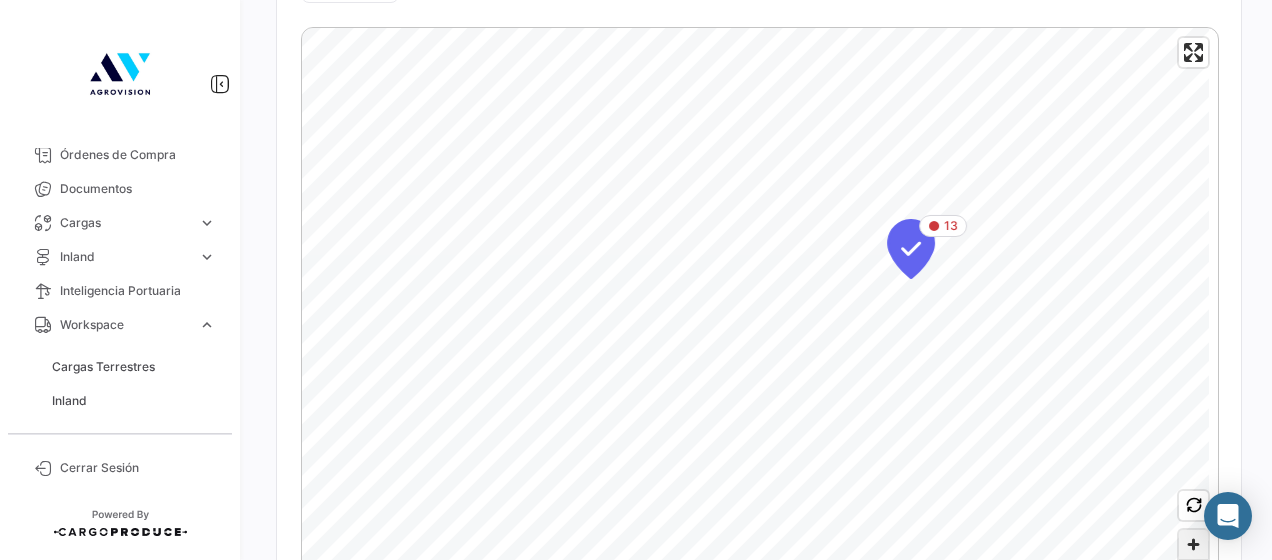 click 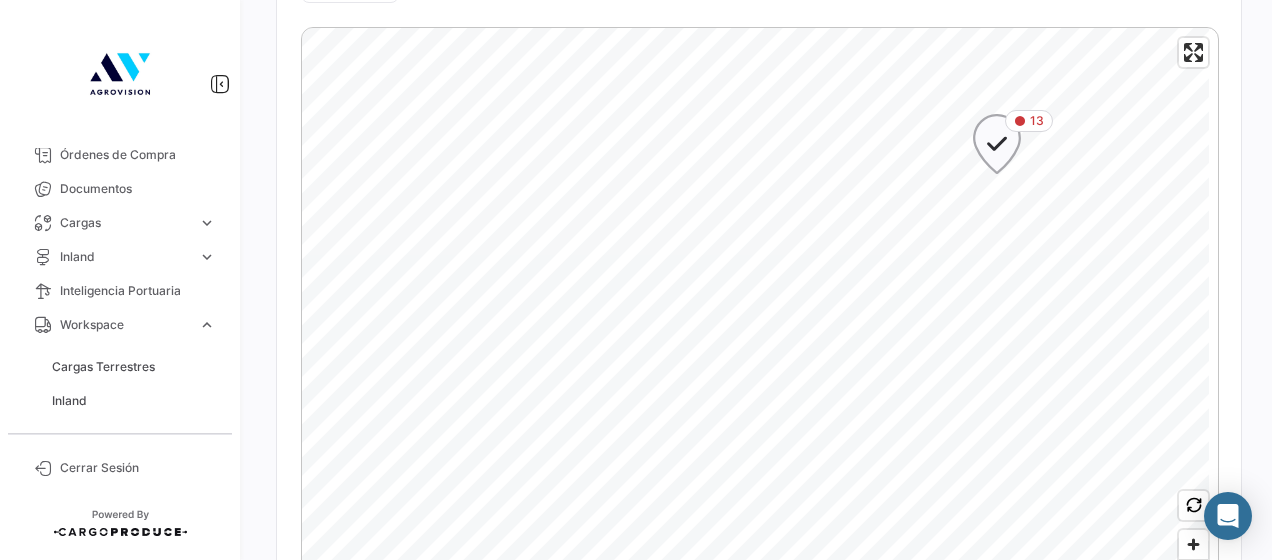click 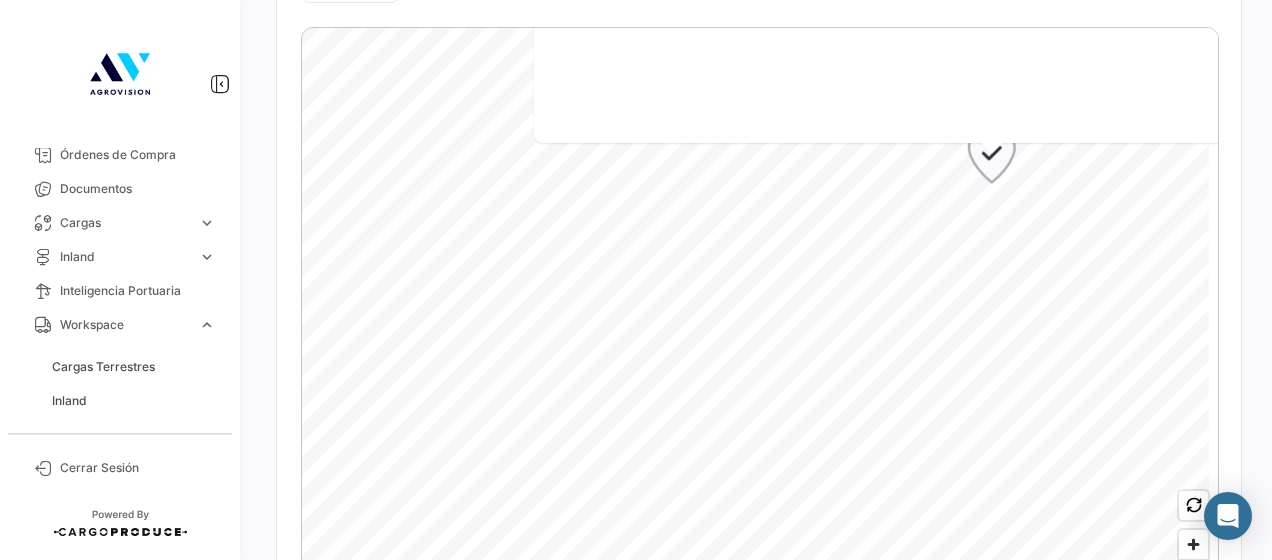 scroll, scrollTop: 0, scrollLeft: 0, axis: both 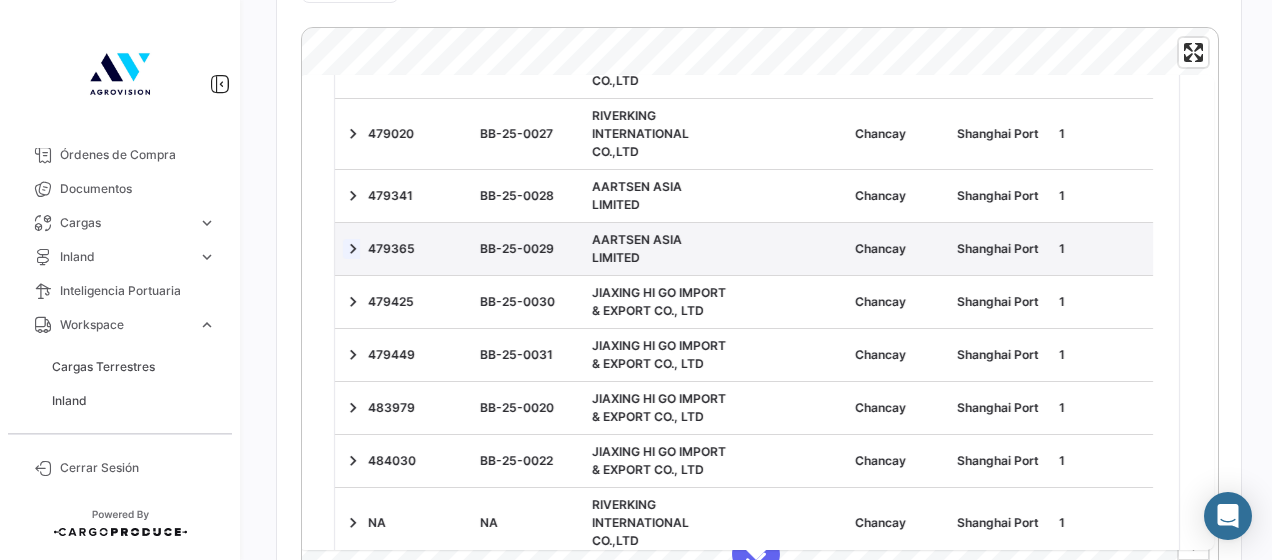 click 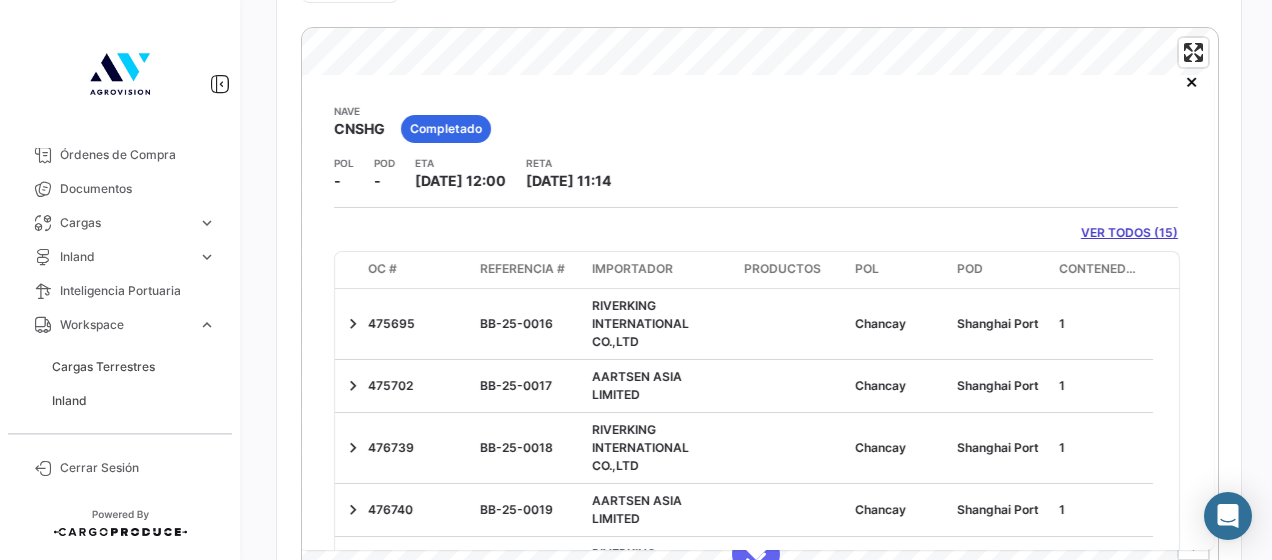 scroll, scrollTop: 0, scrollLeft: 0, axis: both 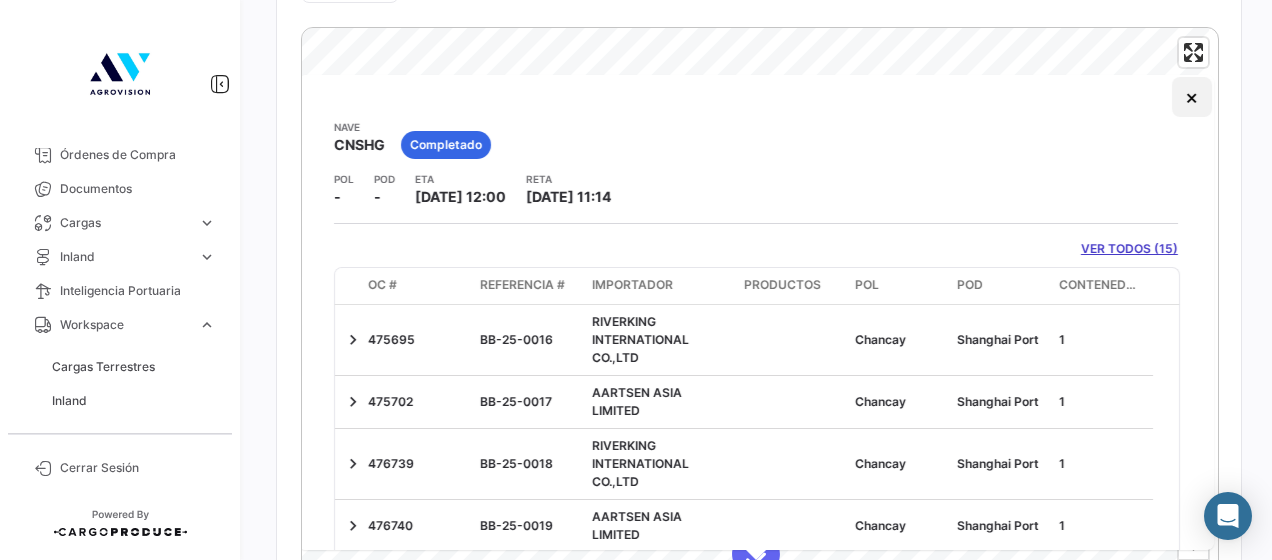 click on "×" 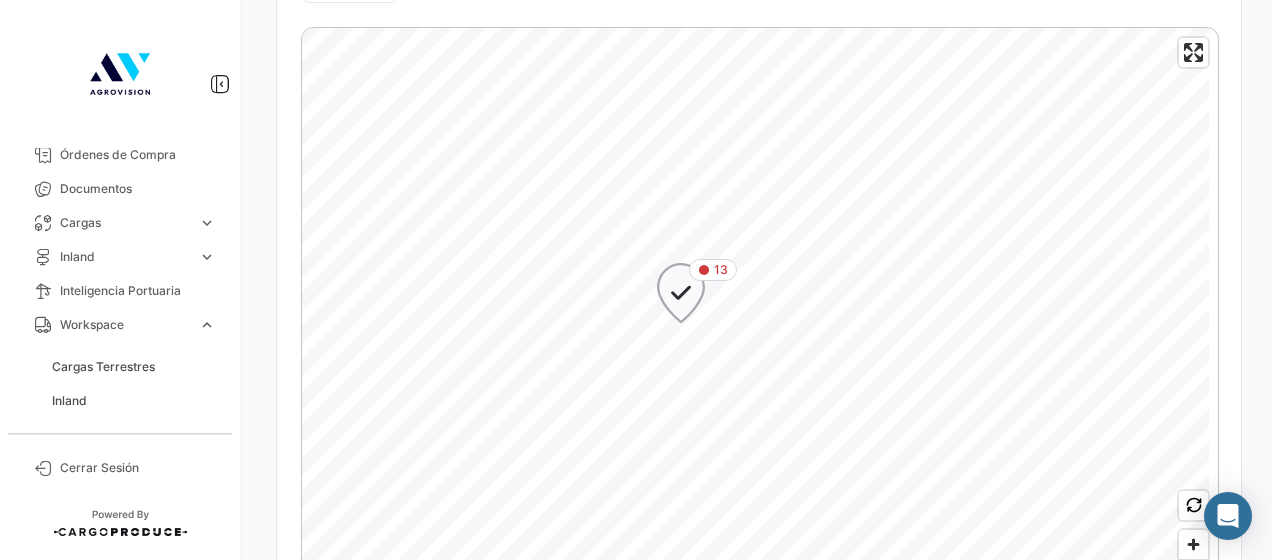 click 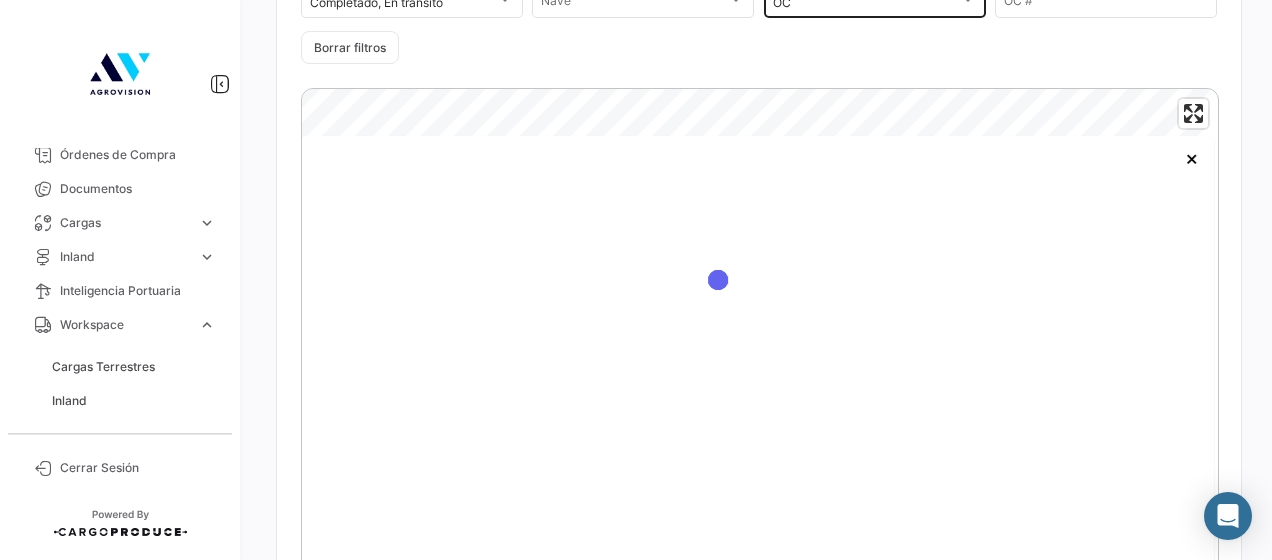 scroll, scrollTop: 452, scrollLeft: 0, axis: vertical 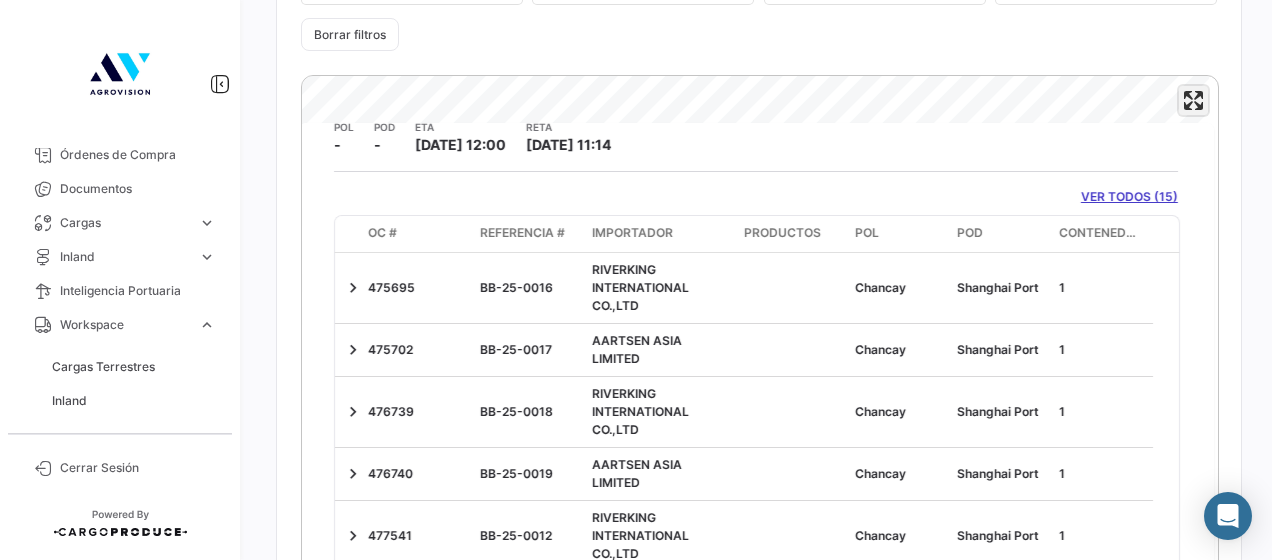 click 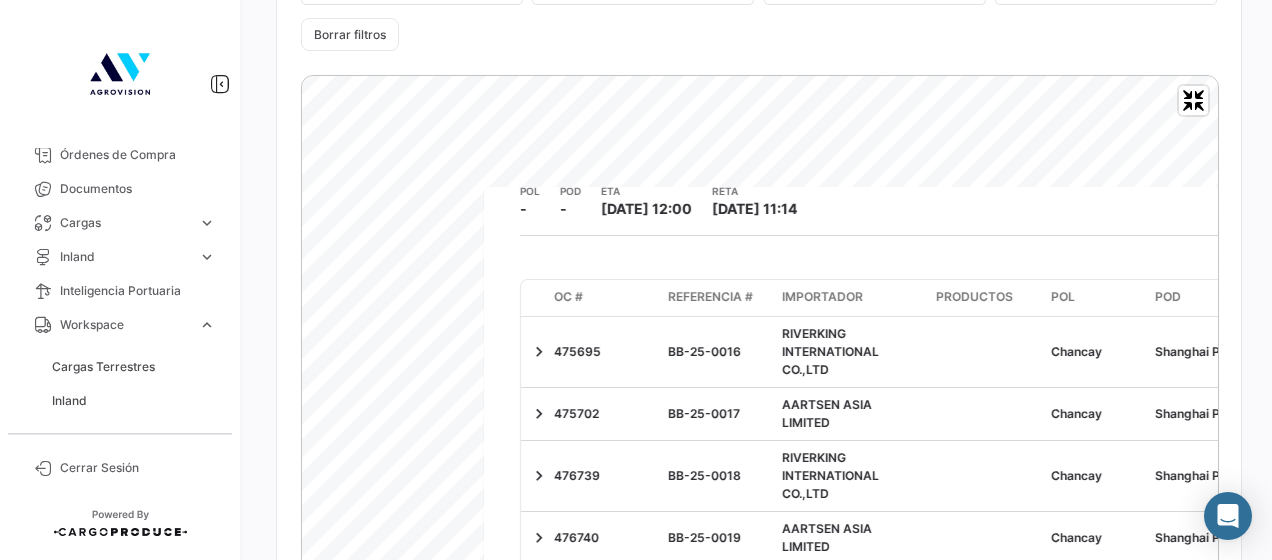 scroll, scrollTop: 0, scrollLeft: 0, axis: both 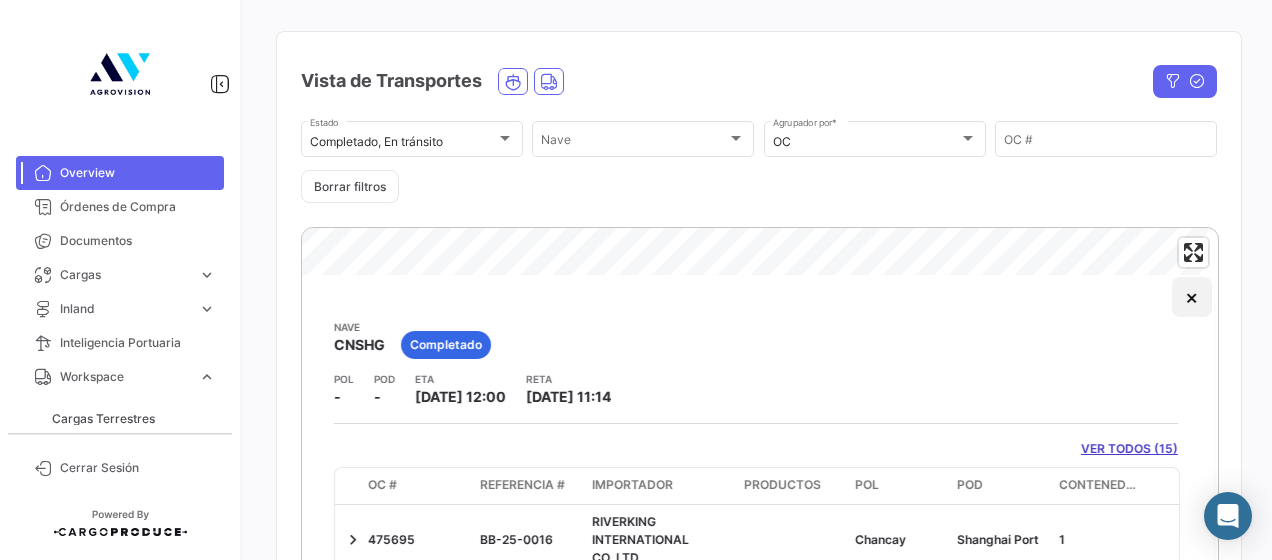 click on "×" 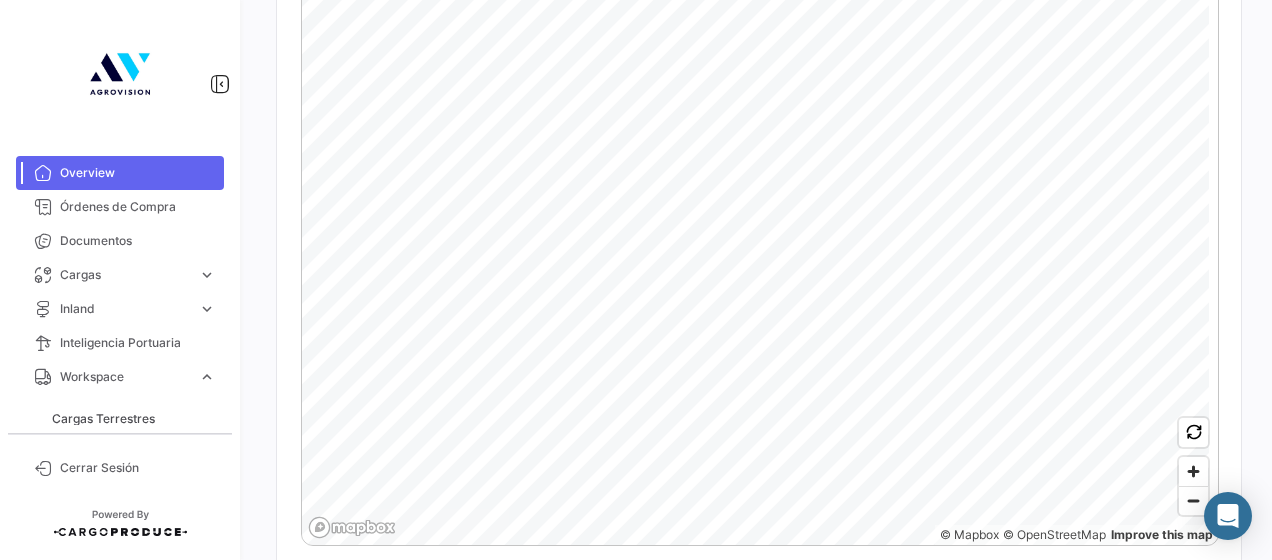 scroll, scrollTop: 600, scrollLeft: 0, axis: vertical 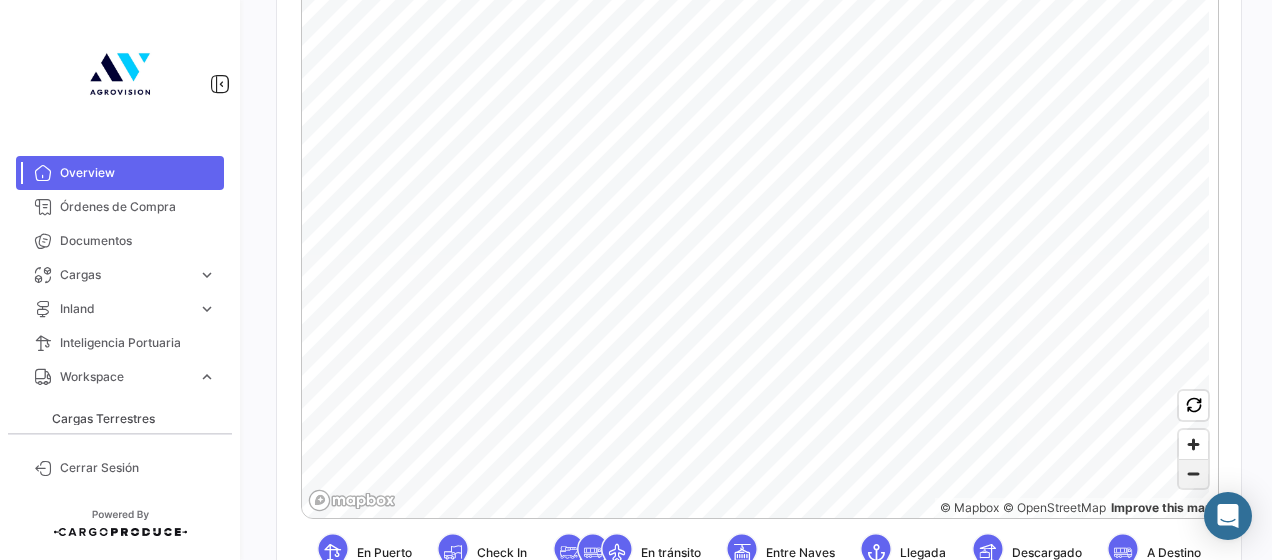 click 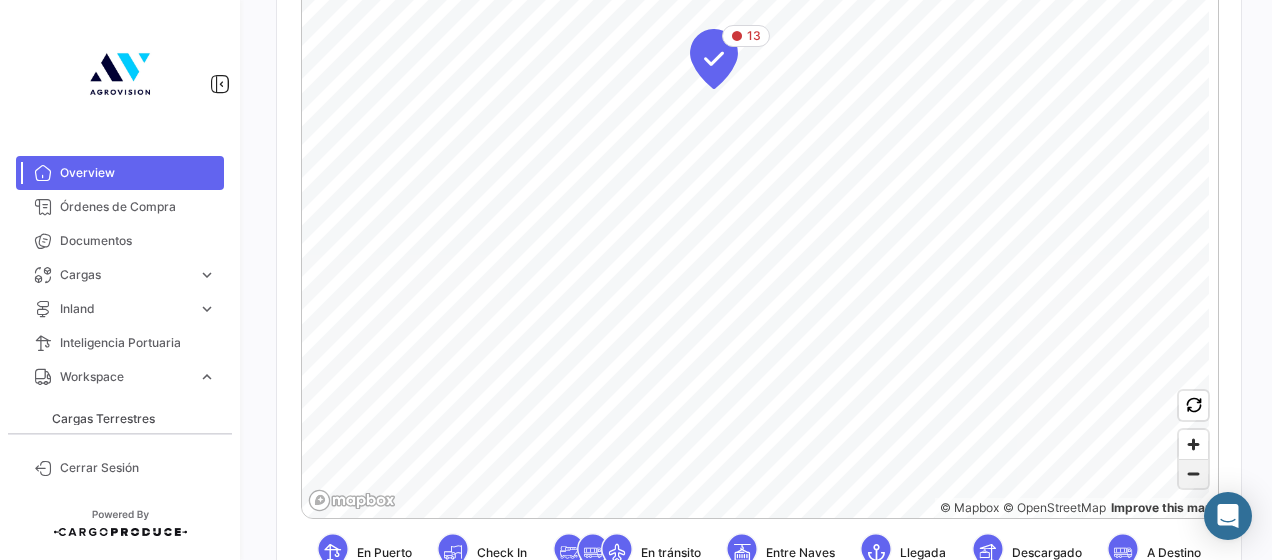 click 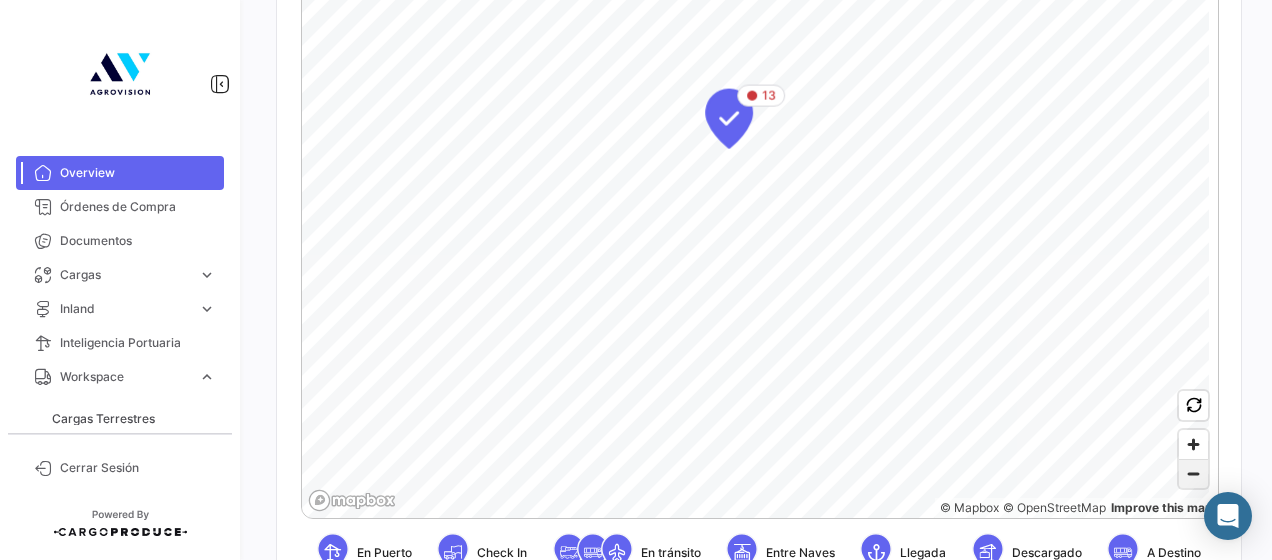 click 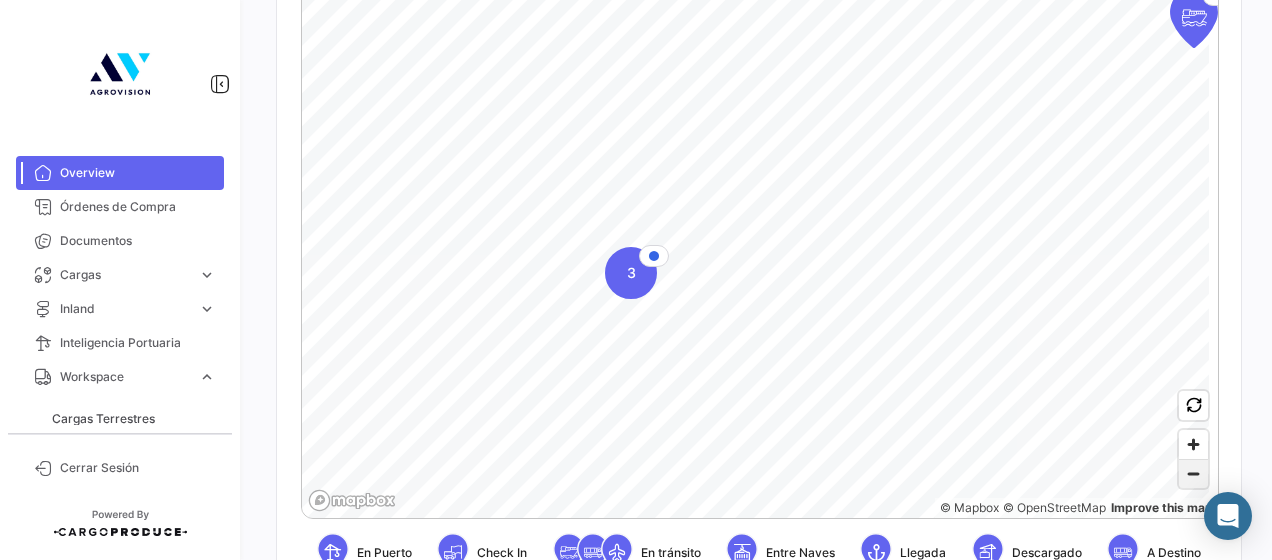 click 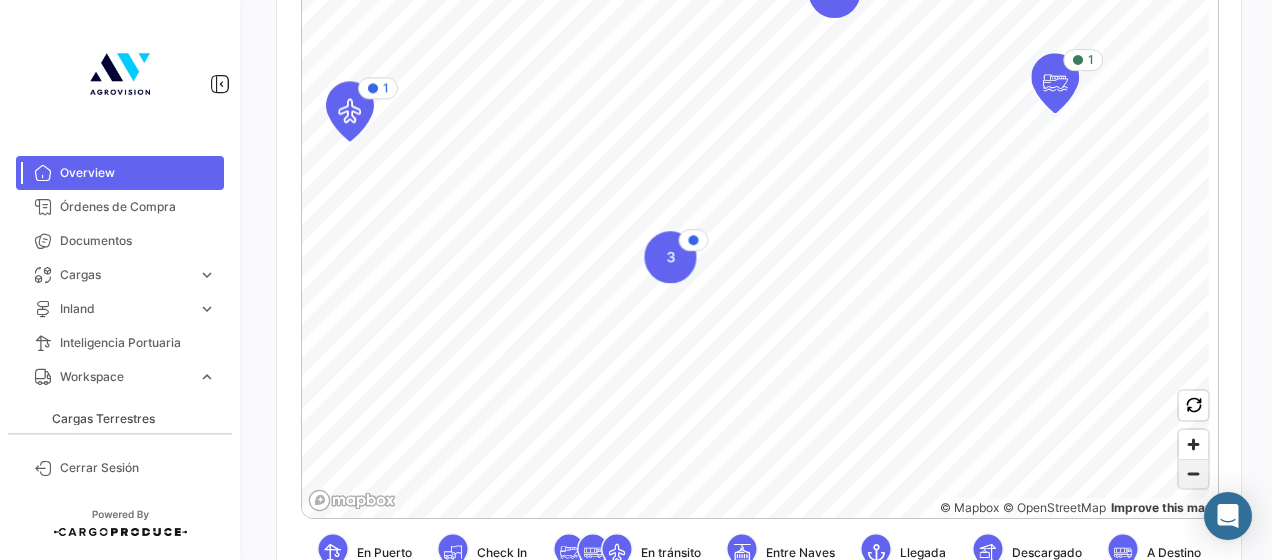 click 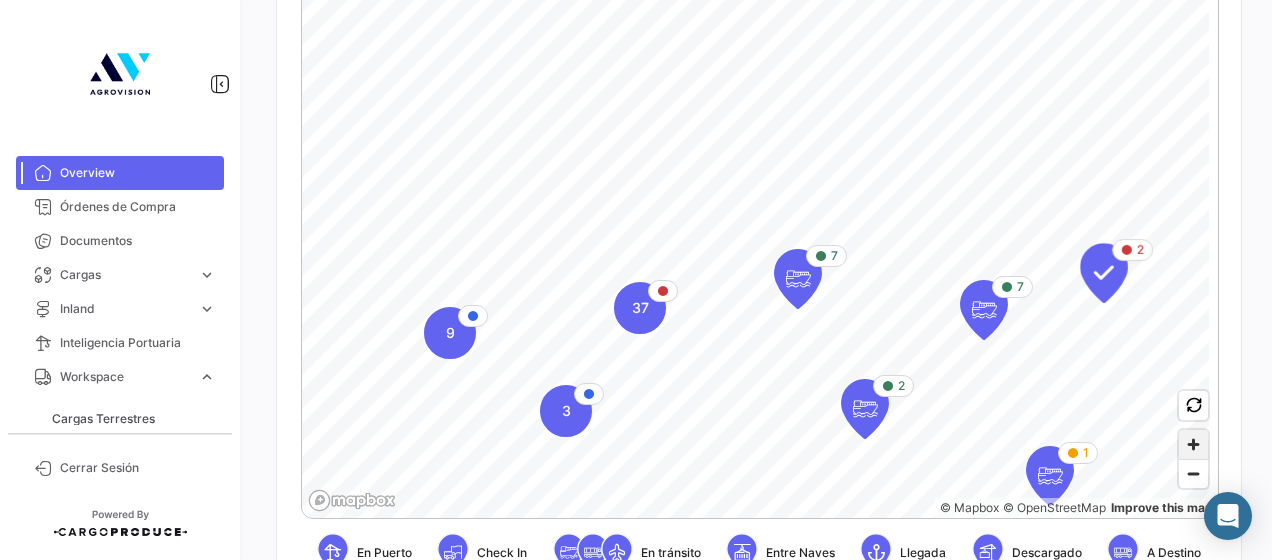 click 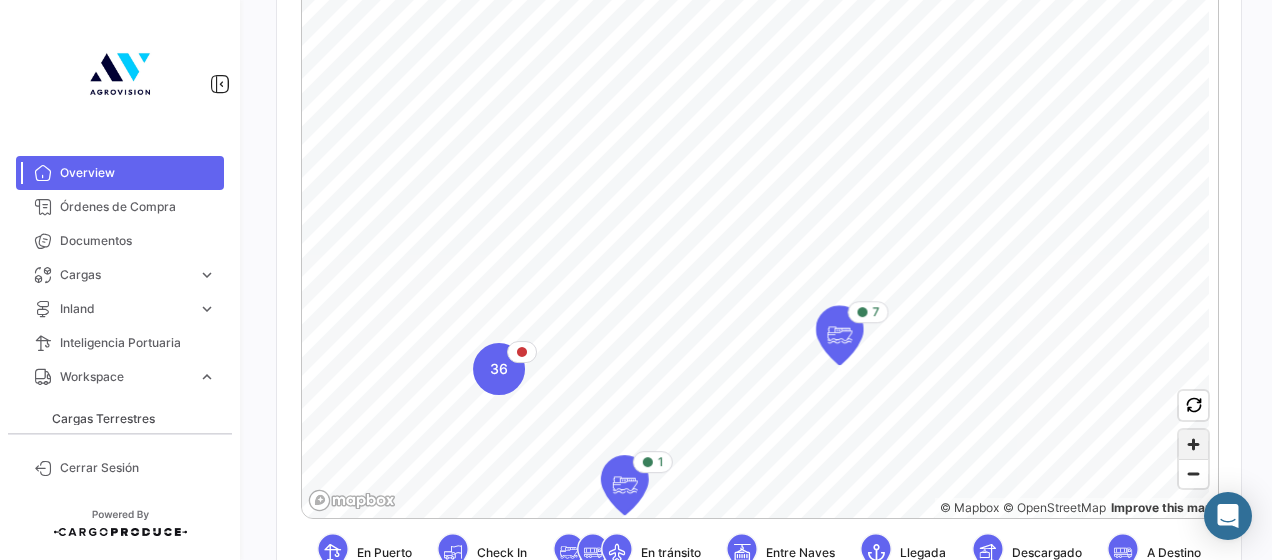 click 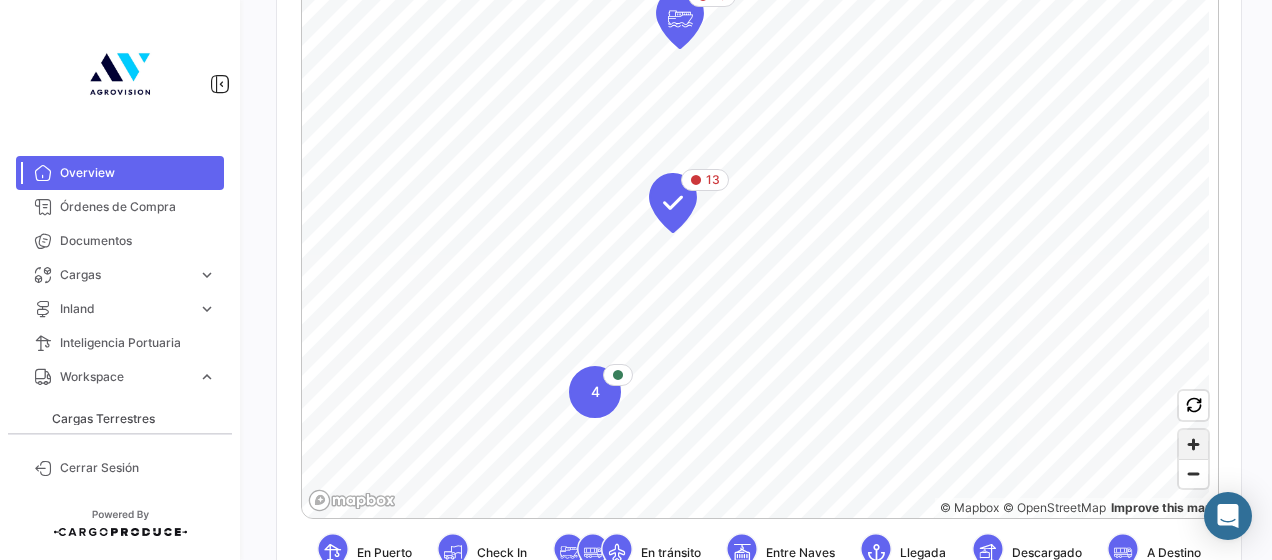 click 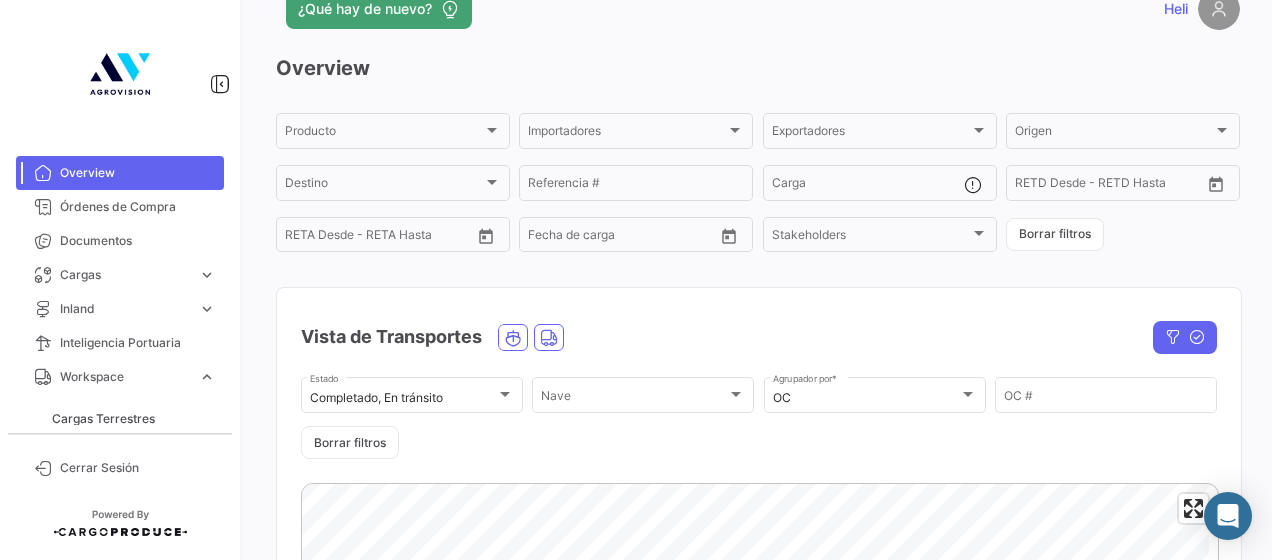 scroll, scrollTop: 0, scrollLeft: 0, axis: both 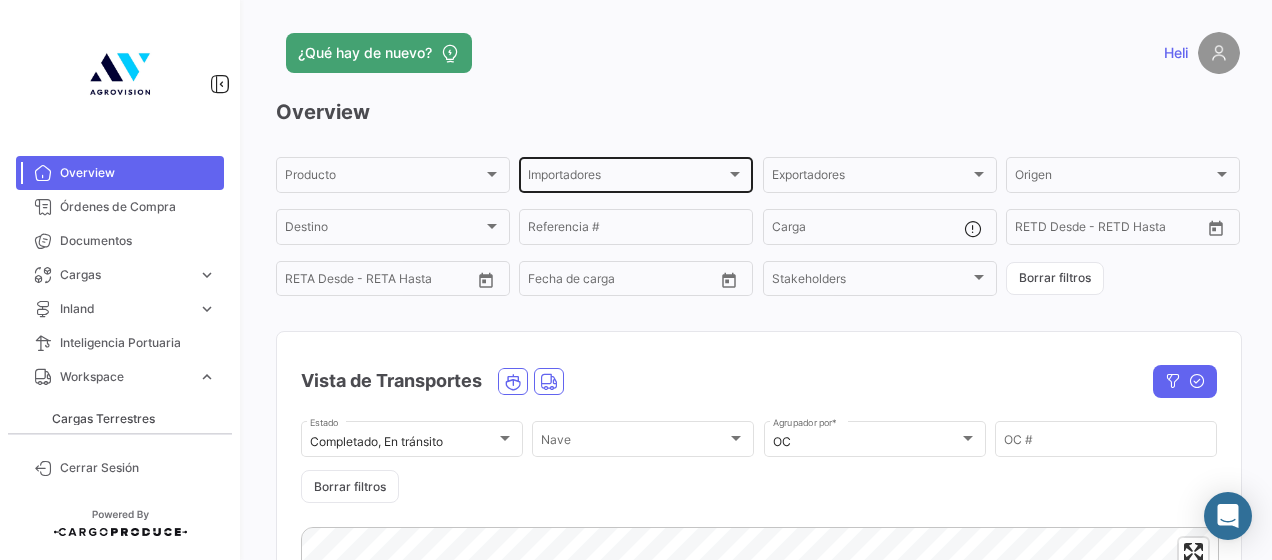 click on "Importadores Importadores" 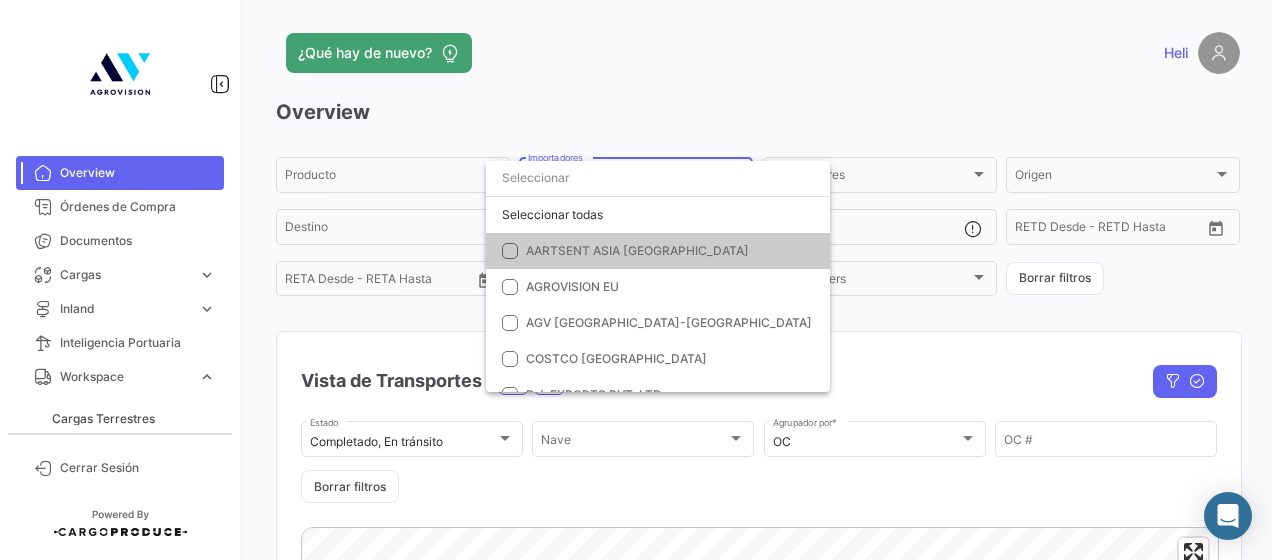 click at bounding box center (510, 251) 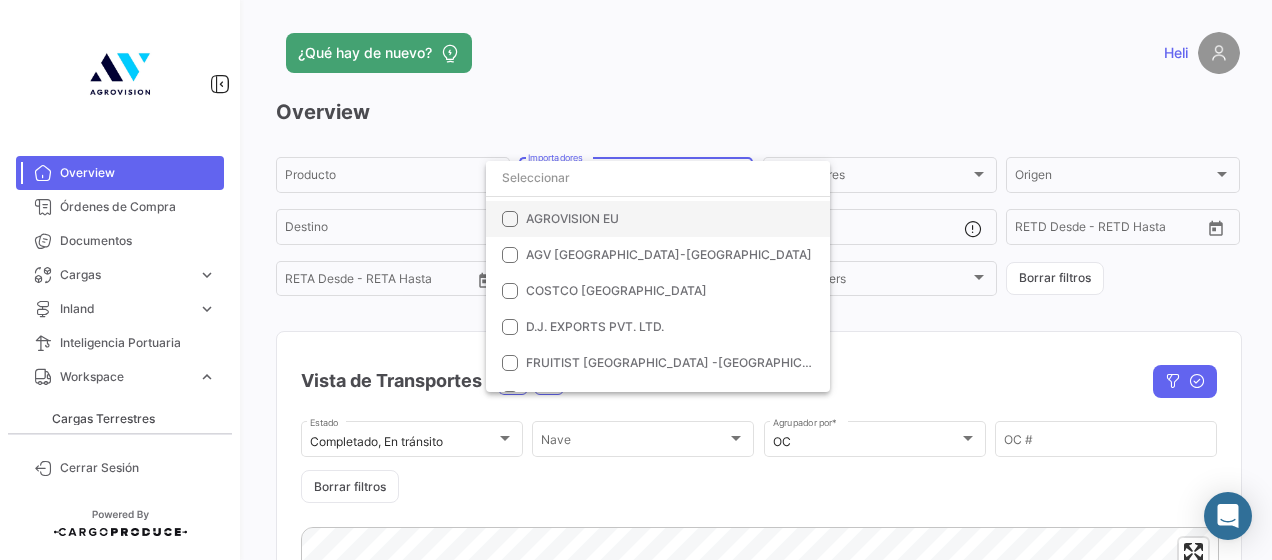 scroll, scrollTop: 100, scrollLeft: 0, axis: vertical 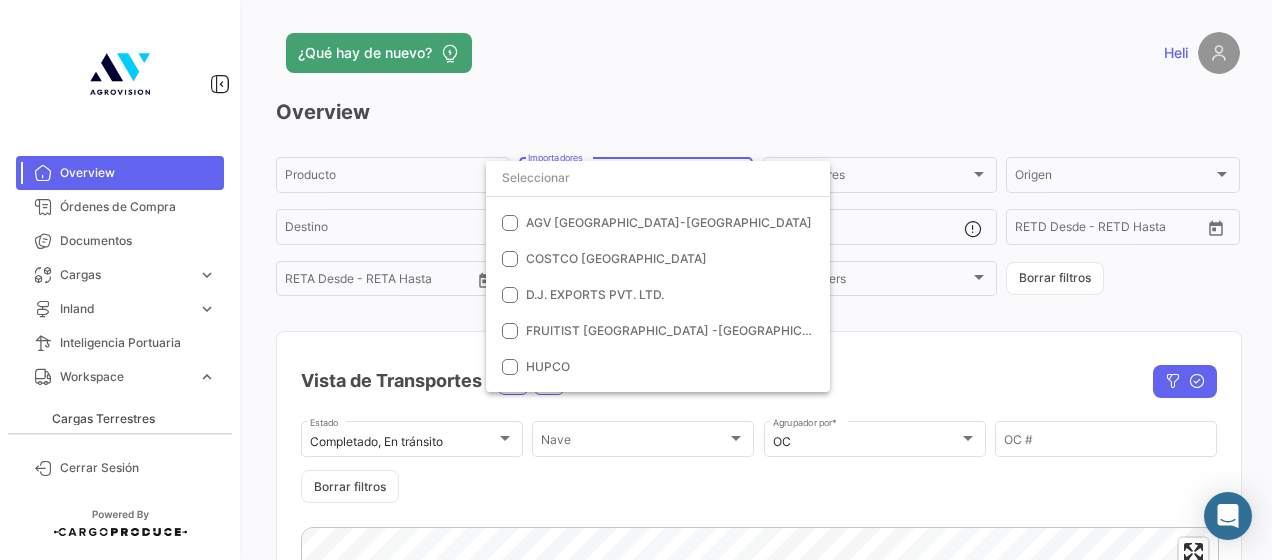 click at bounding box center [636, 280] 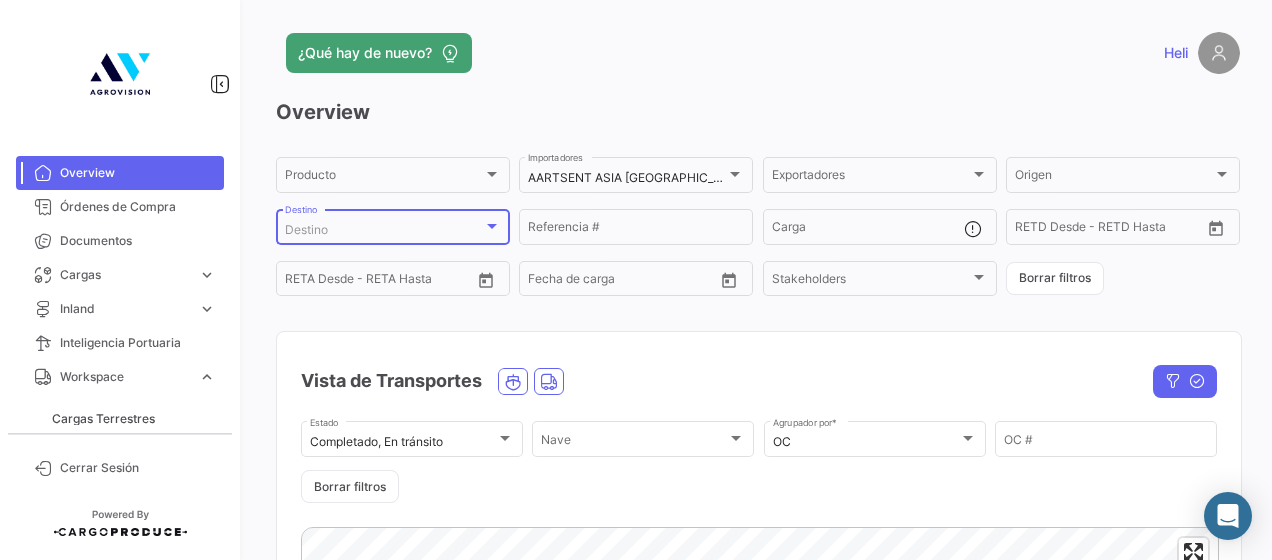 click on "Destino" at bounding box center [384, 230] 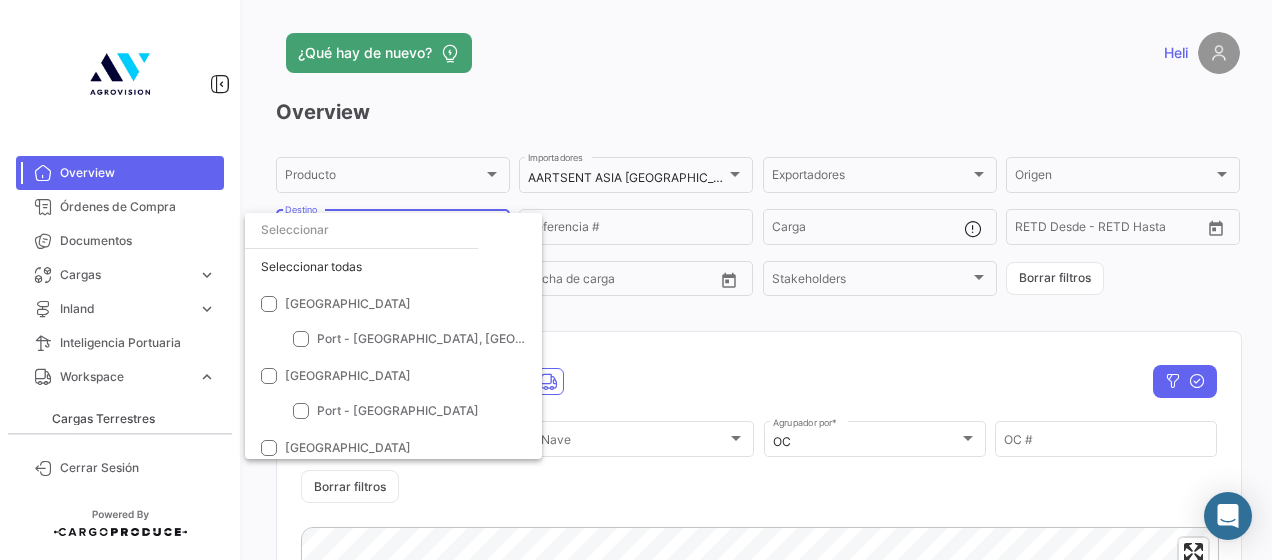 click at bounding box center (636, 280) 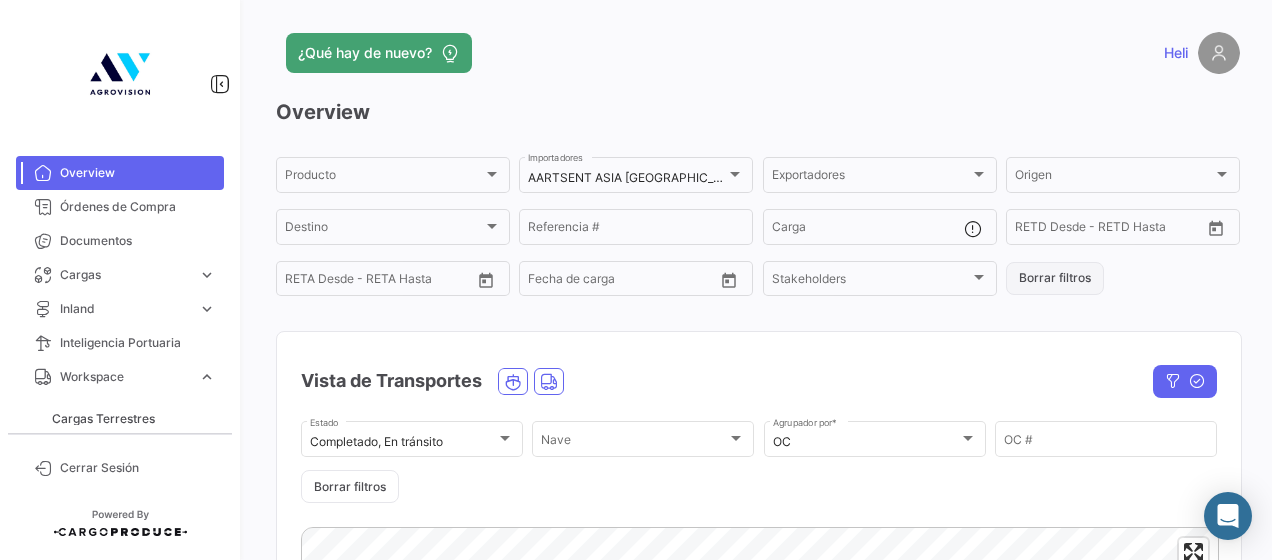 click on "Borrar filtros" 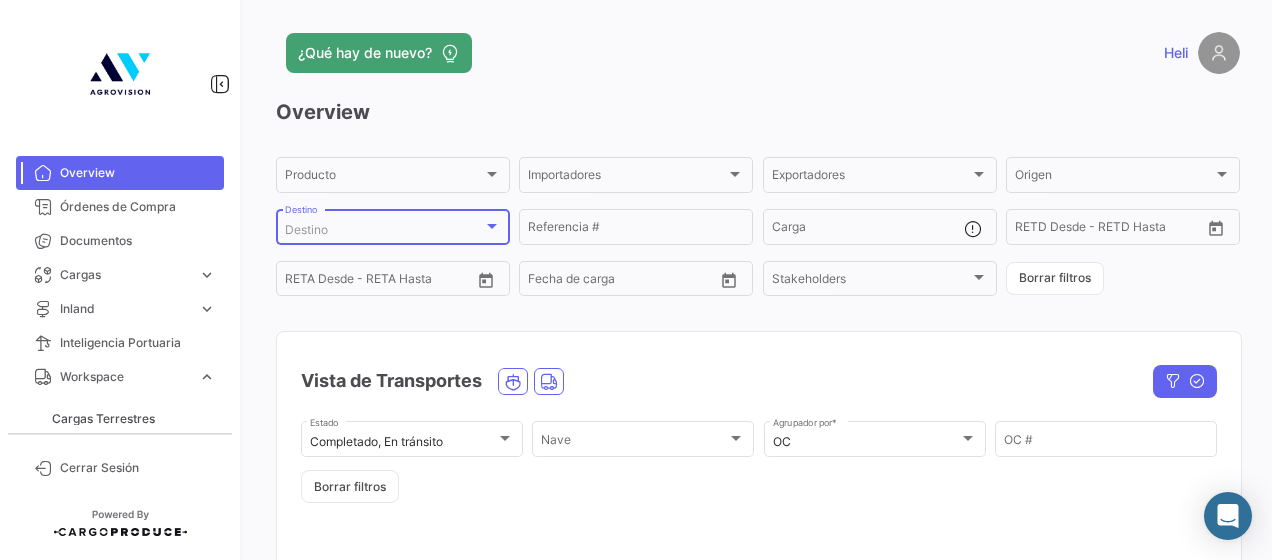 click on "Destino" at bounding box center [384, 230] 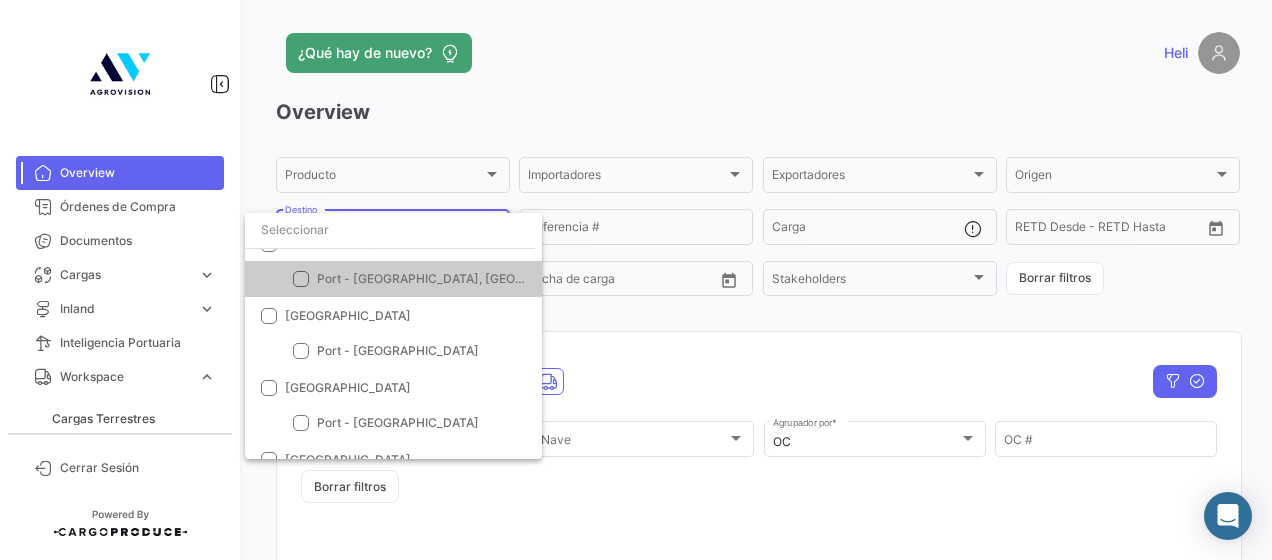 scroll, scrollTop: 100, scrollLeft: 0, axis: vertical 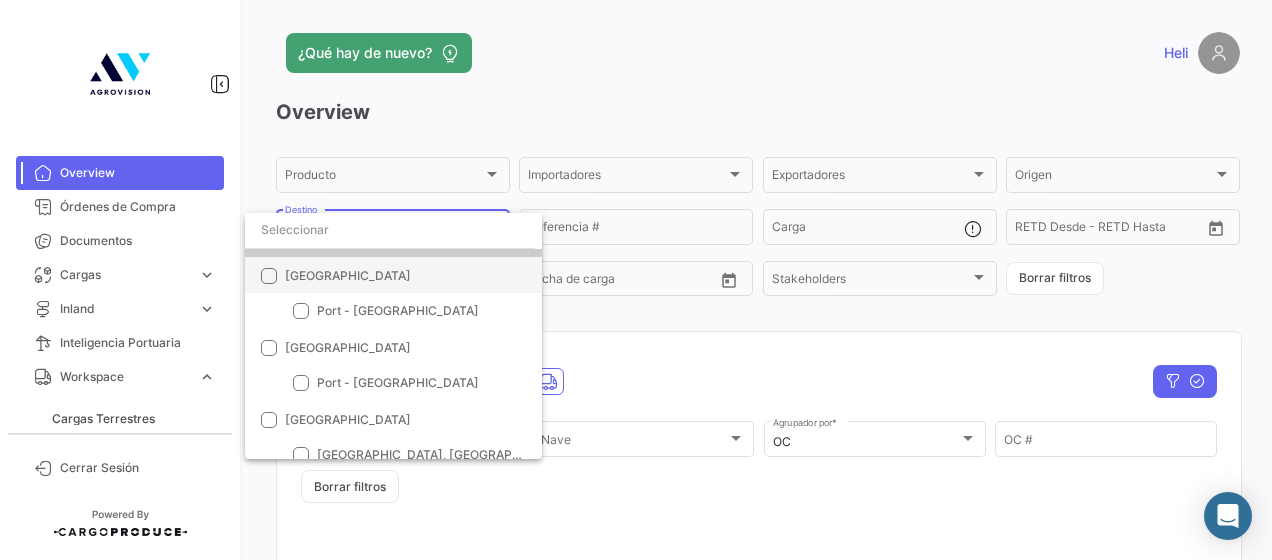 click at bounding box center (269, 276) 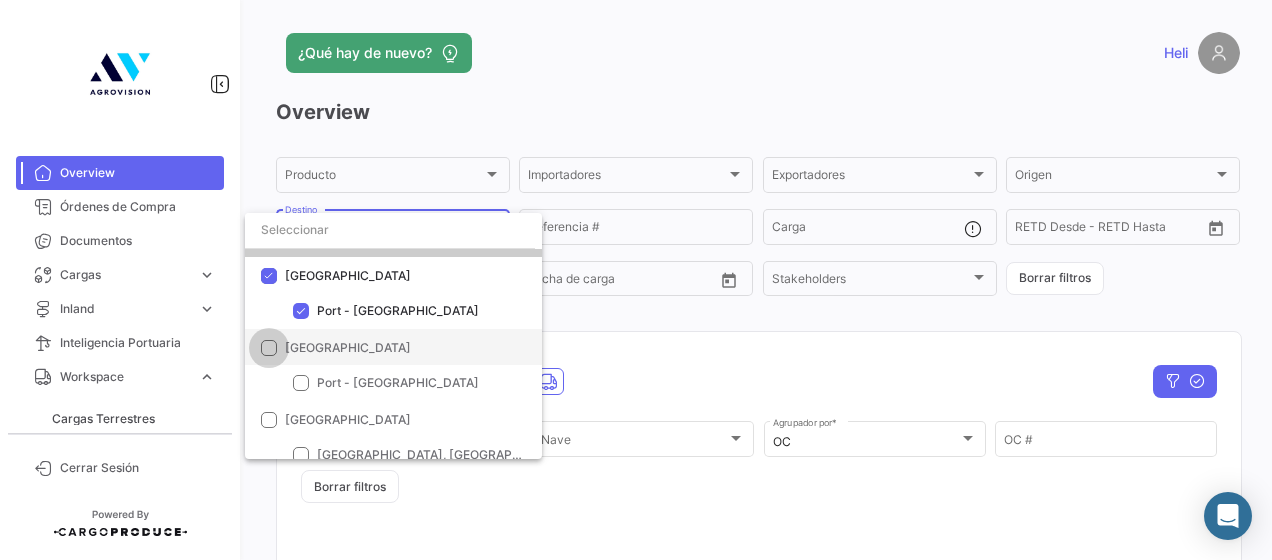 click at bounding box center [269, 348] 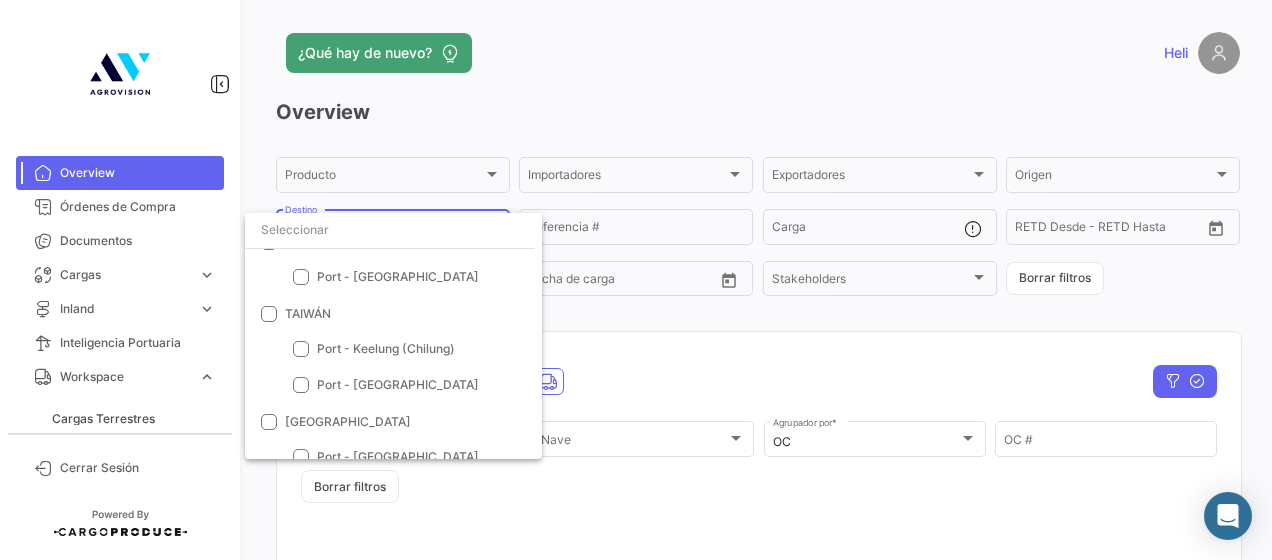 scroll, scrollTop: 400, scrollLeft: 0, axis: vertical 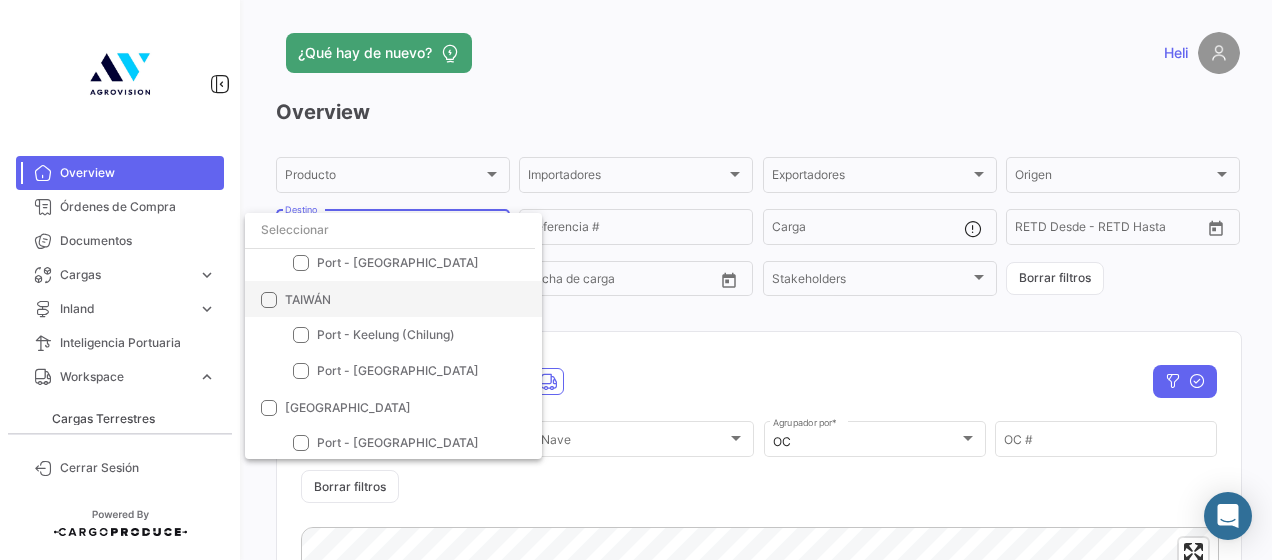 click at bounding box center [269, 300] 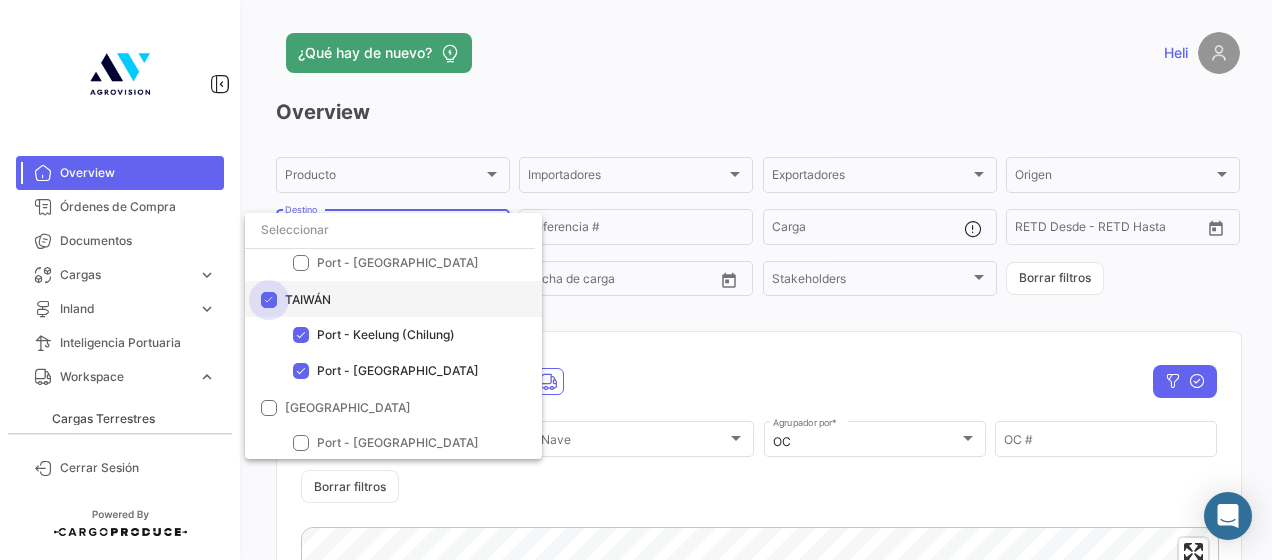 click at bounding box center (269, 300) 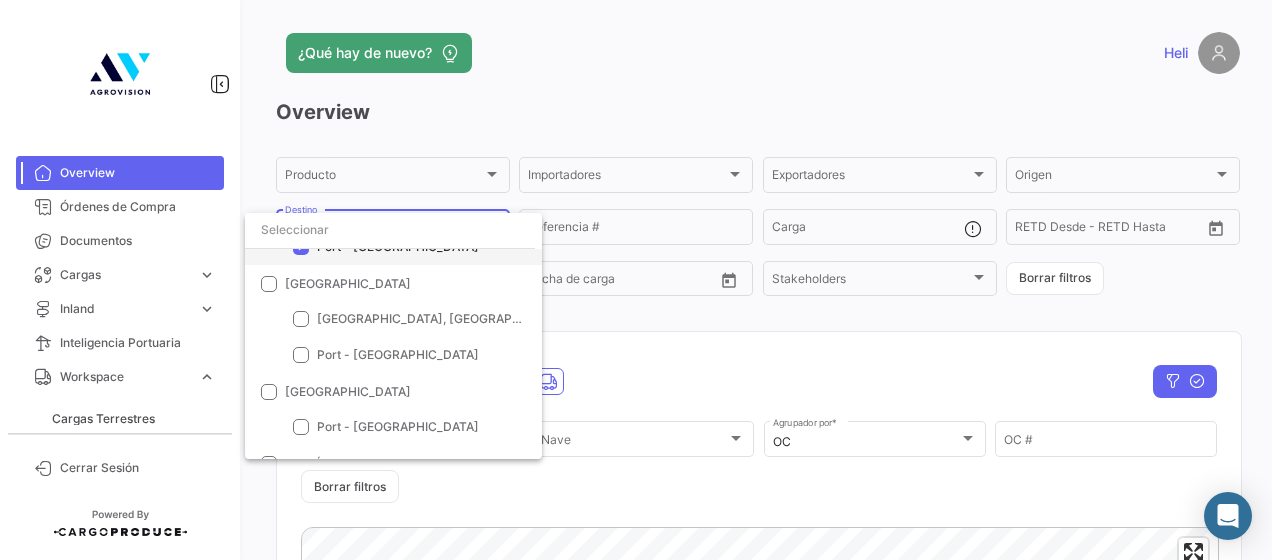 scroll, scrollTop: 38, scrollLeft: 0, axis: vertical 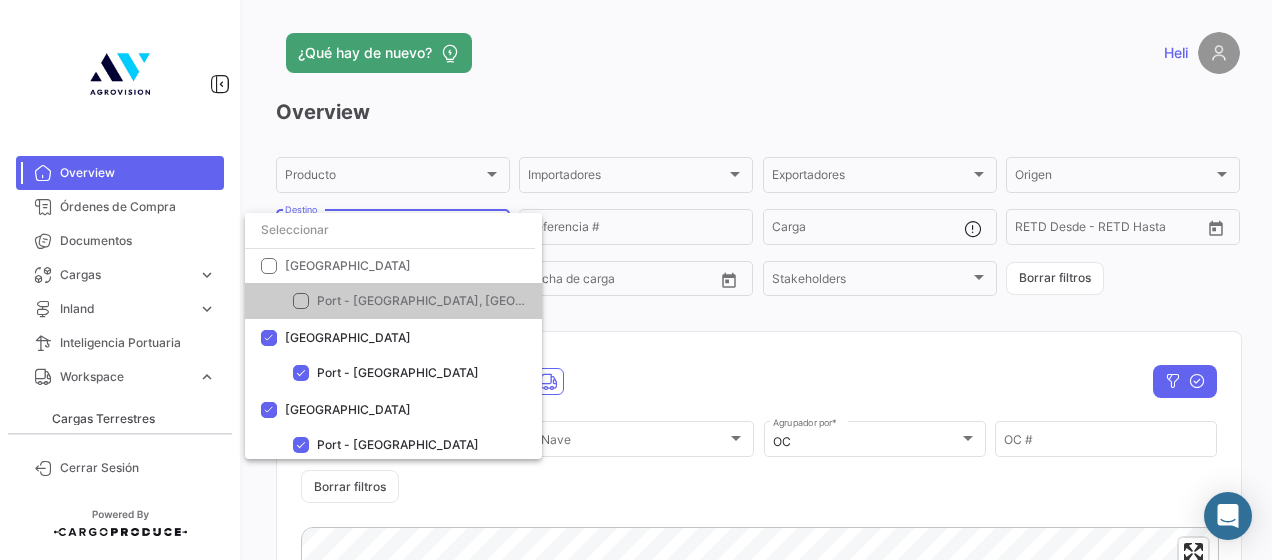 click at bounding box center (636, 280) 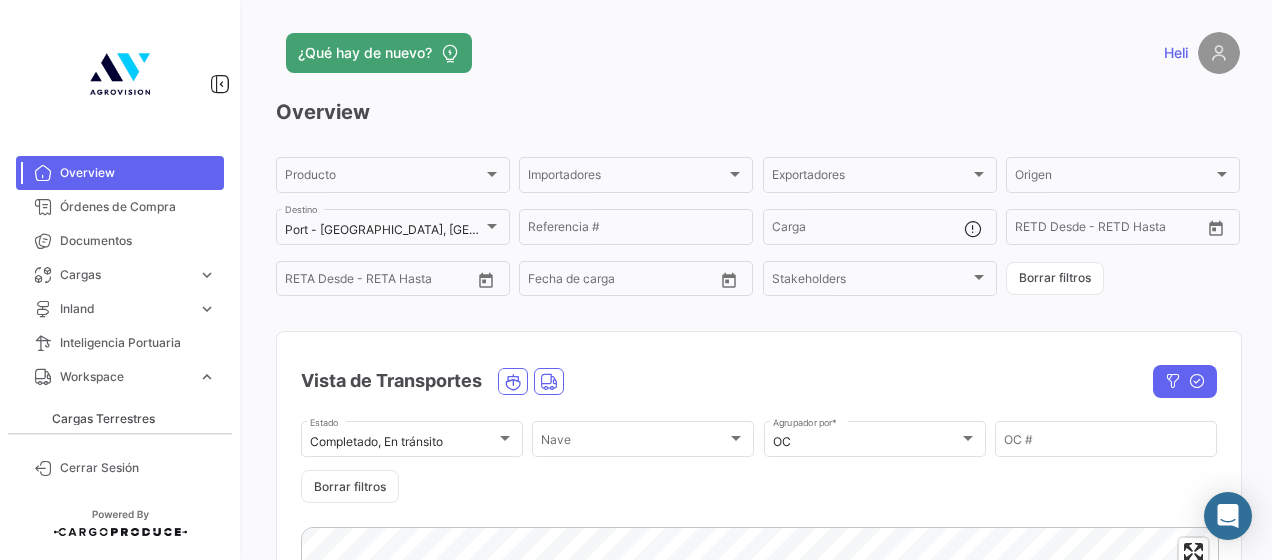 scroll, scrollTop: 100, scrollLeft: 0, axis: vertical 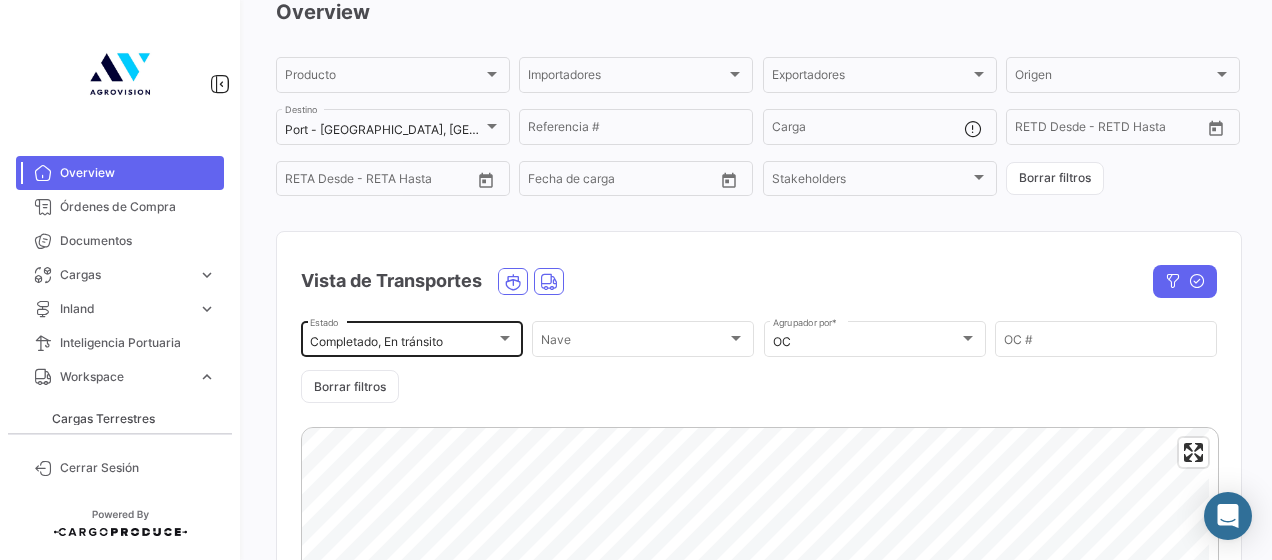 click on "Completado, En tránsito" at bounding box center [376, 341] 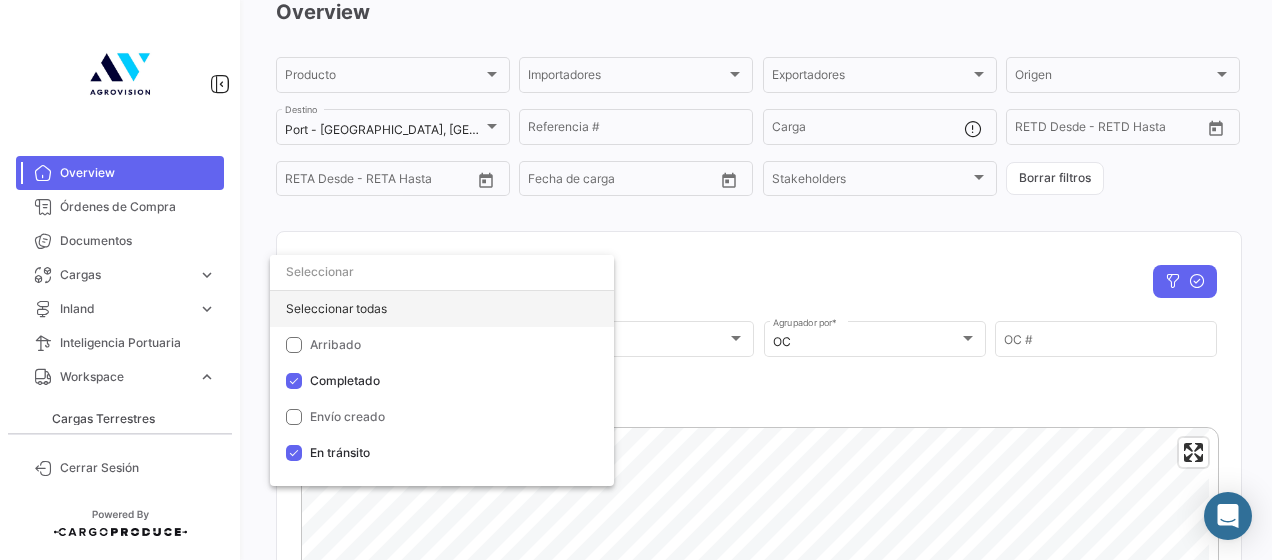 click on "Seleccionar todas" 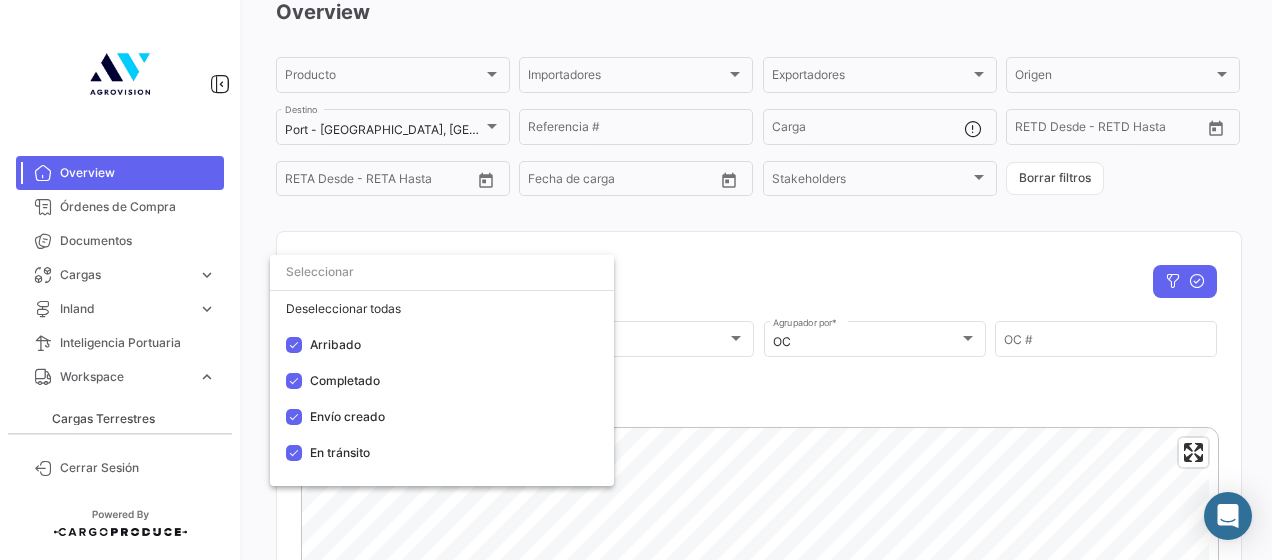 click at bounding box center (636, 280) 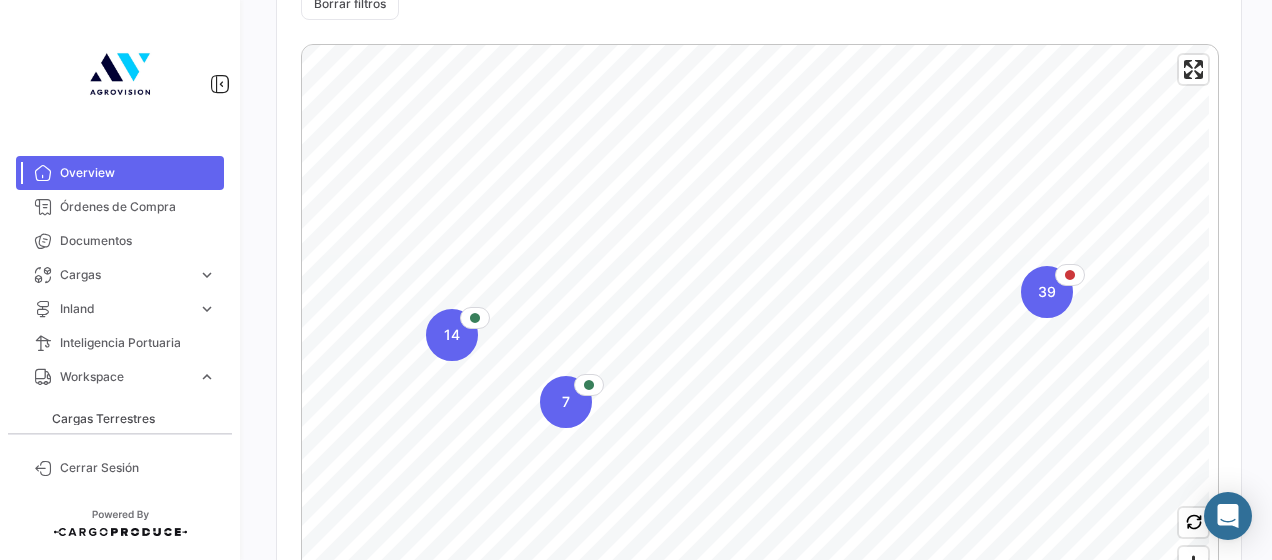 scroll, scrollTop: 500, scrollLeft: 0, axis: vertical 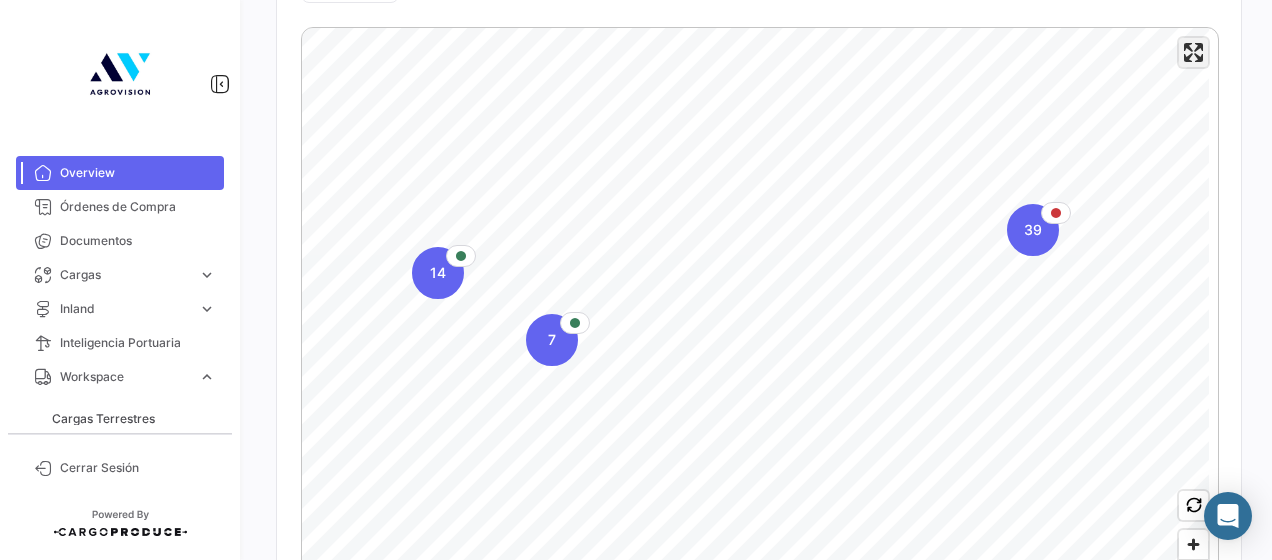 click 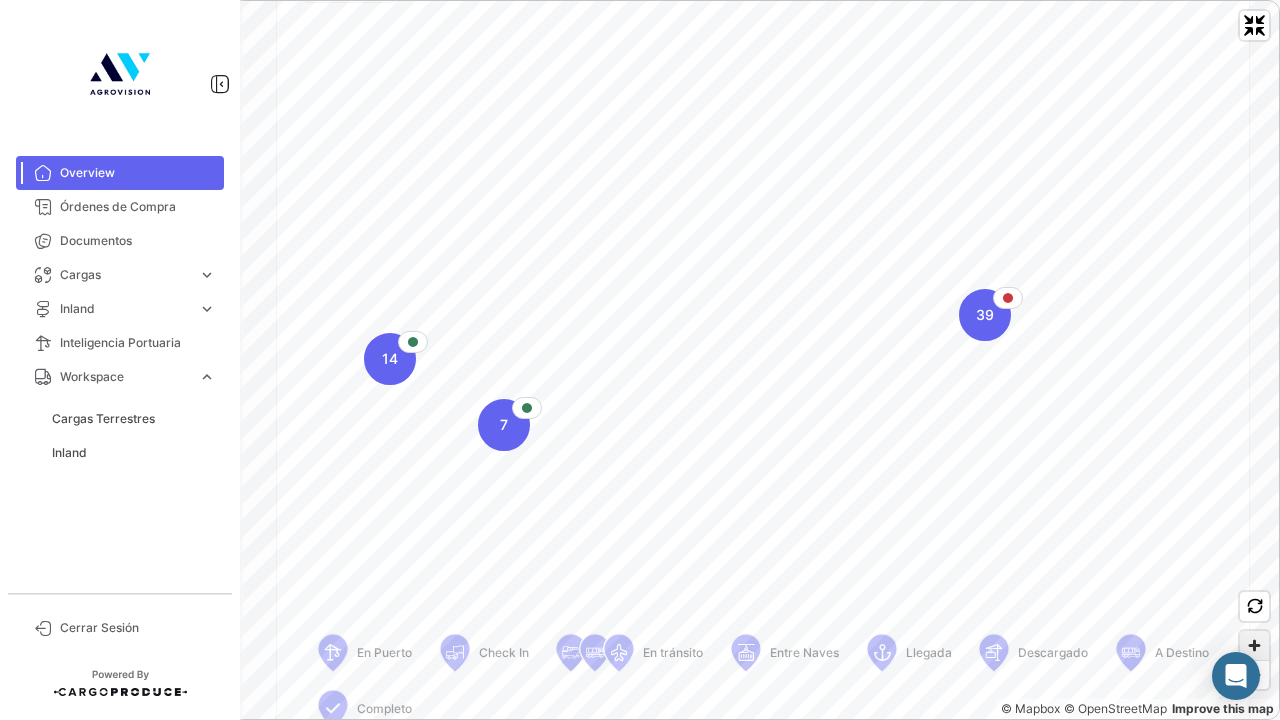 click 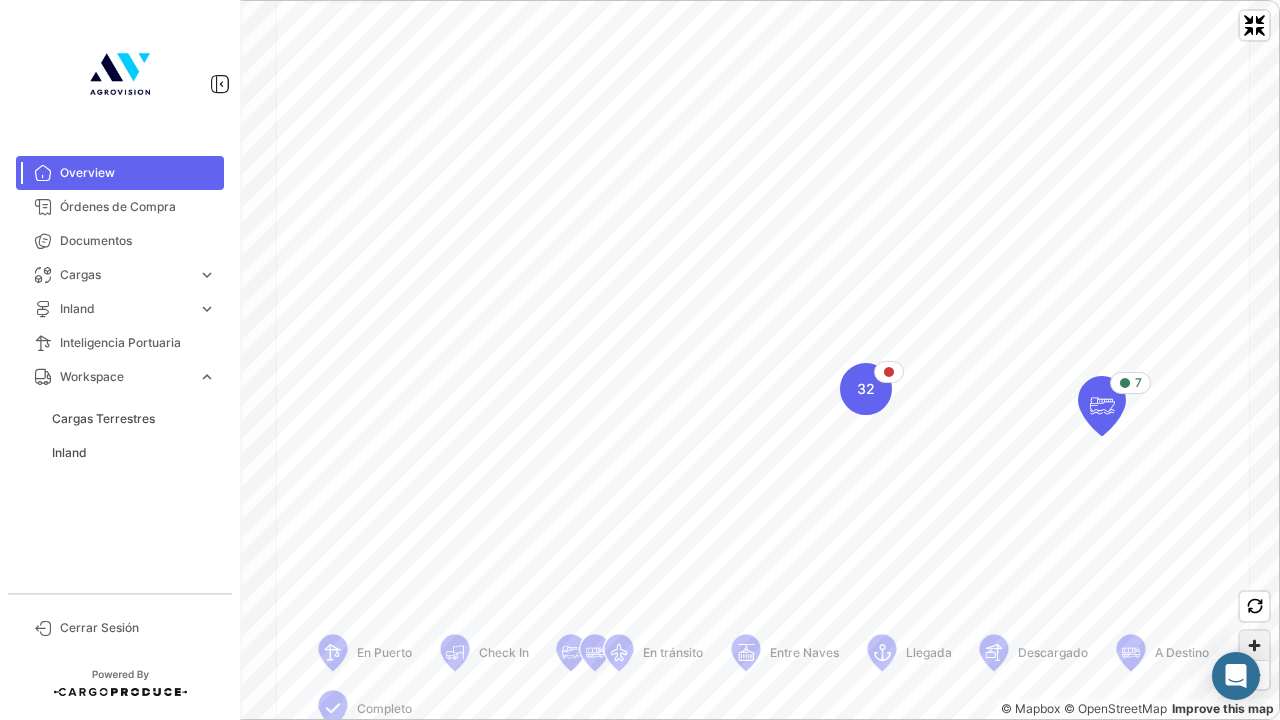click 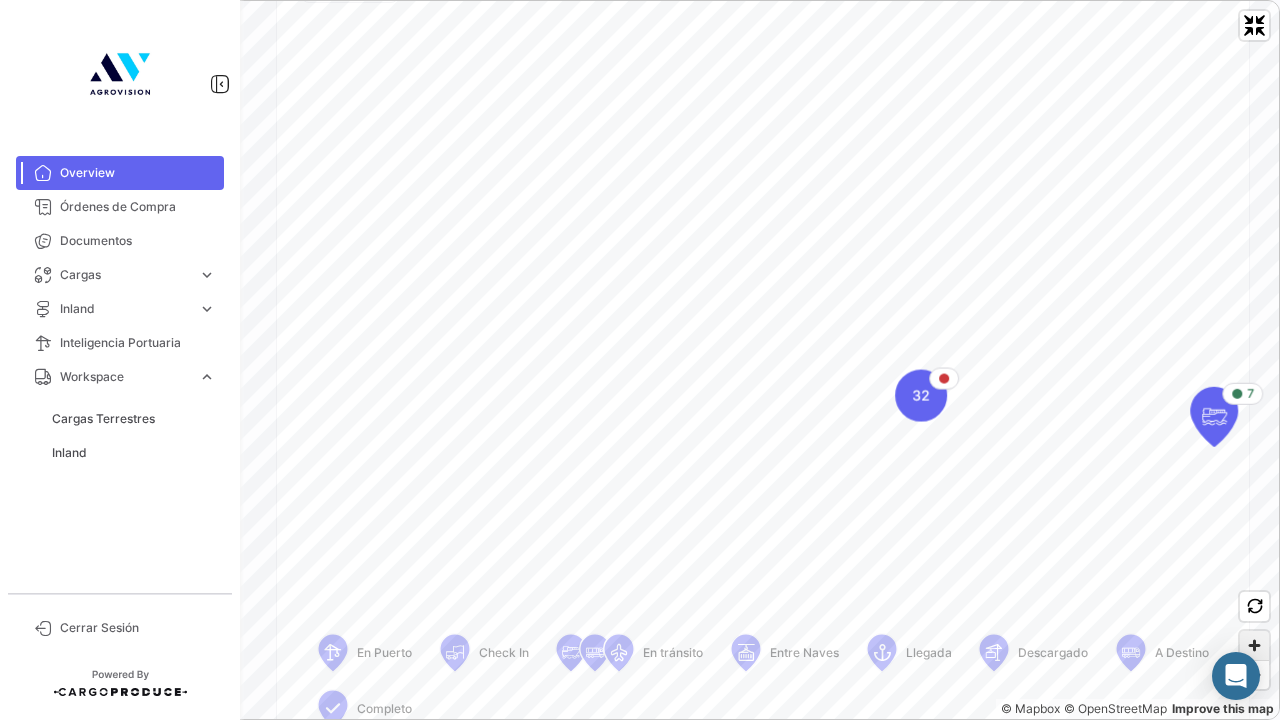 click 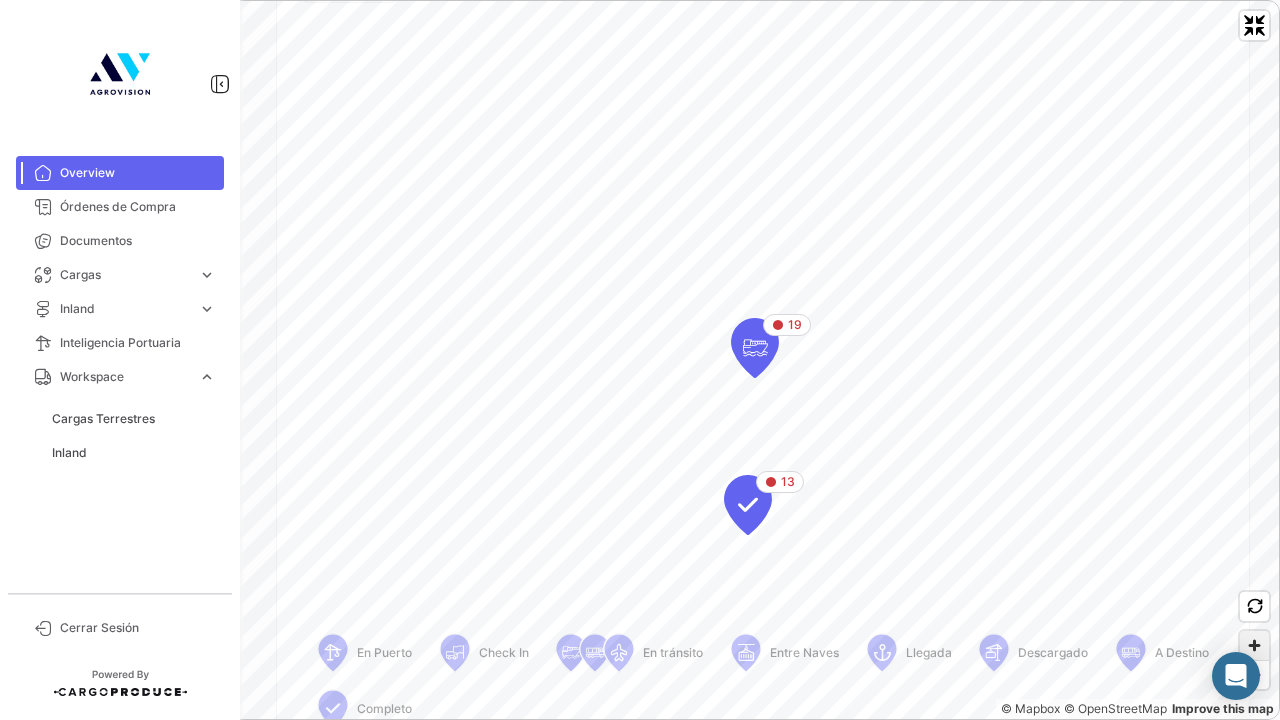 click 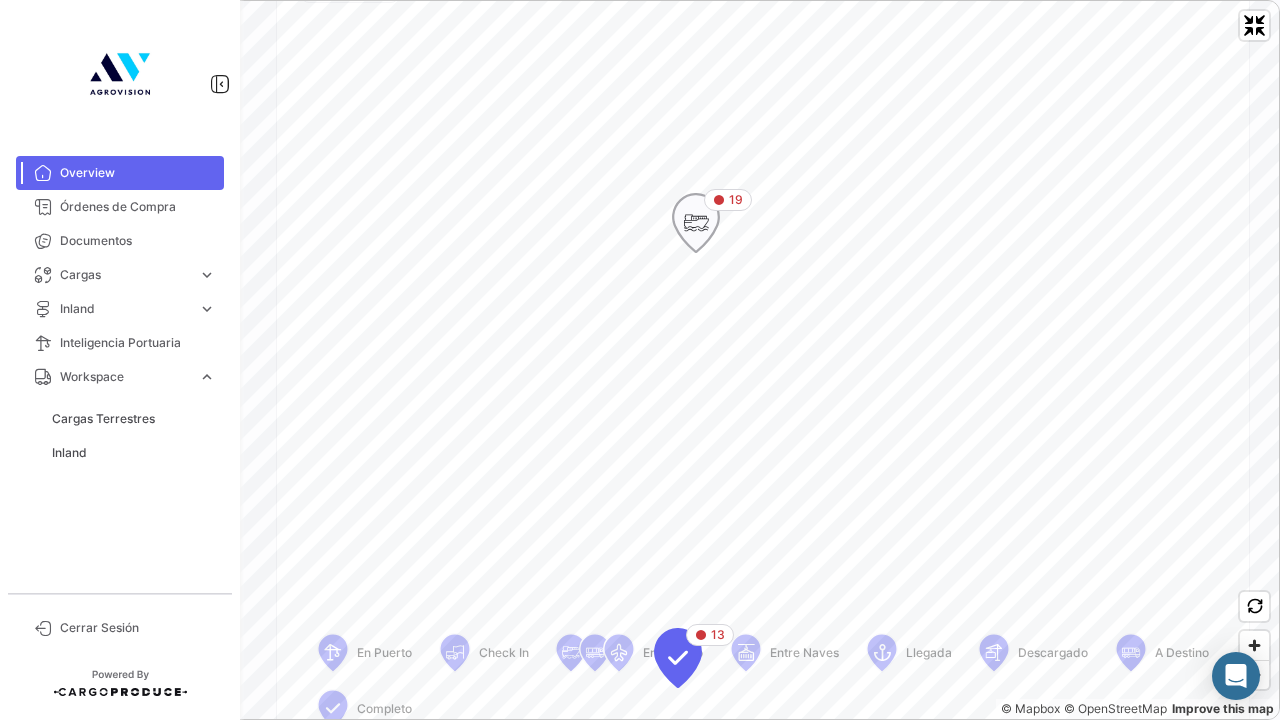 click 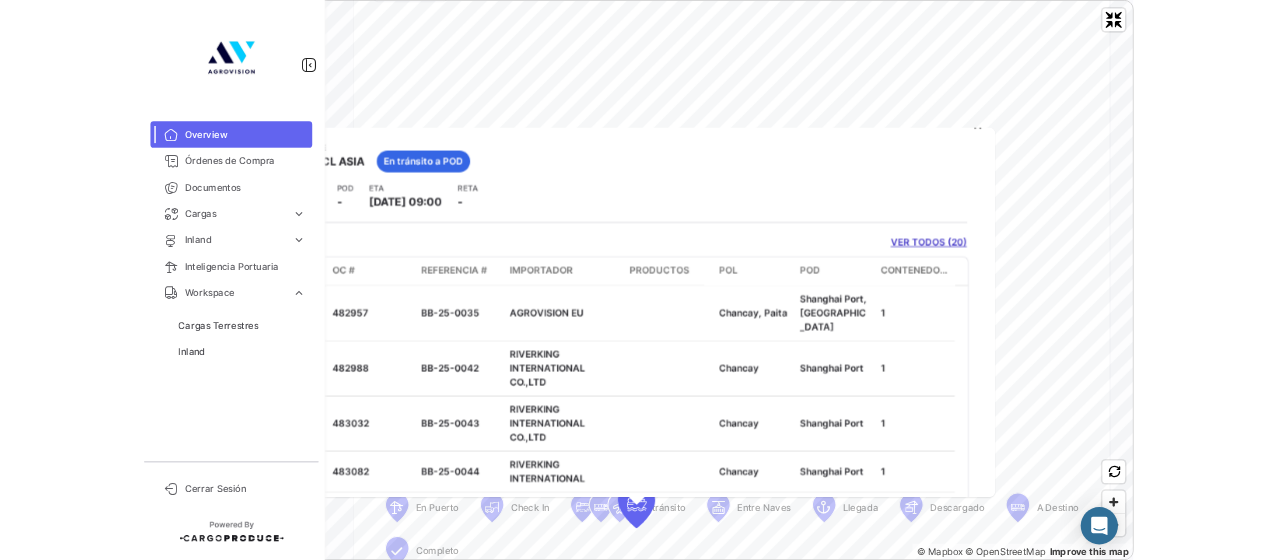 scroll, scrollTop: 0, scrollLeft: 0, axis: both 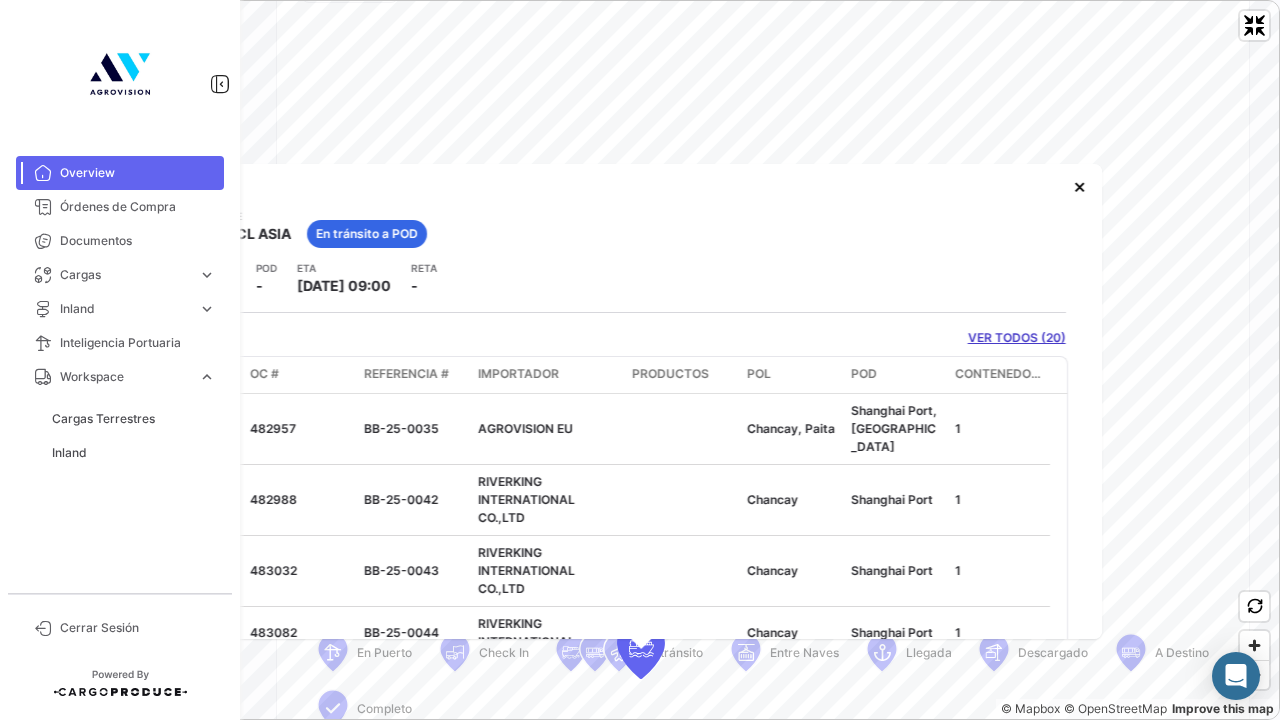 click on "VER TODOS (20)" 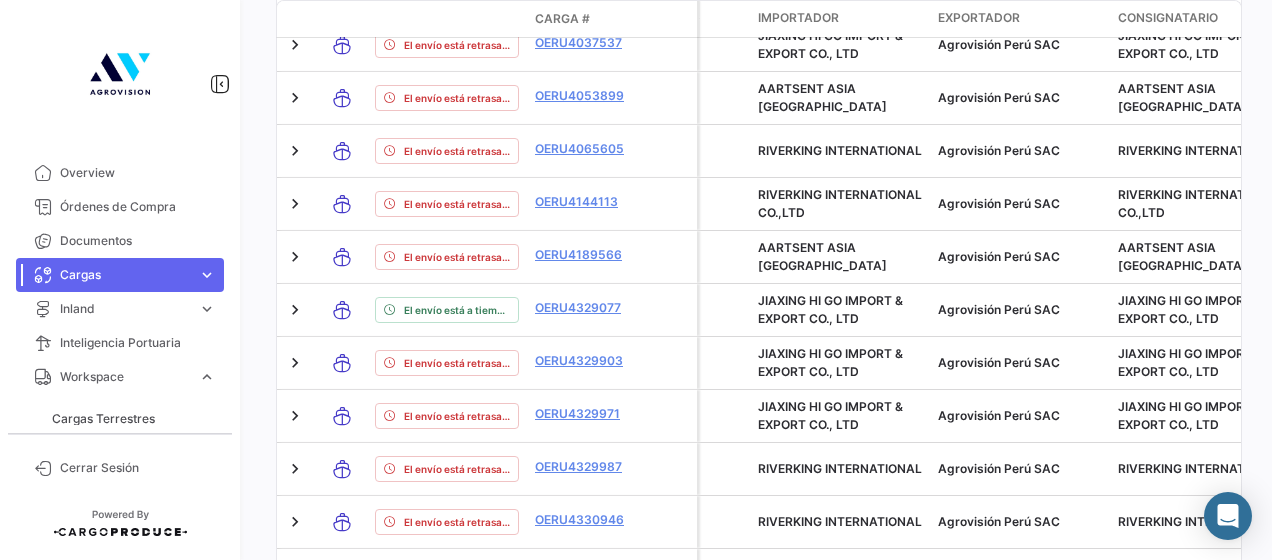 scroll, scrollTop: 1337, scrollLeft: 0, axis: vertical 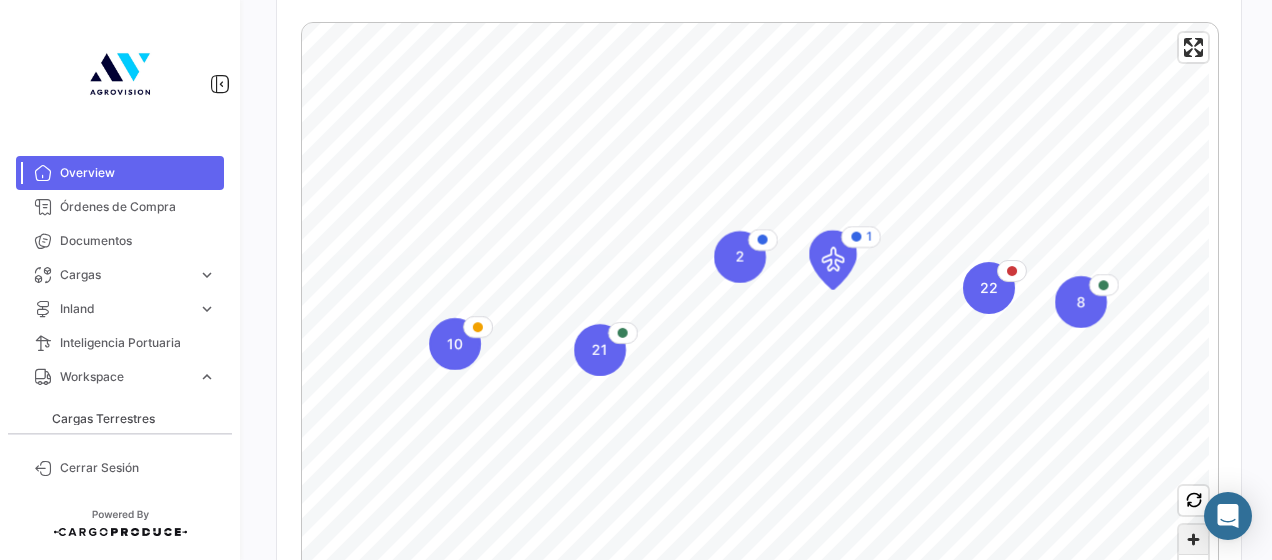 click 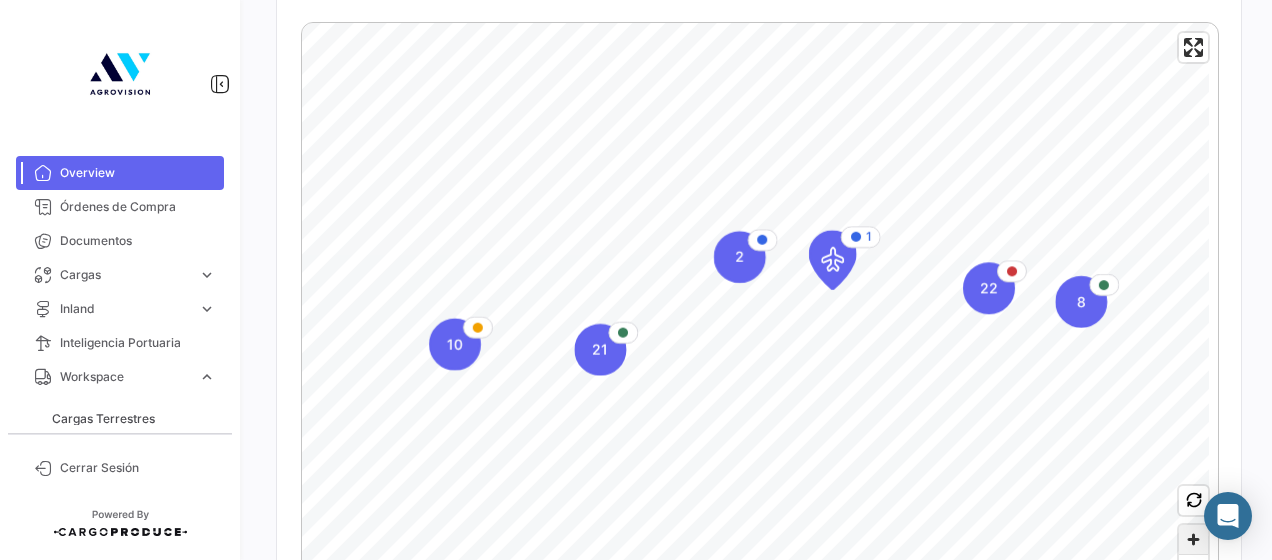 click 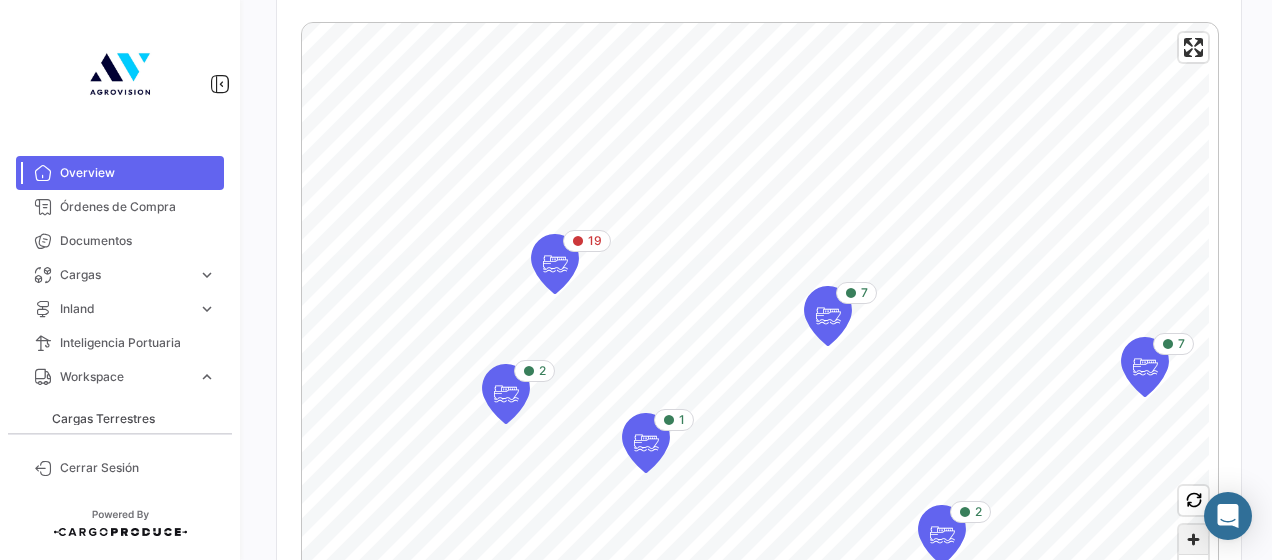 click 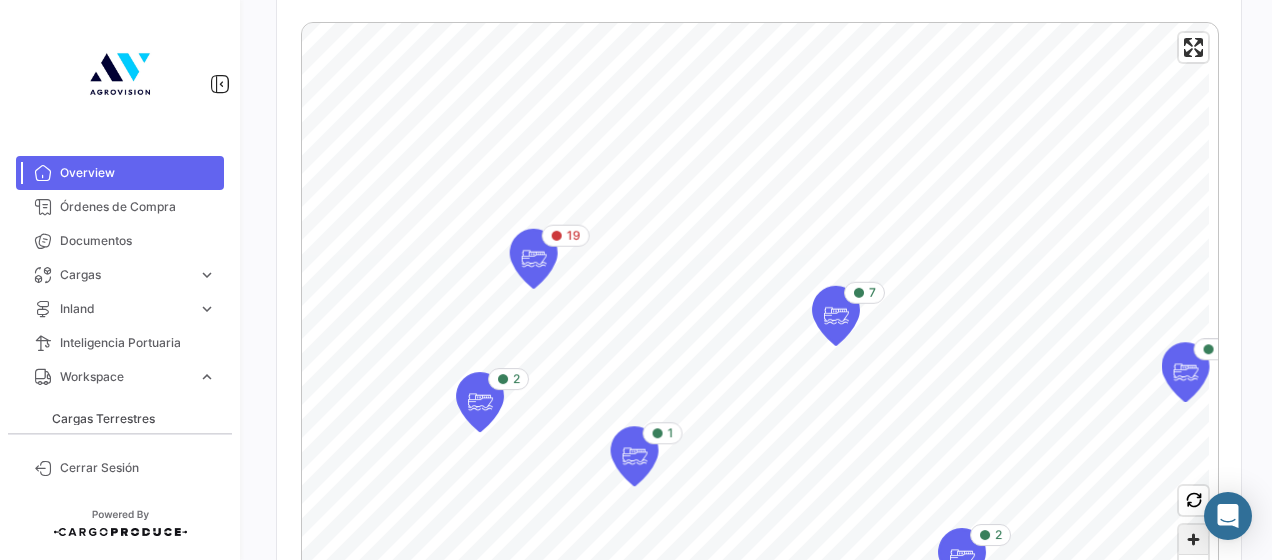 click 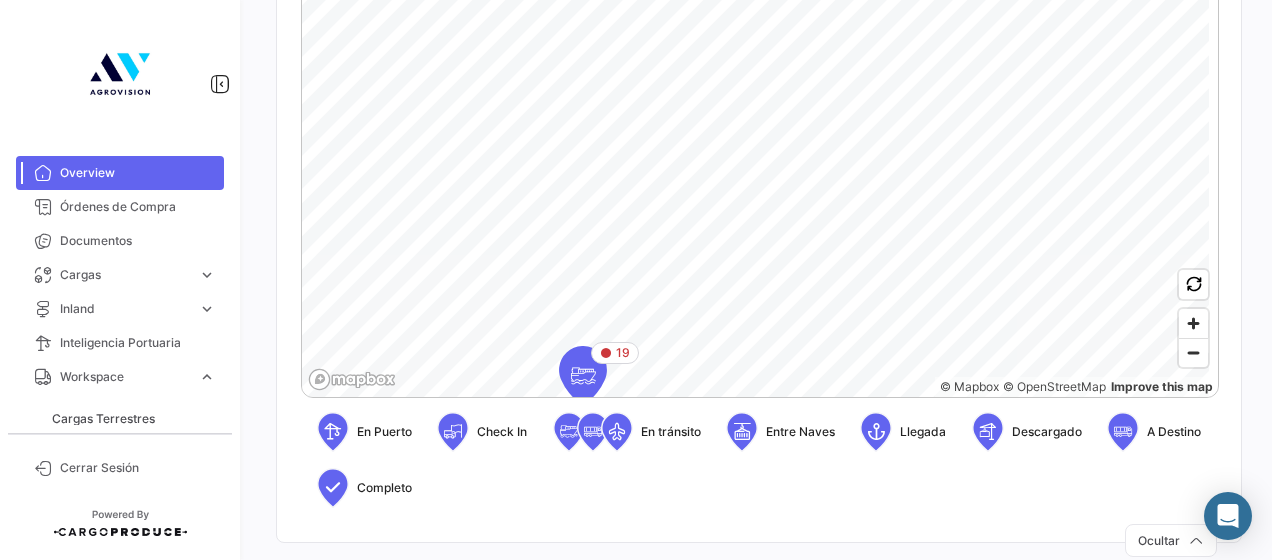 scroll, scrollTop: 700, scrollLeft: 0, axis: vertical 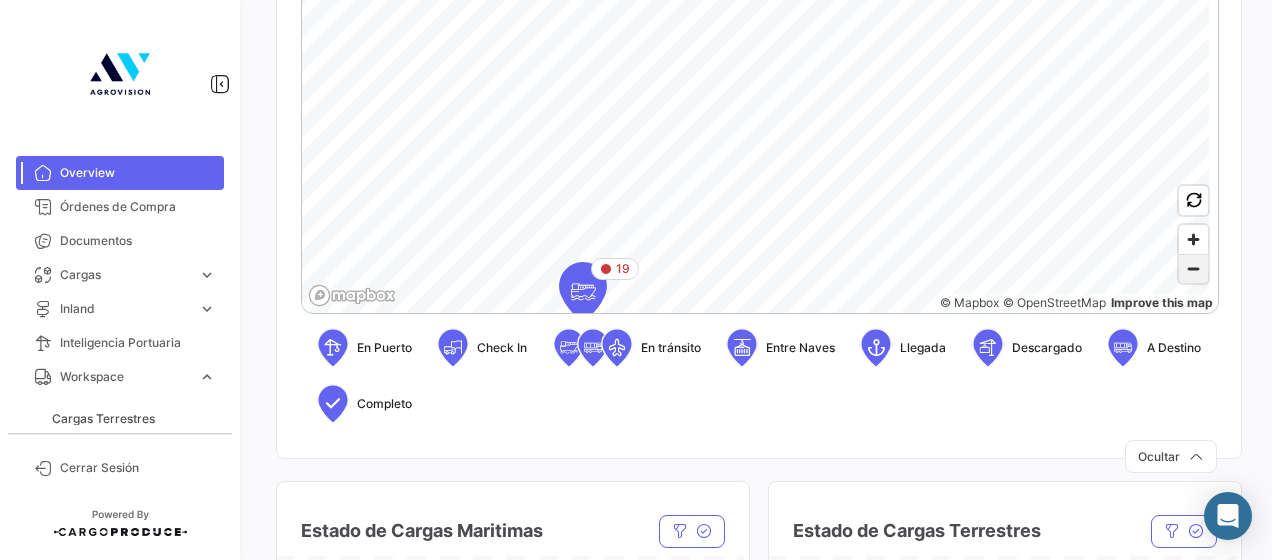 click 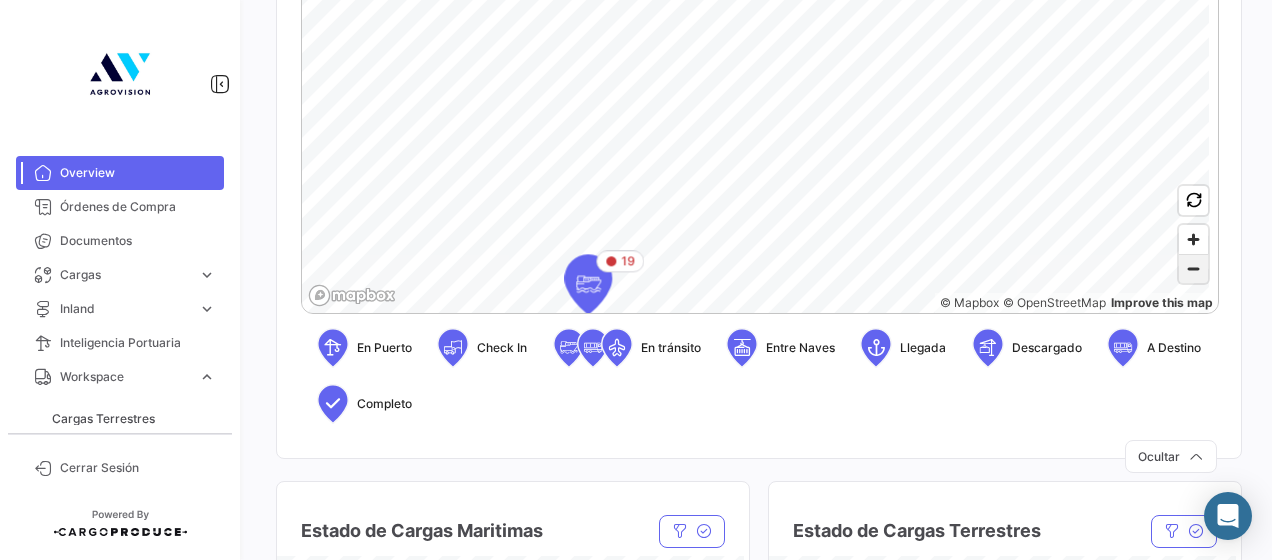 click 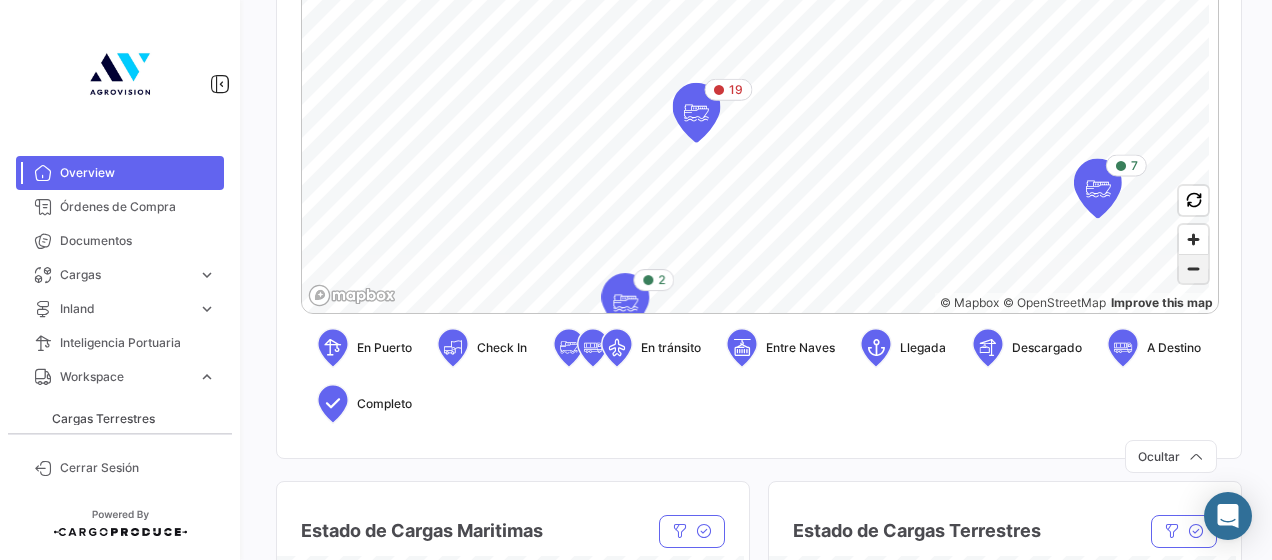 click 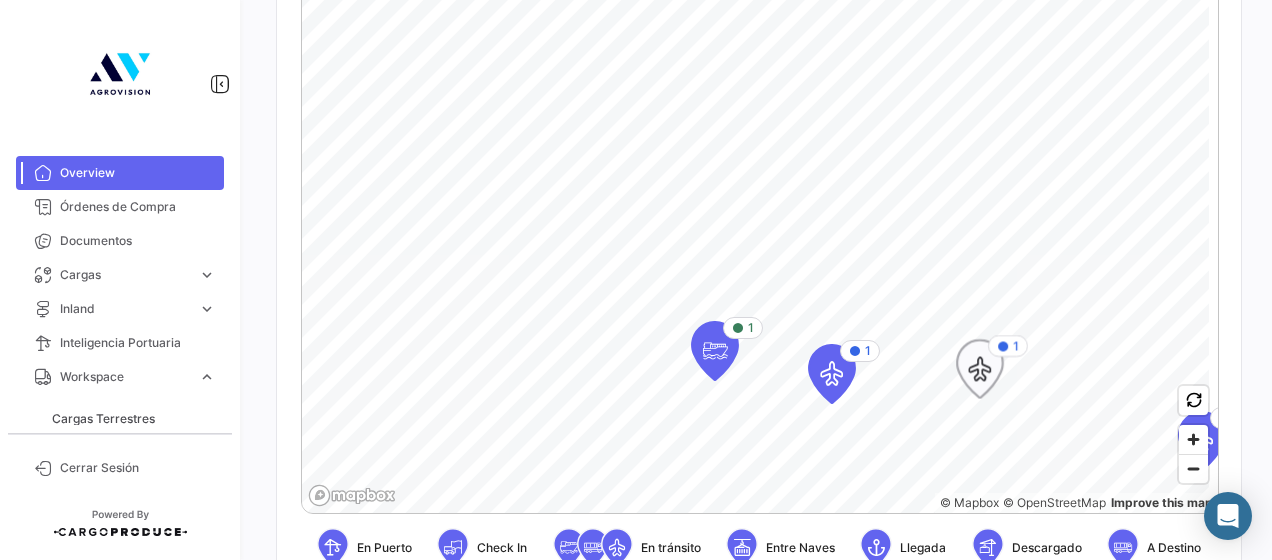 scroll, scrollTop: 500, scrollLeft: 0, axis: vertical 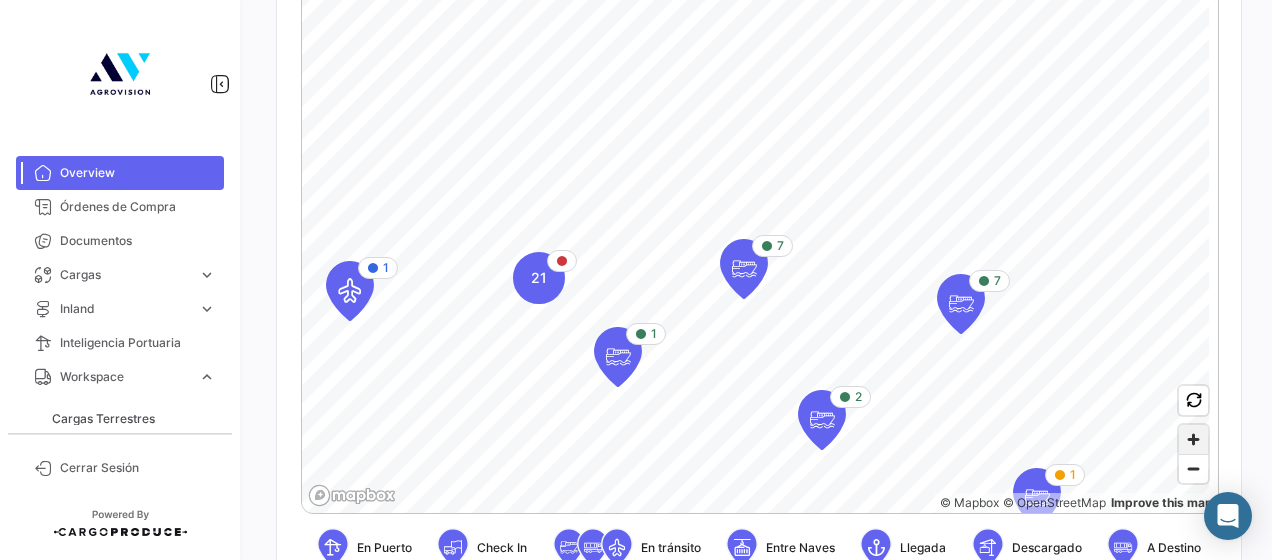 click 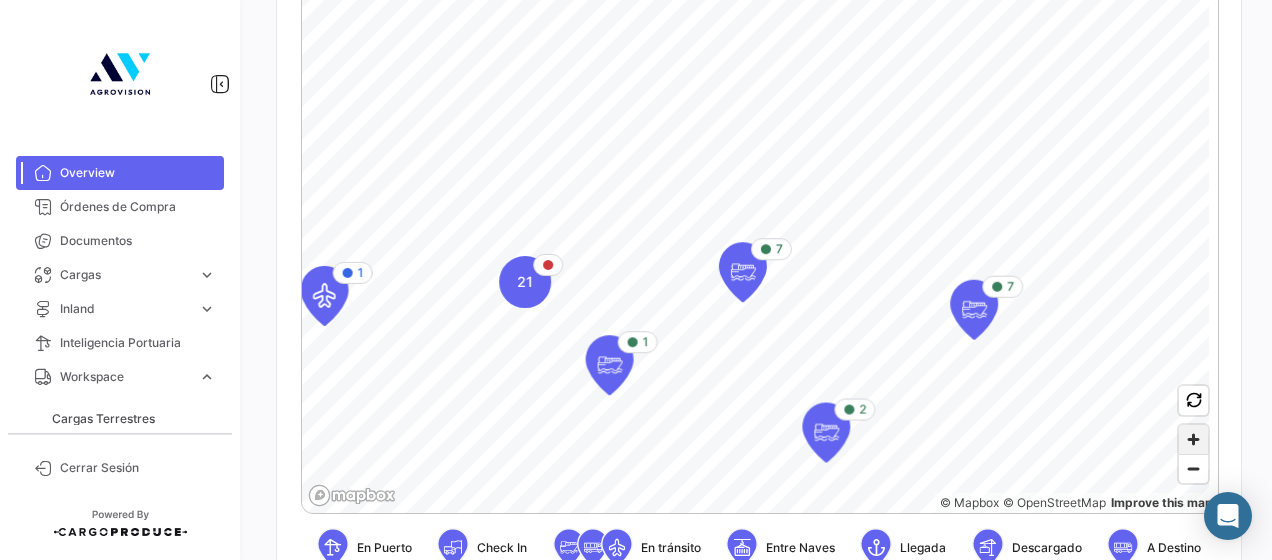click 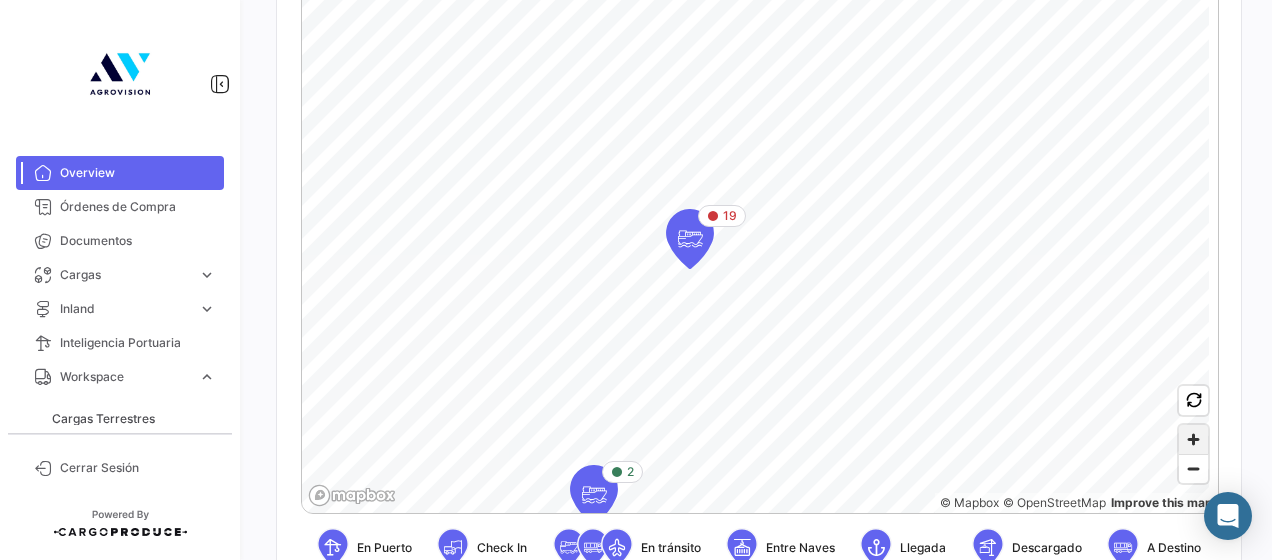 click 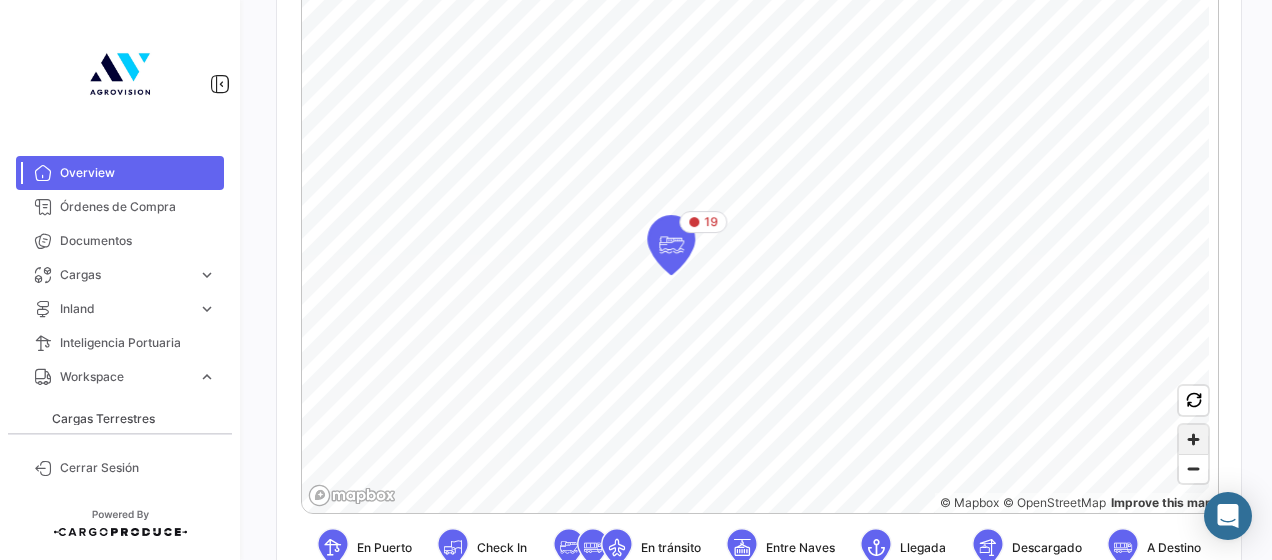 click 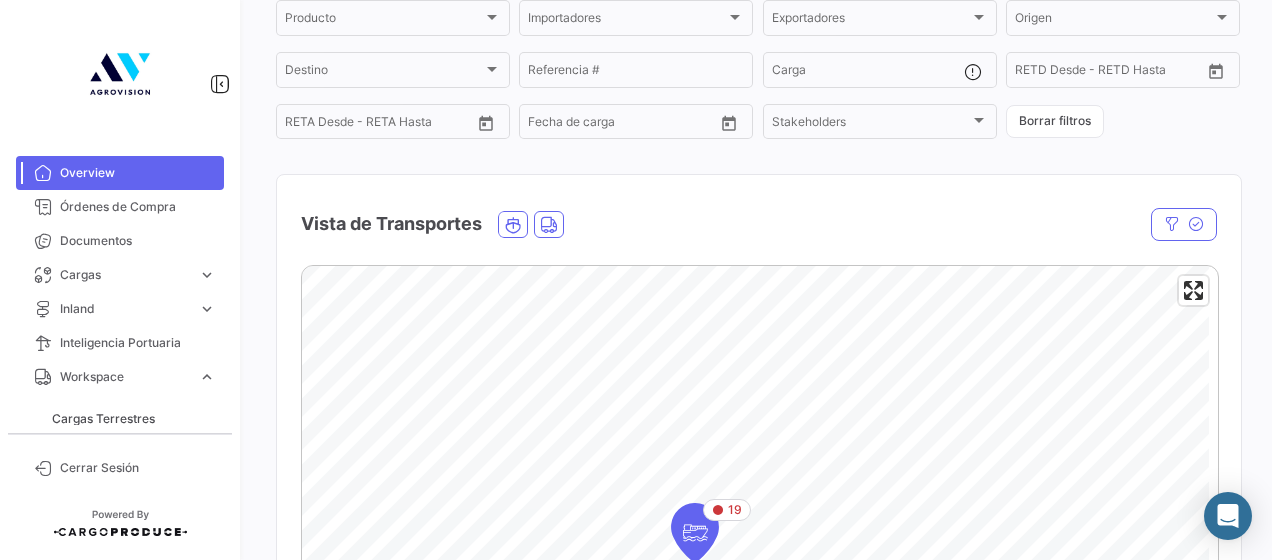 scroll, scrollTop: 100, scrollLeft: 0, axis: vertical 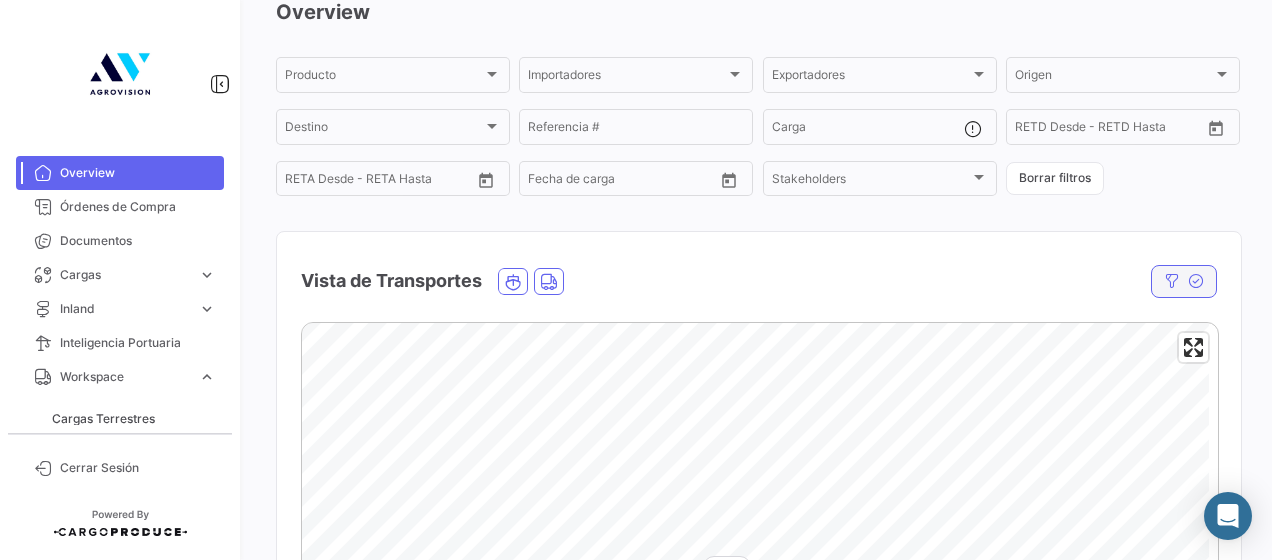 click 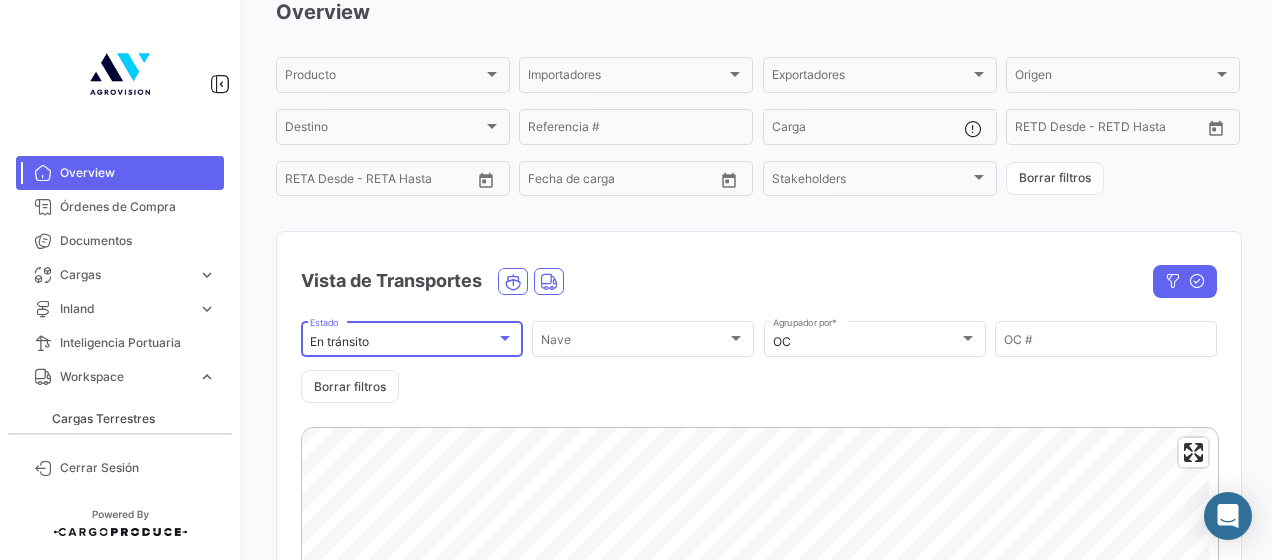 click on "En tránsito" at bounding box center [403, 342] 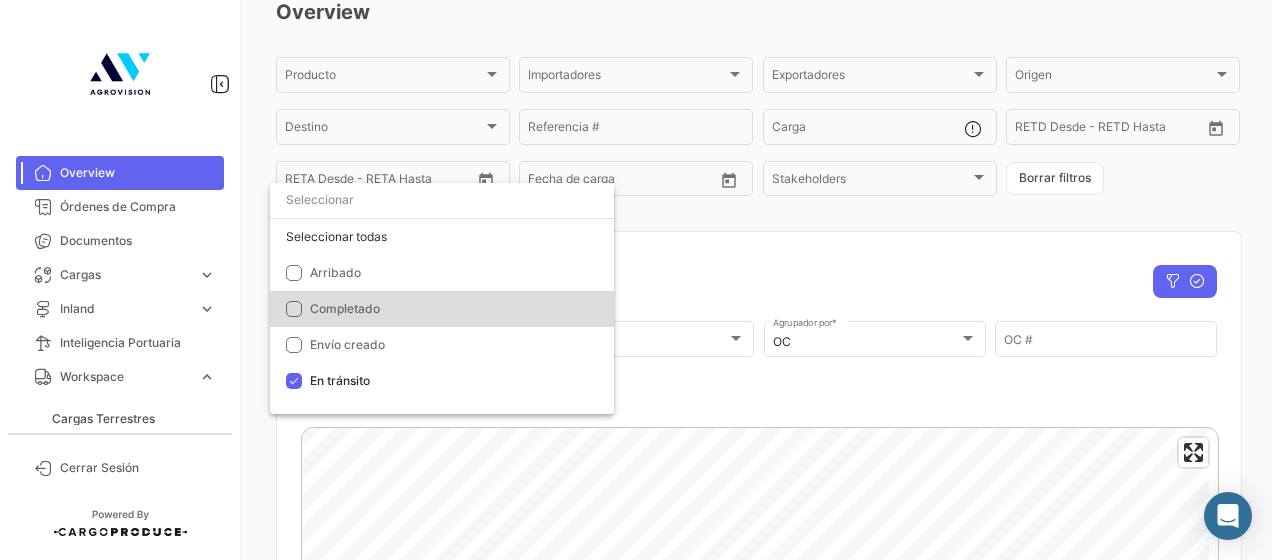 click at bounding box center (294, 309) 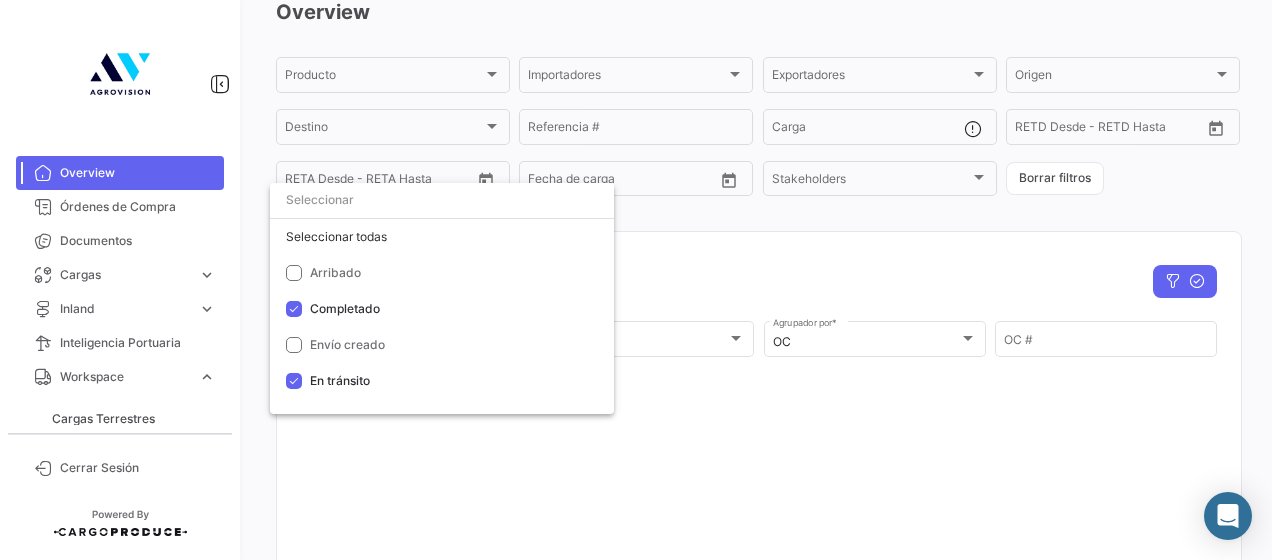 click at bounding box center [636, 280] 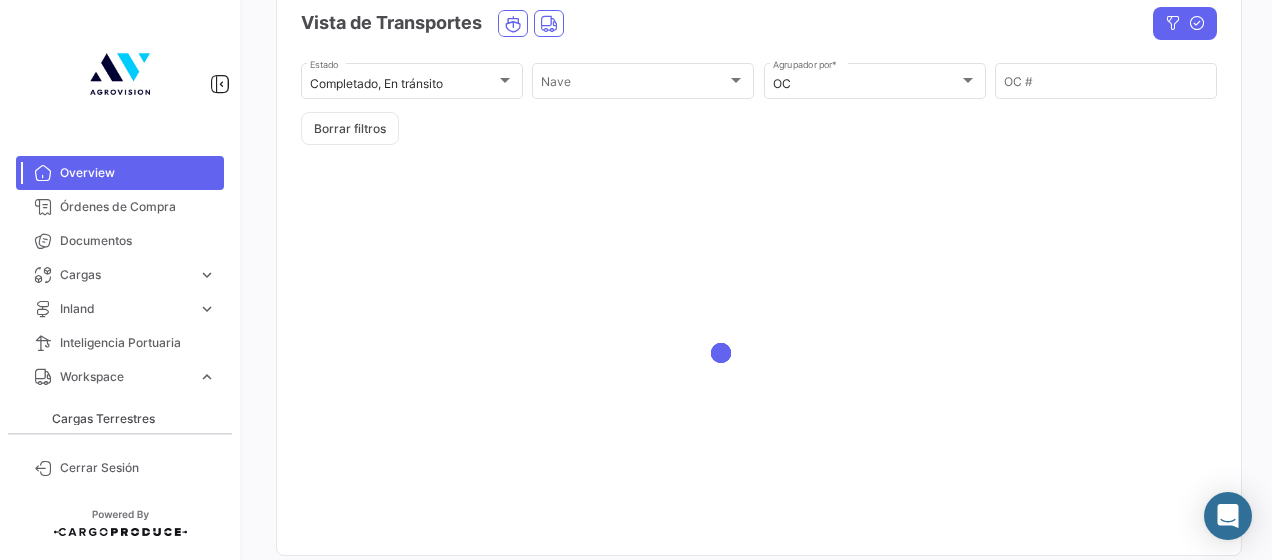 scroll, scrollTop: 400, scrollLeft: 0, axis: vertical 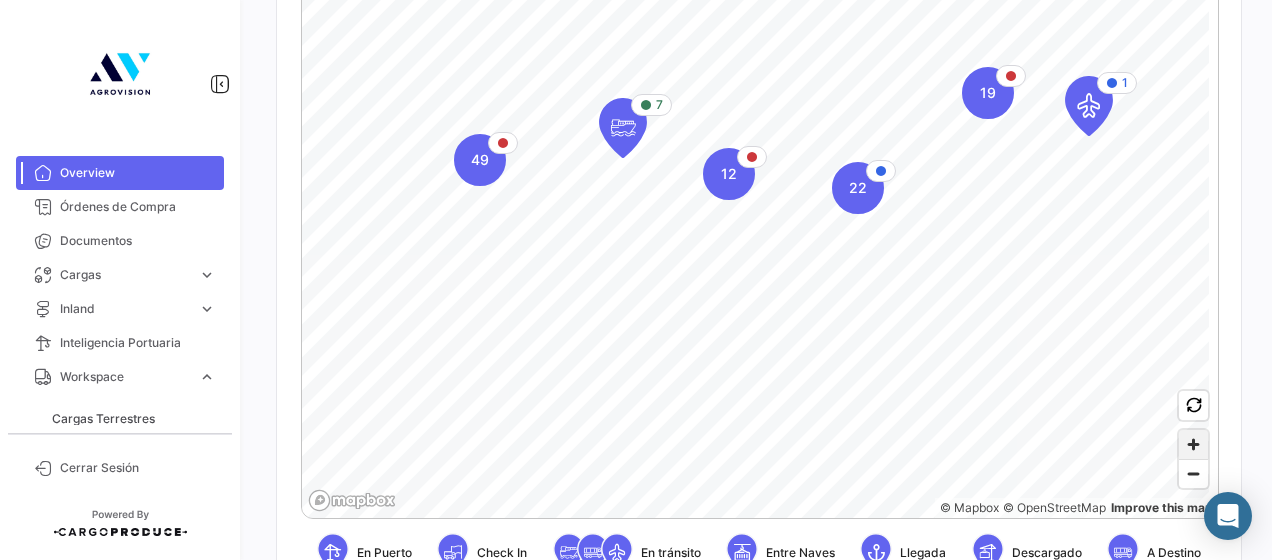click 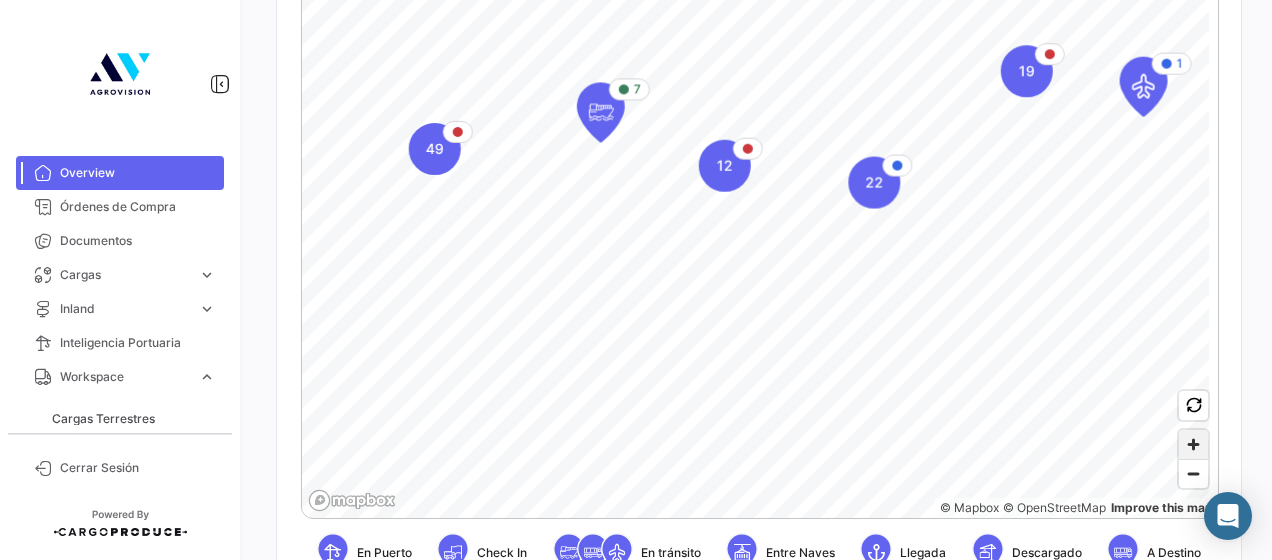 click 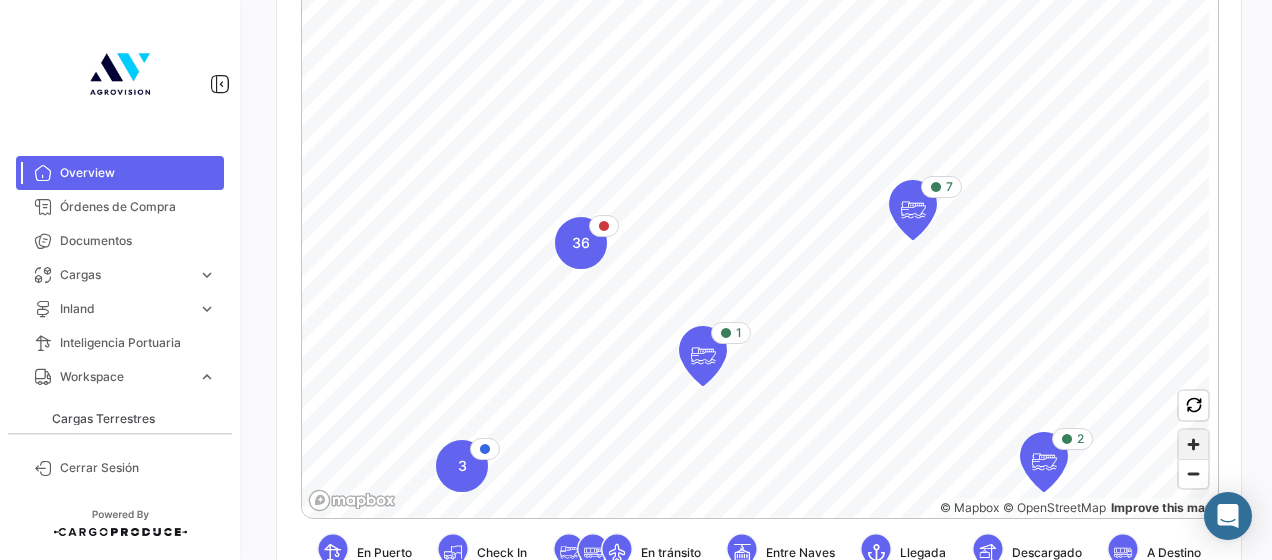 click 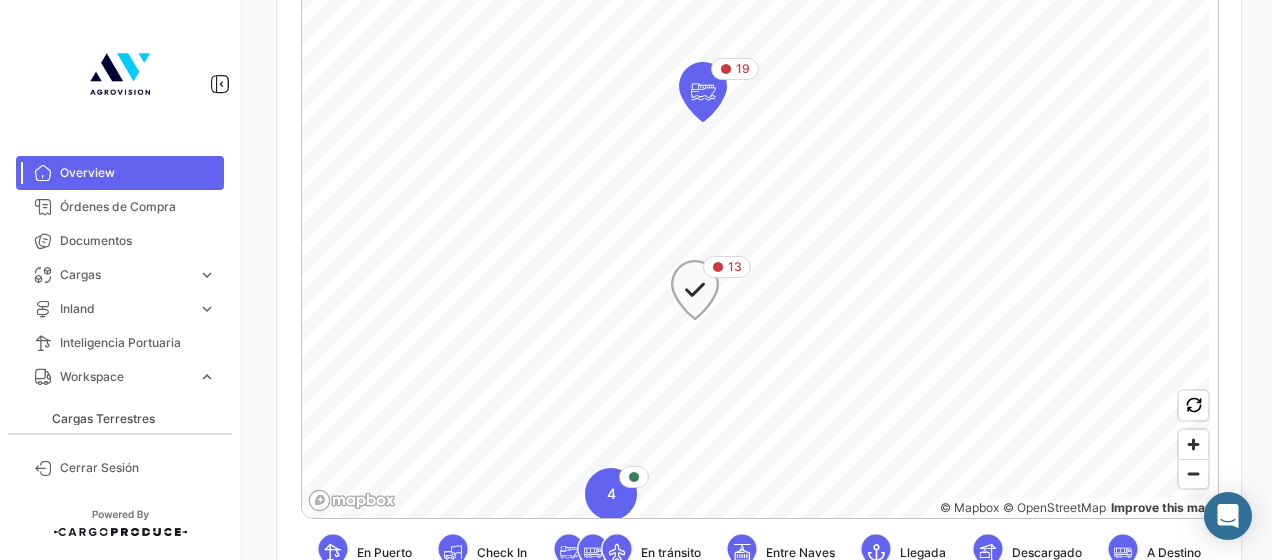 click 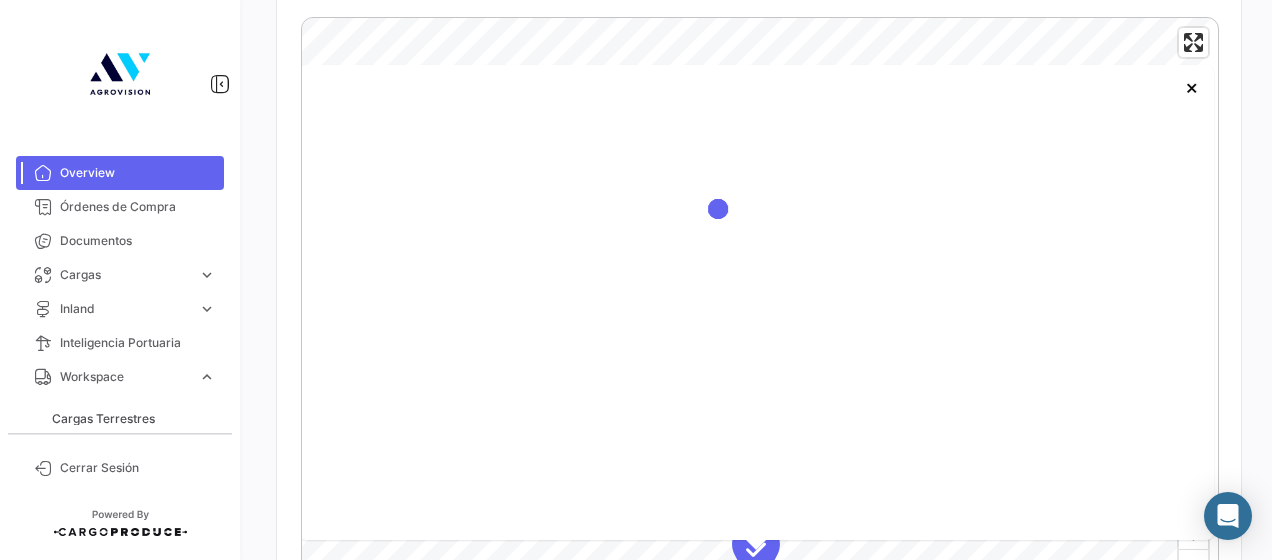 scroll, scrollTop: 549, scrollLeft: 0, axis: vertical 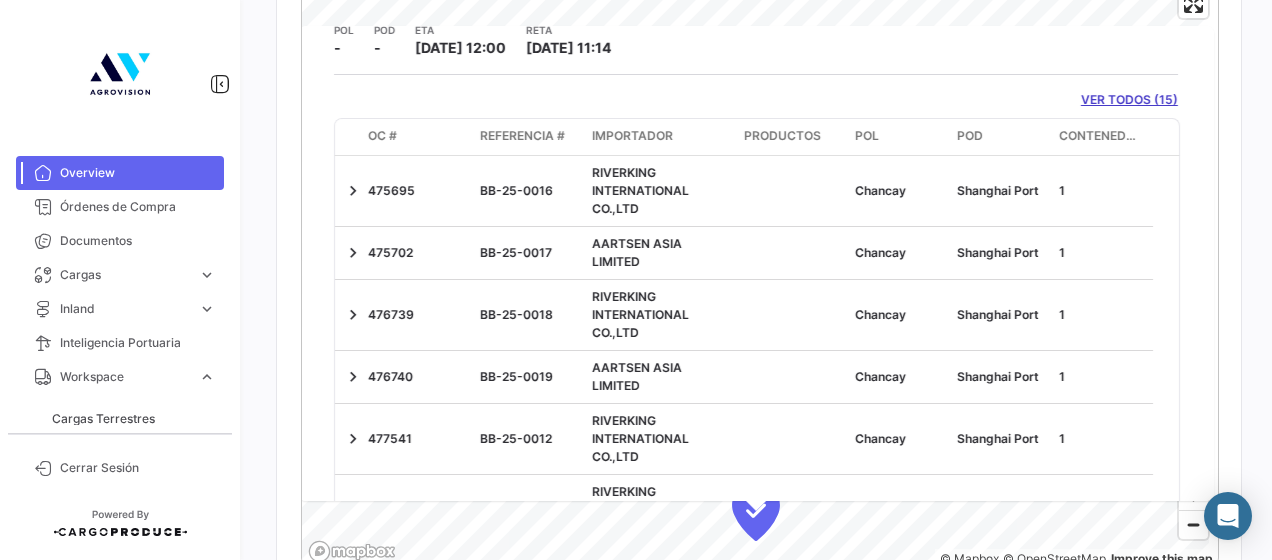 click on "[PERSON_NAME]
CNSHG   Completado  POL
-  POD
-  ETA
[DATE] 12:00  [PERSON_NAME]
[DATE] 11:14      VER TODOS (15)  OC # Referencia # Importador Productos POL POD Contenedores  475695   BB-25-0016   RIVERKING INTERNATIONAL CO.,LTD   [GEOGRAPHIC_DATA]   1   475702   BB-25-0017   AARTSEN ASIA LIMITED   [GEOGRAPHIC_DATA]   [GEOGRAPHIC_DATA]   1   476739   BB-25-0018   RIVERKING INTERNATIONAL CO.,LTD   [GEOGRAPHIC_DATA]   1   476740   BB-25-0019   AARTSEN ASIA LIMITED   [GEOGRAPHIC_DATA]   1   477541   BB-25-0012   RIVERKING INTERNATIONAL CO.,LTD   [GEOGRAPHIC_DATA]   1   478989   BB-25-0026   RIVERKING INTERNATIONAL CO.,LTD   [GEOGRAPHIC_DATA]   1   479020   BB-25-0027   RIVERKING INTERNATIONAL CO.,LTD   [GEOGRAPHIC_DATA]   1   479341   BB-25-0028   AARTSEN ASIA LIMITED   [GEOGRAPHIC_DATA]   1   479365   BB-25-0029   AARTSEN ASIA LIMITED   [GEOGRAPHIC_DATA]   [GEOGRAPHIC_DATA]   1   479425   BB-25-0030   JIAXING HI GO IMPORT & EXPORT CO., LTD   [GEOGRAPHIC_DATA]   1   479449   BB-25-0031   1" 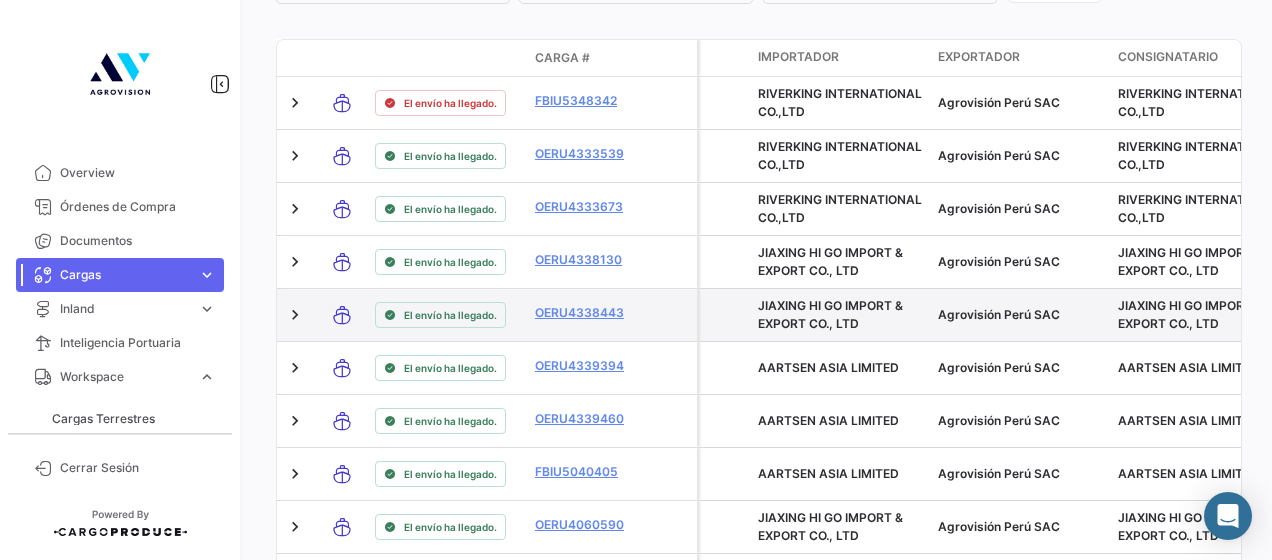 scroll, scrollTop: 793, scrollLeft: 0, axis: vertical 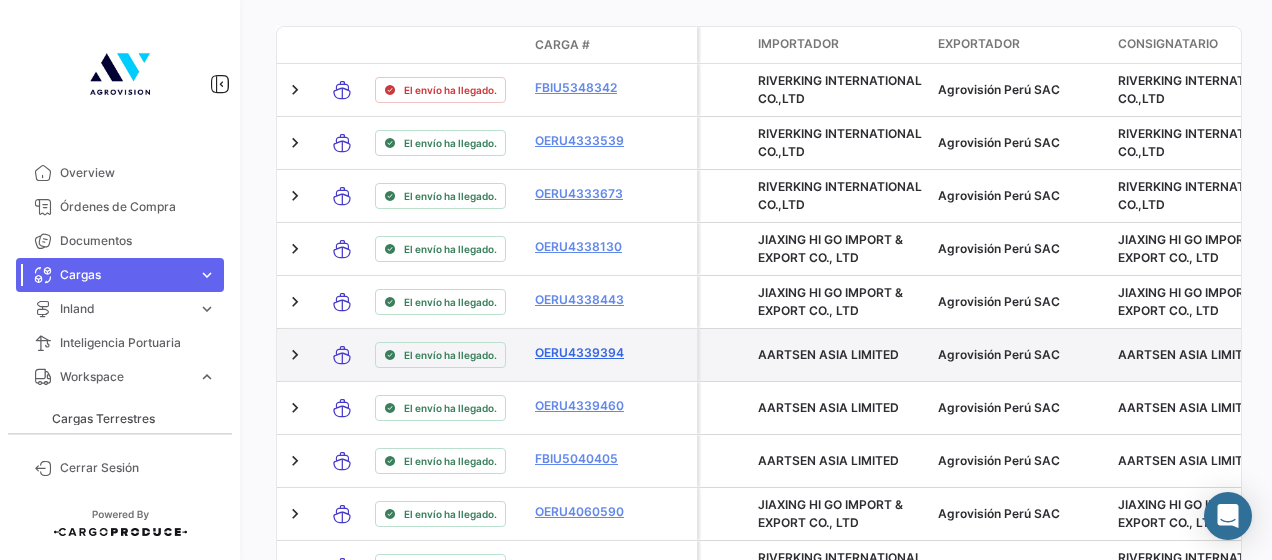click on "OERU4339394" 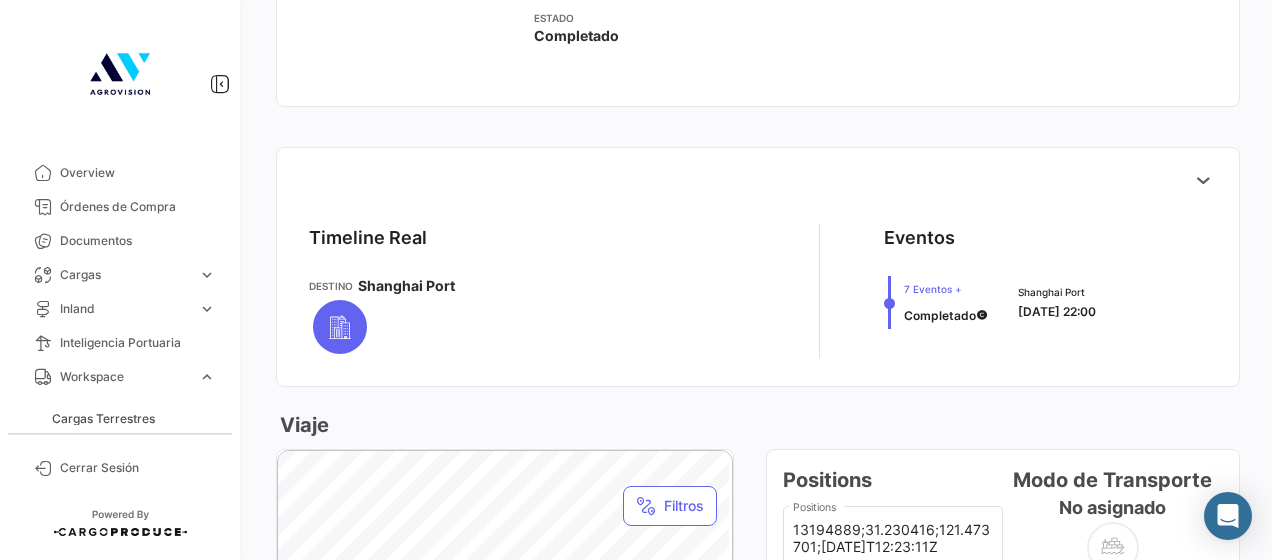 scroll, scrollTop: 700, scrollLeft: 0, axis: vertical 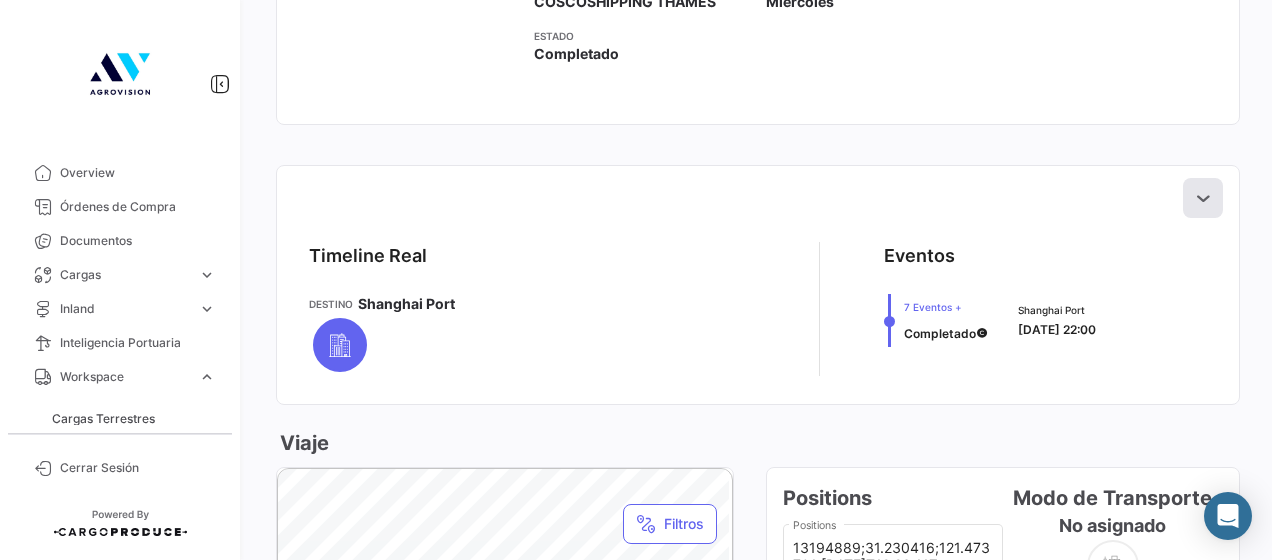 click at bounding box center (1203, 198) 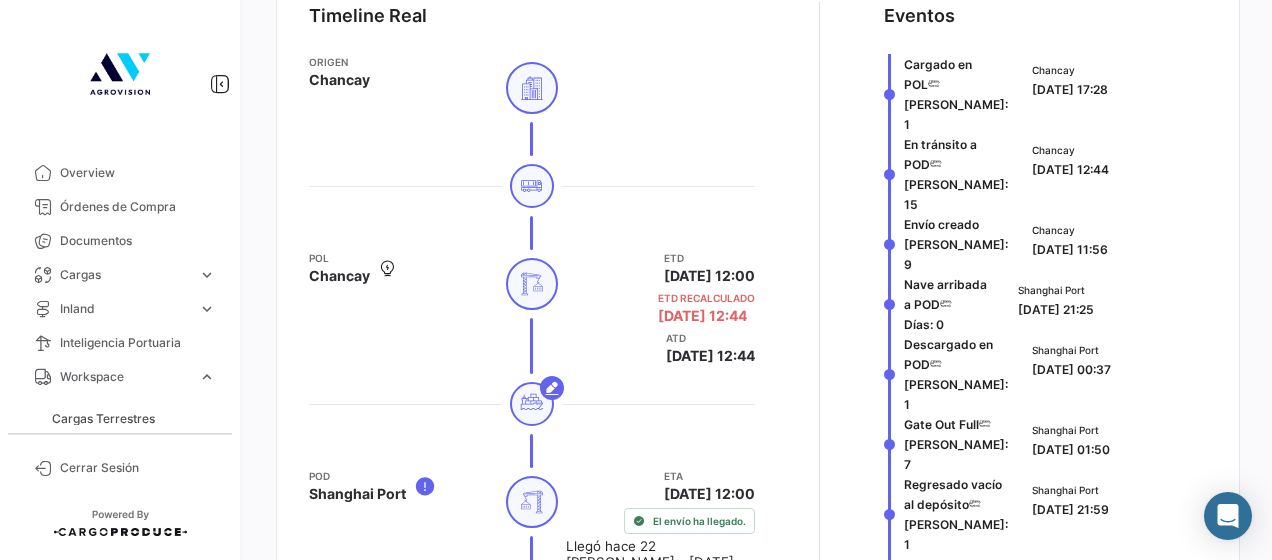 scroll, scrollTop: 1000, scrollLeft: 0, axis: vertical 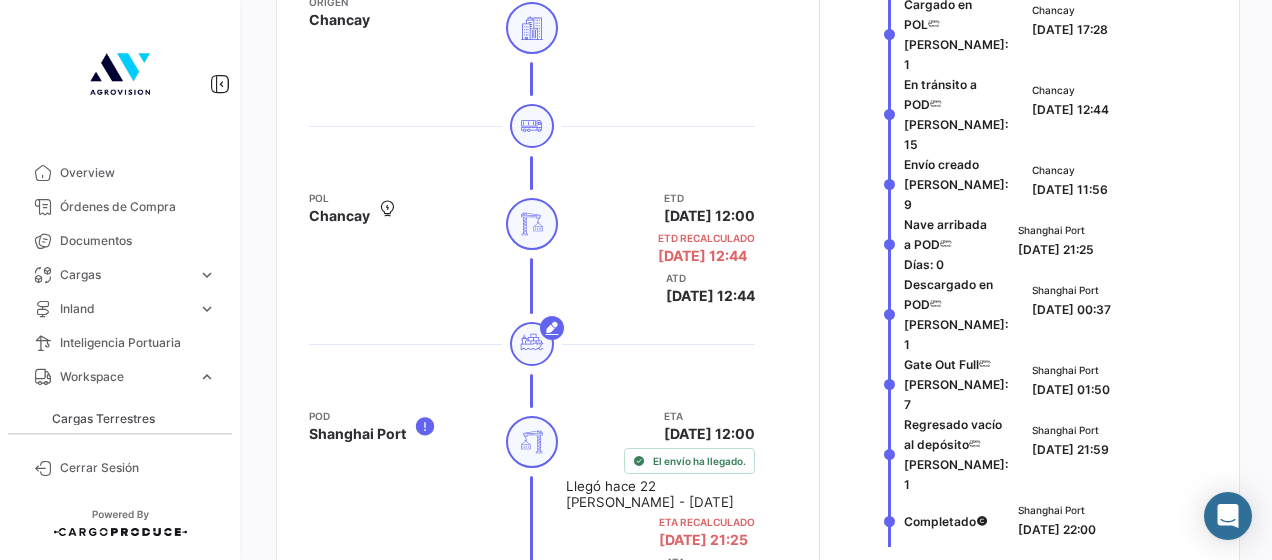 drag, startPoint x: 910, startPoint y: 293, endPoint x: 974, endPoint y: 292, distance: 64.00781 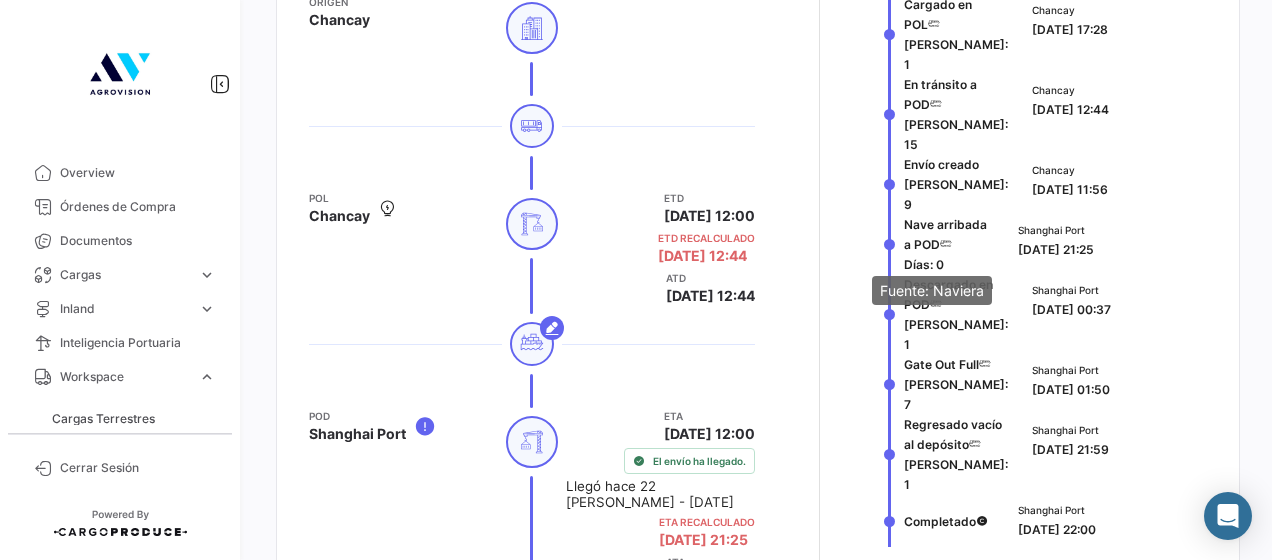 drag, startPoint x: 899, startPoint y: 252, endPoint x: 942, endPoint y: 270, distance: 46.615448 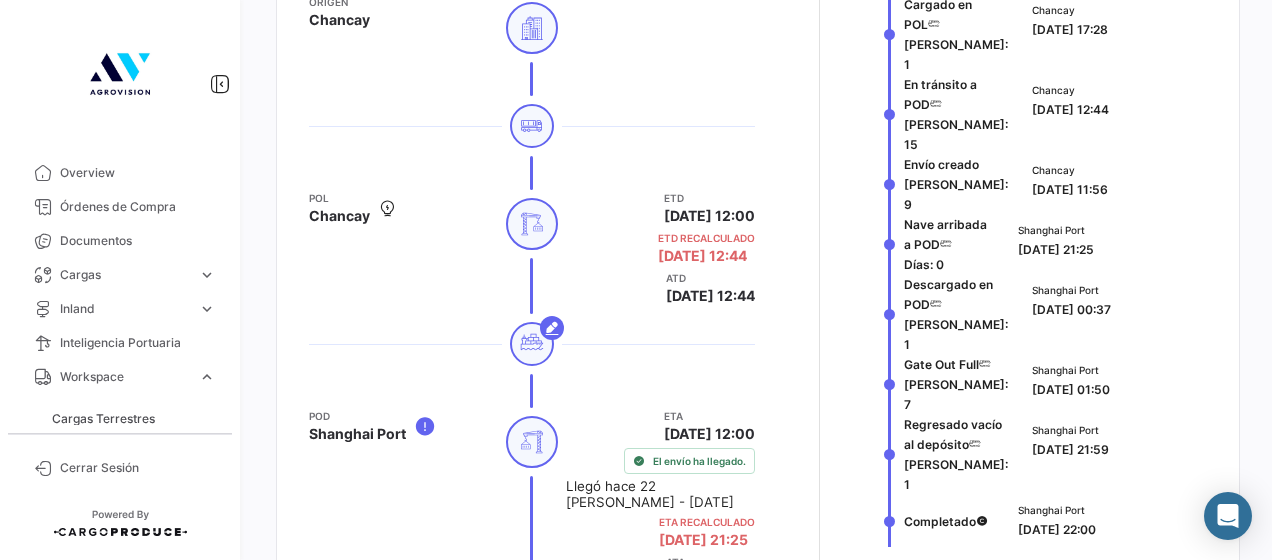 click on "[PERSON_NAME]: 1" 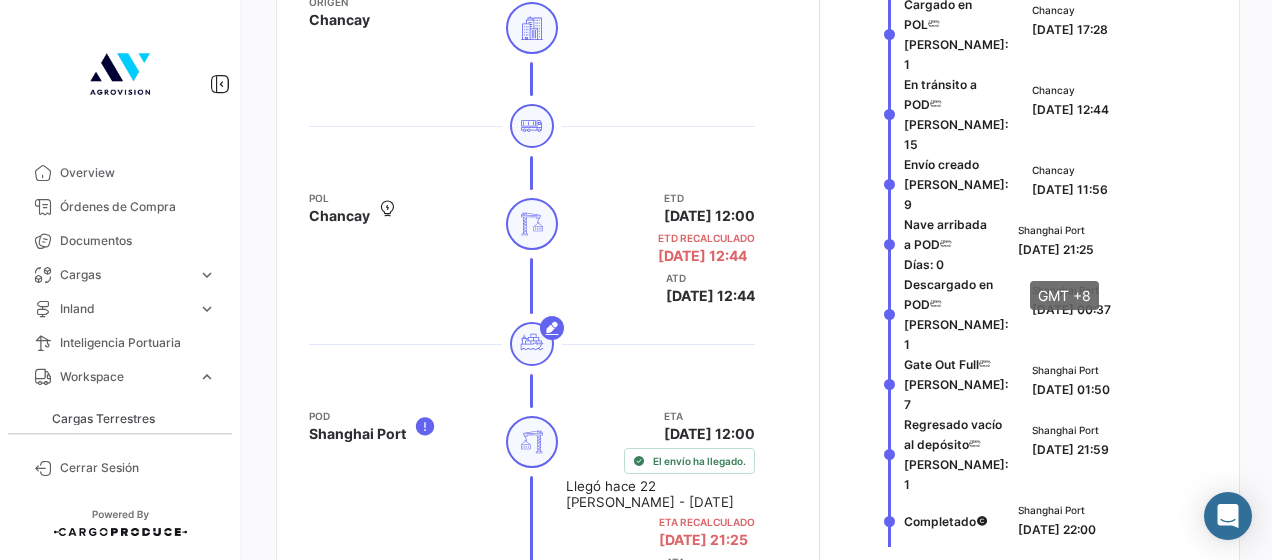 click on "[DATE] 00:37" 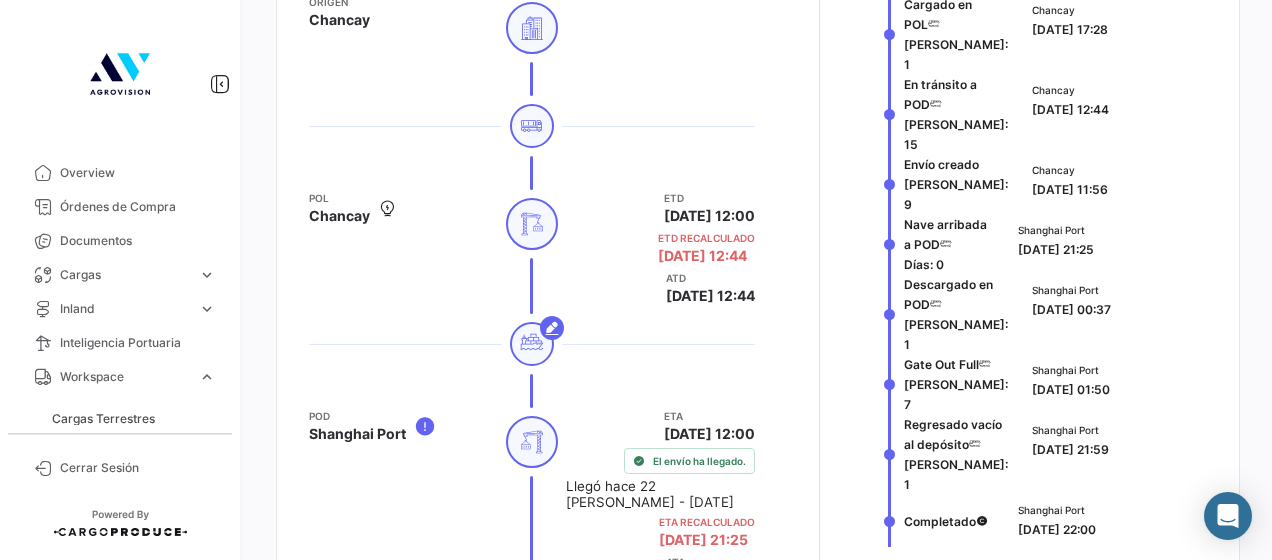 click on "[PERSON_NAME]: 1" 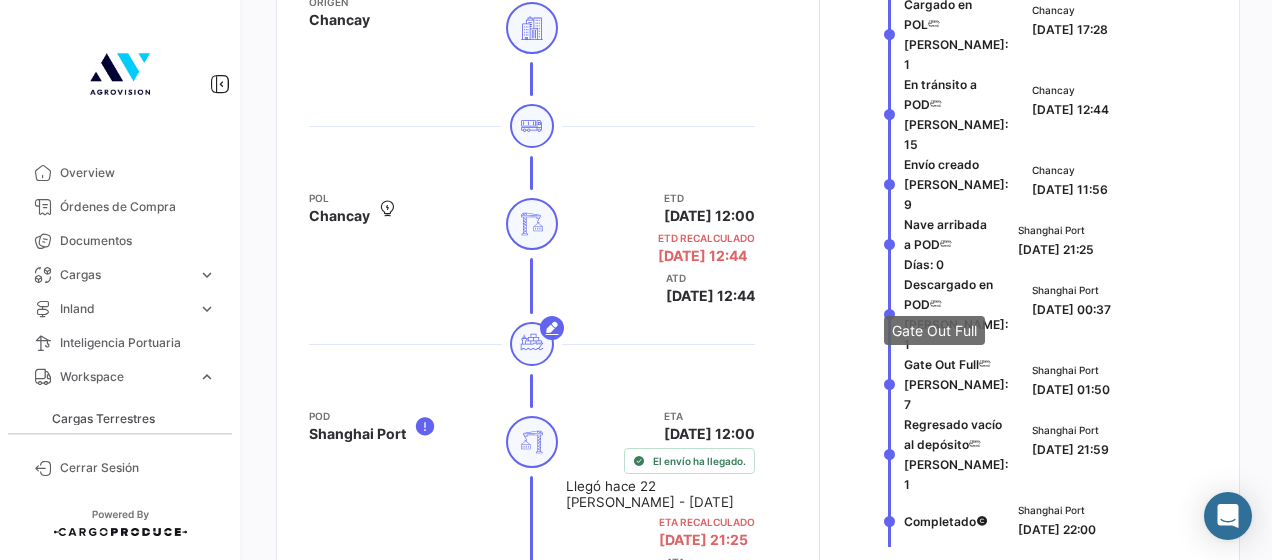 click on "Gate Out Full" 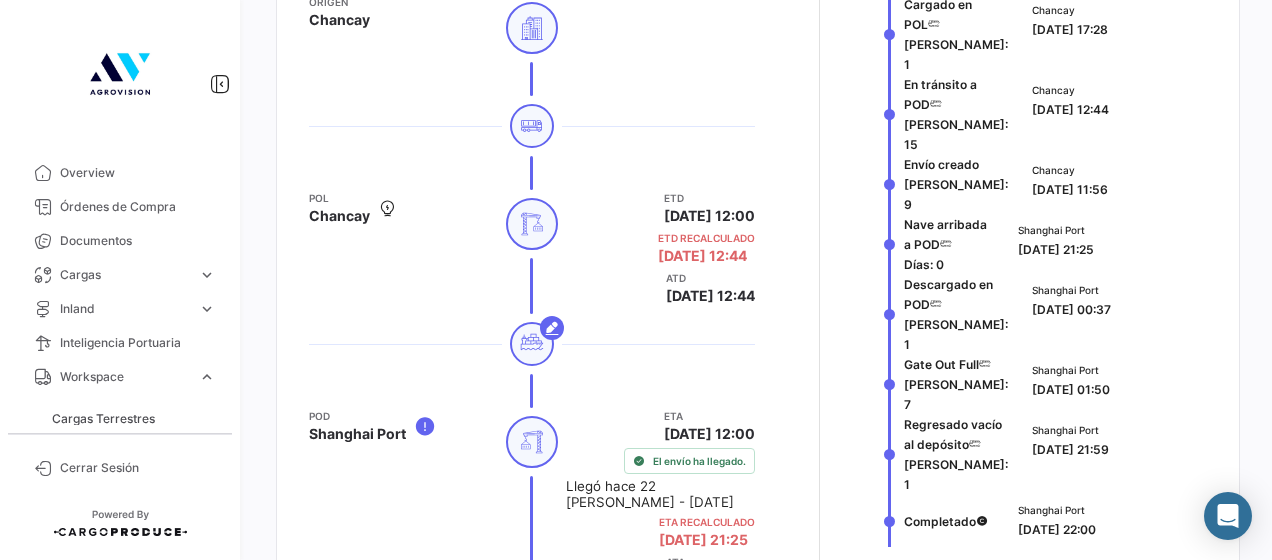 drag, startPoint x: 900, startPoint y: 293, endPoint x: 968, endPoint y: 292, distance: 68.007355 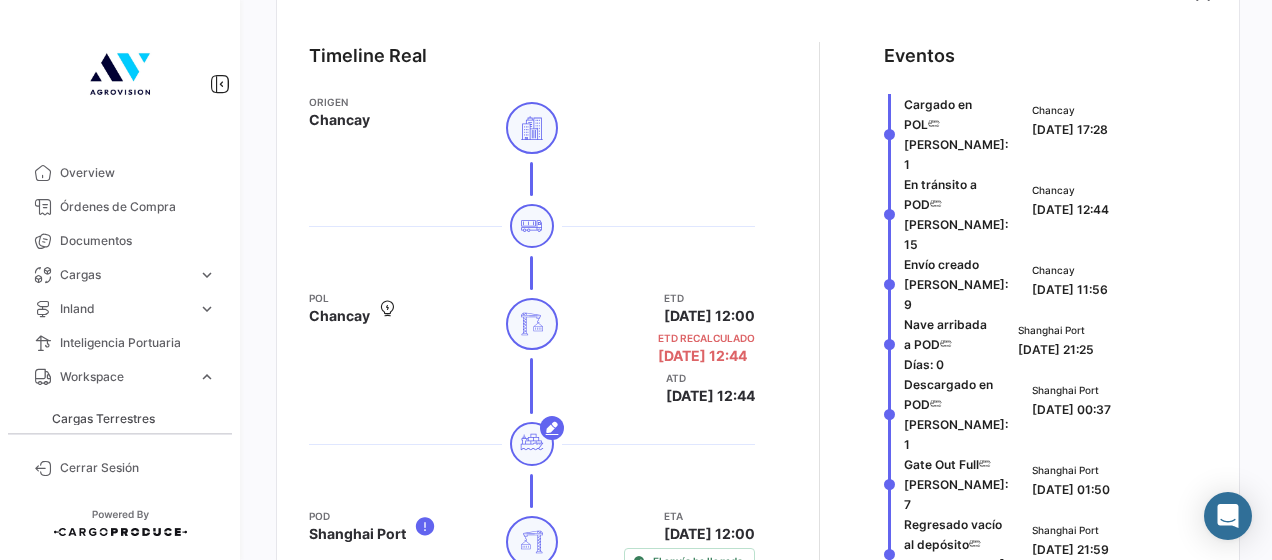 scroll, scrollTop: 1000, scrollLeft: 0, axis: vertical 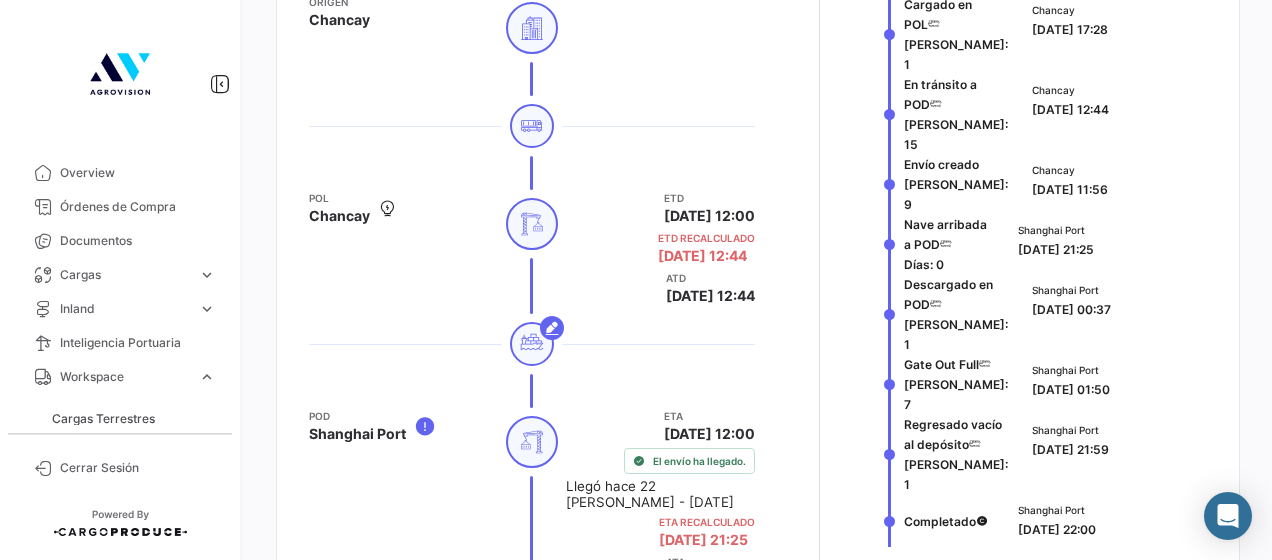 drag, startPoint x: 900, startPoint y: 295, endPoint x: 1128, endPoint y: 312, distance: 228.63289 